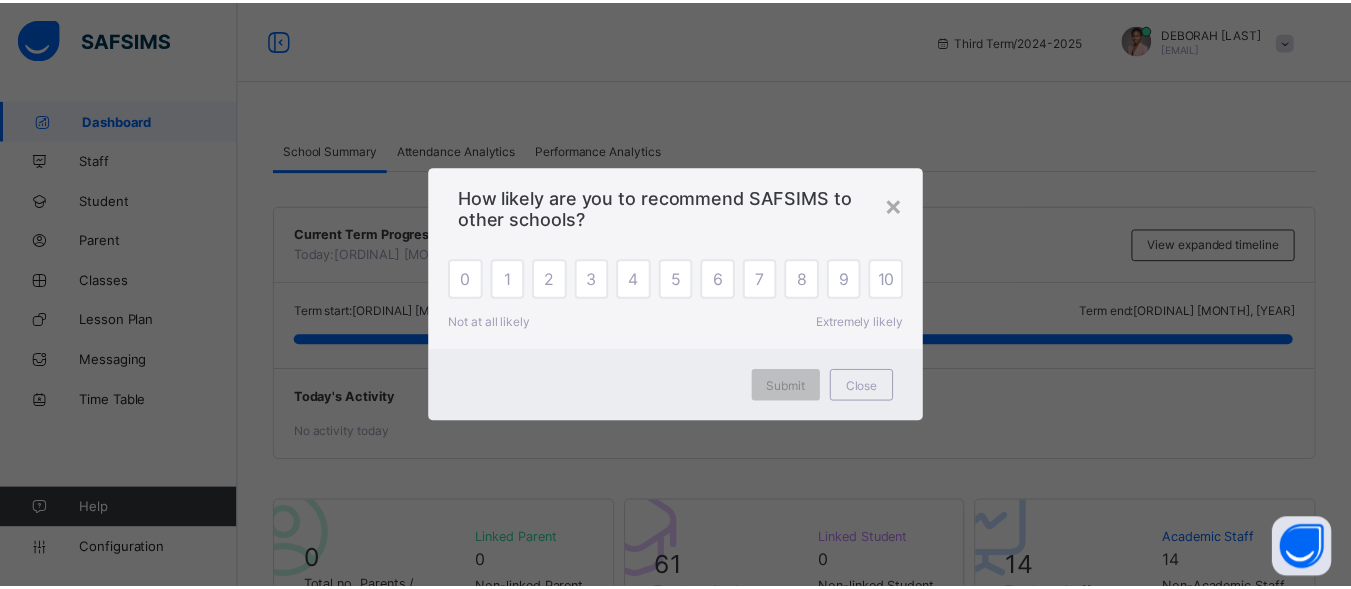 scroll, scrollTop: 0, scrollLeft: 0, axis: both 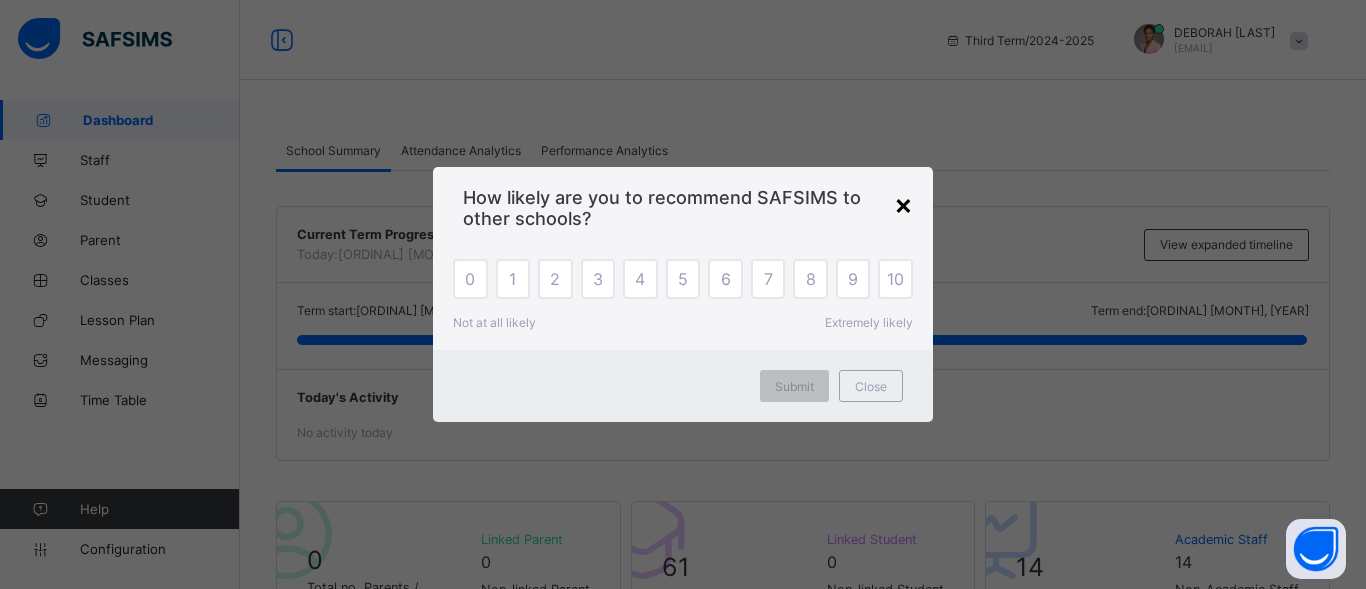 click on "×" at bounding box center [903, 204] 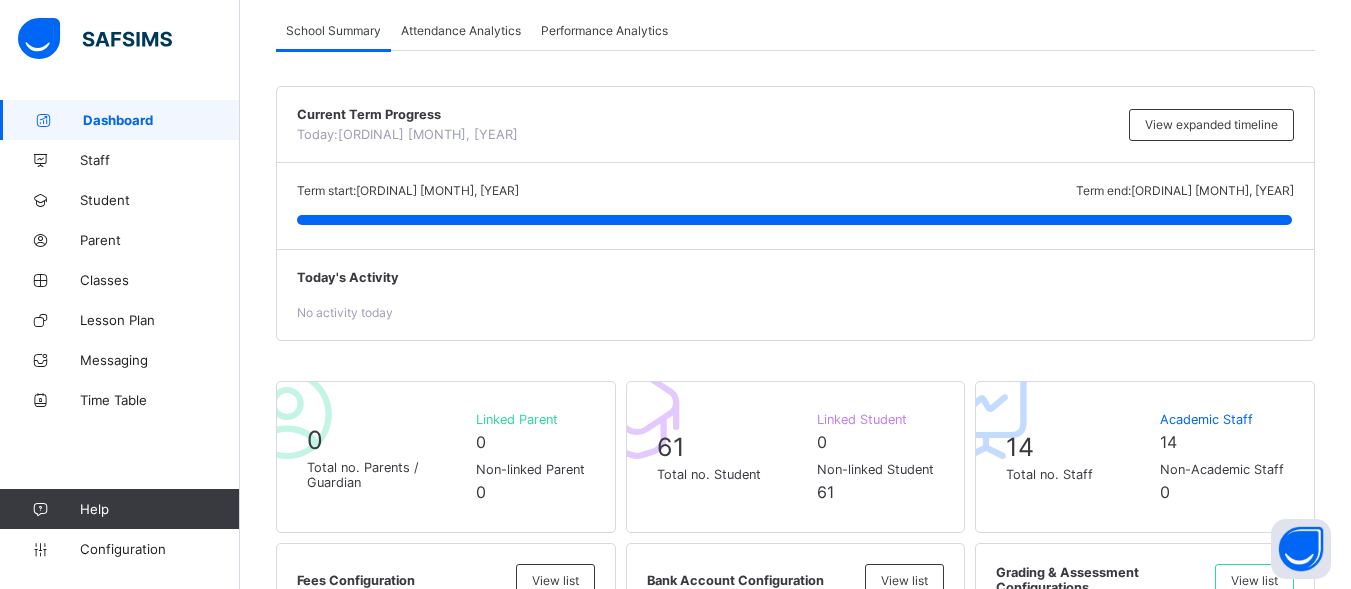 scroll, scrollTop: 0, scrollLeft: 0, axis: both 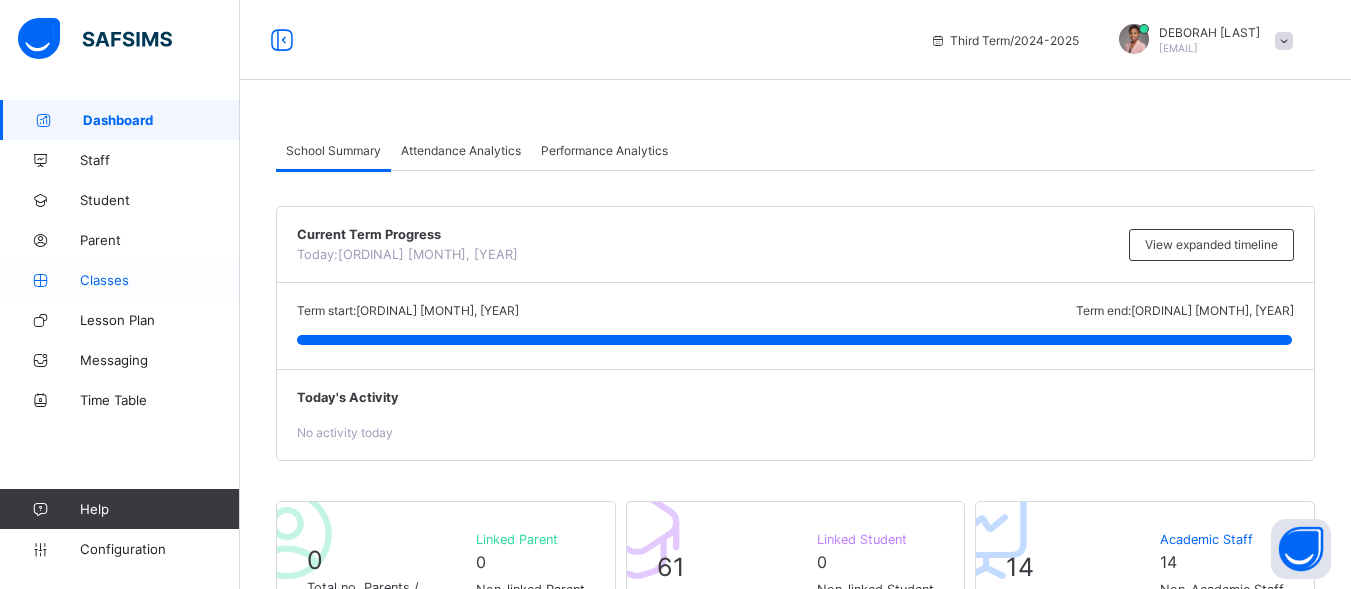 click on "Classes" at bounding box center (160, 280) 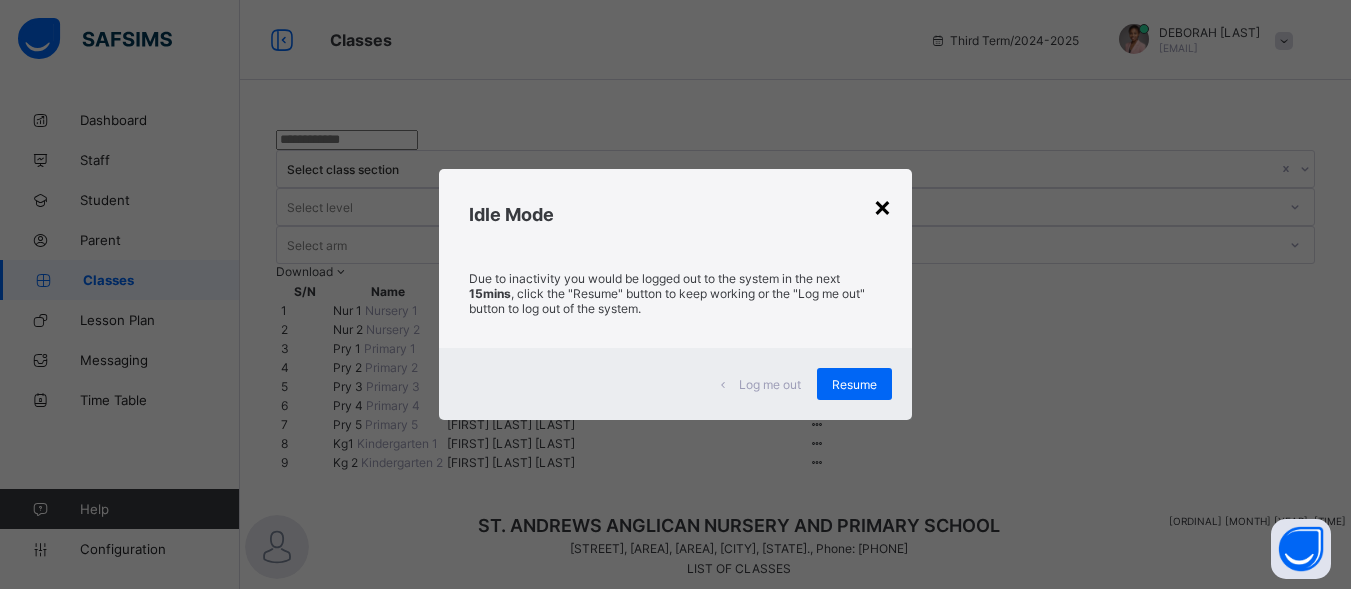 click on "×" at bounding box center [882, 206] 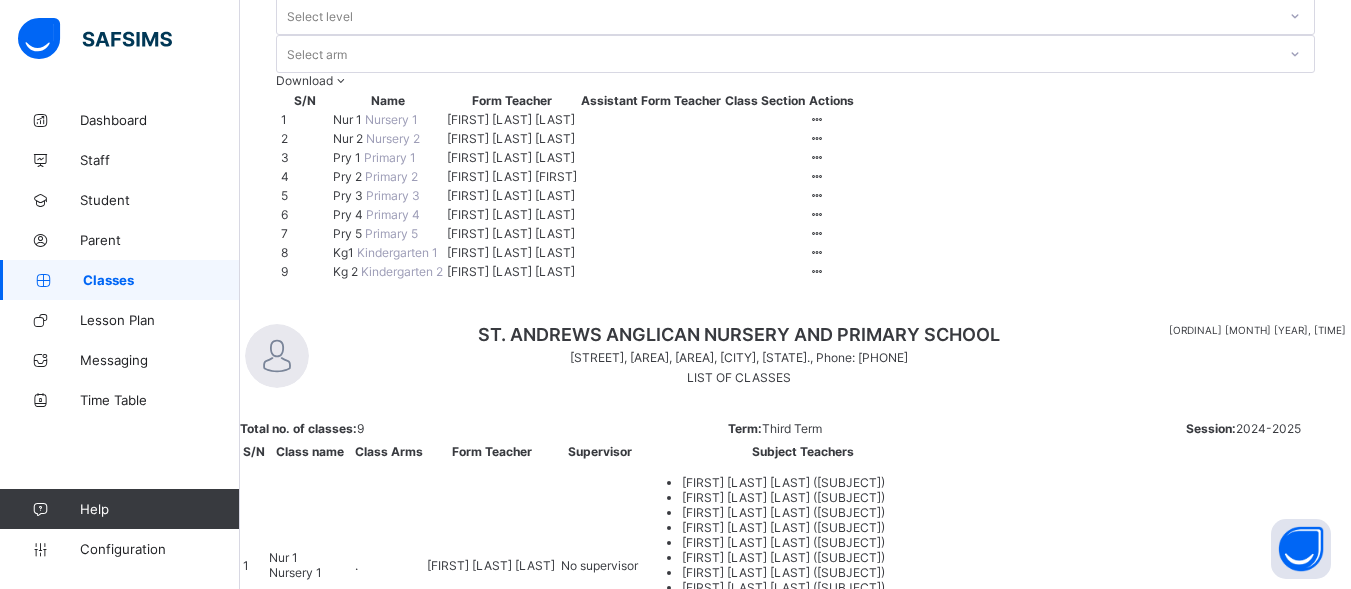scroll, scrollTop: 0, scrollLeft: 0, axis: both 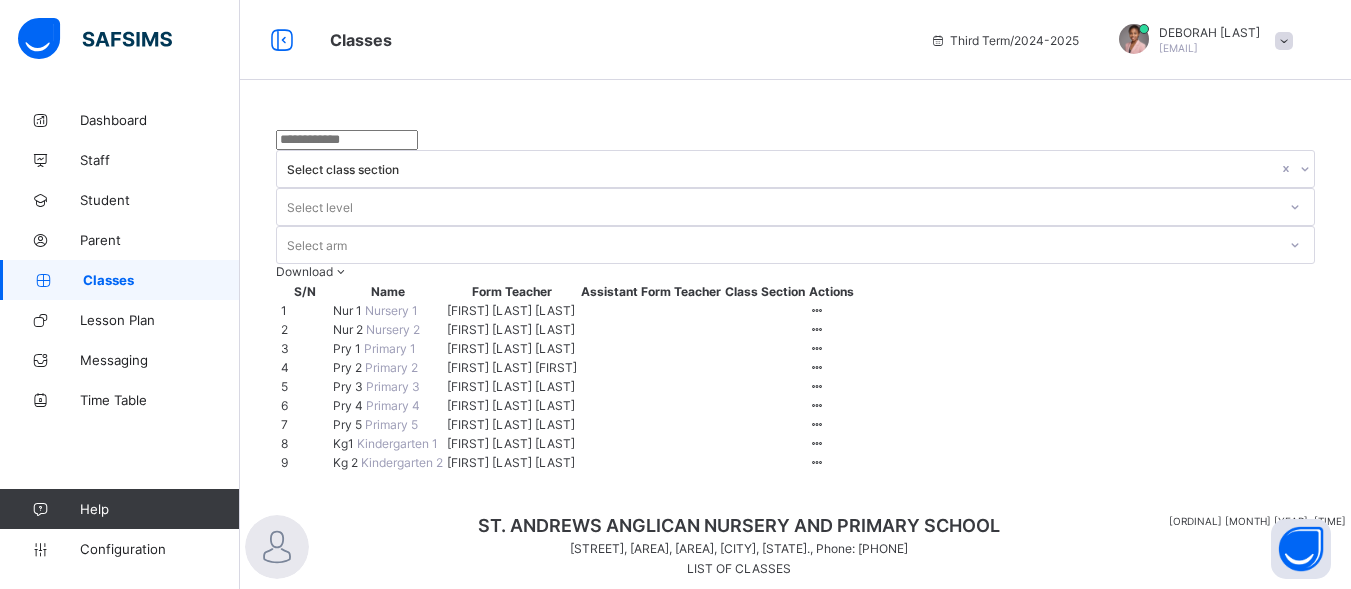 click on "Nur 1     Nursery 1" at bounding box center (388, 310) 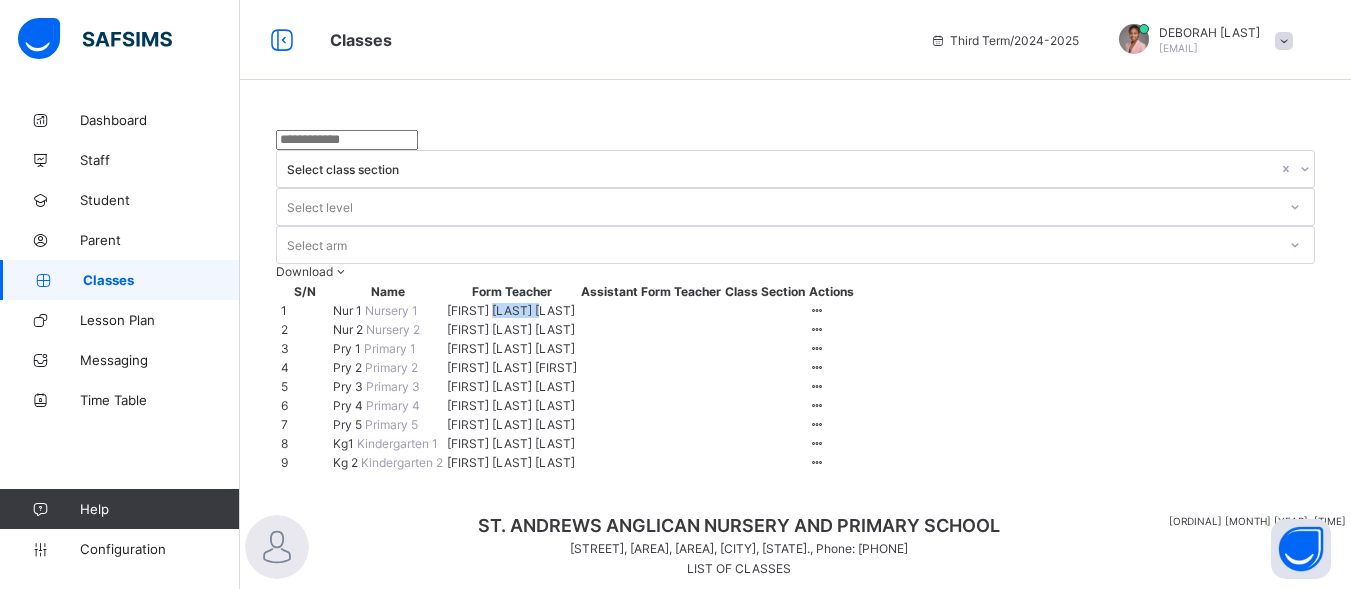click on "COMFORT  SHODUNKE  ABIOLA" at bounding box center (512, 310) 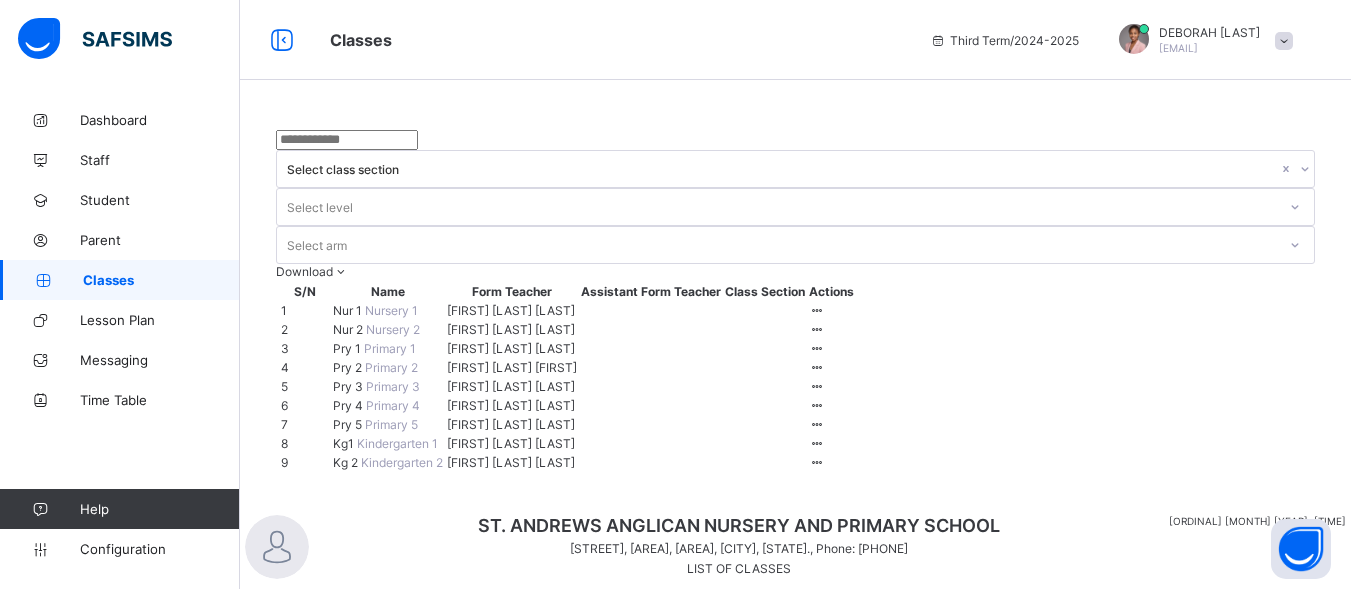 click on "COMFORT  SHODUNKE  ABIOLA" at bounding box center [512, 310] 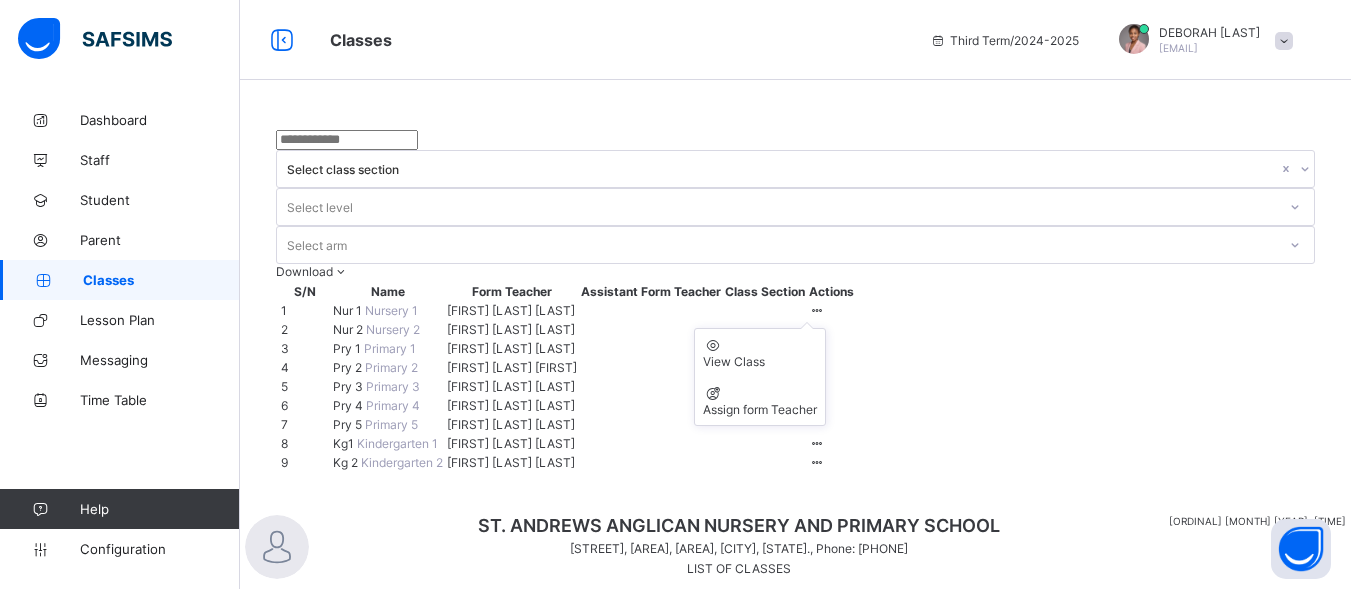 click at bounding box center [817, 310] 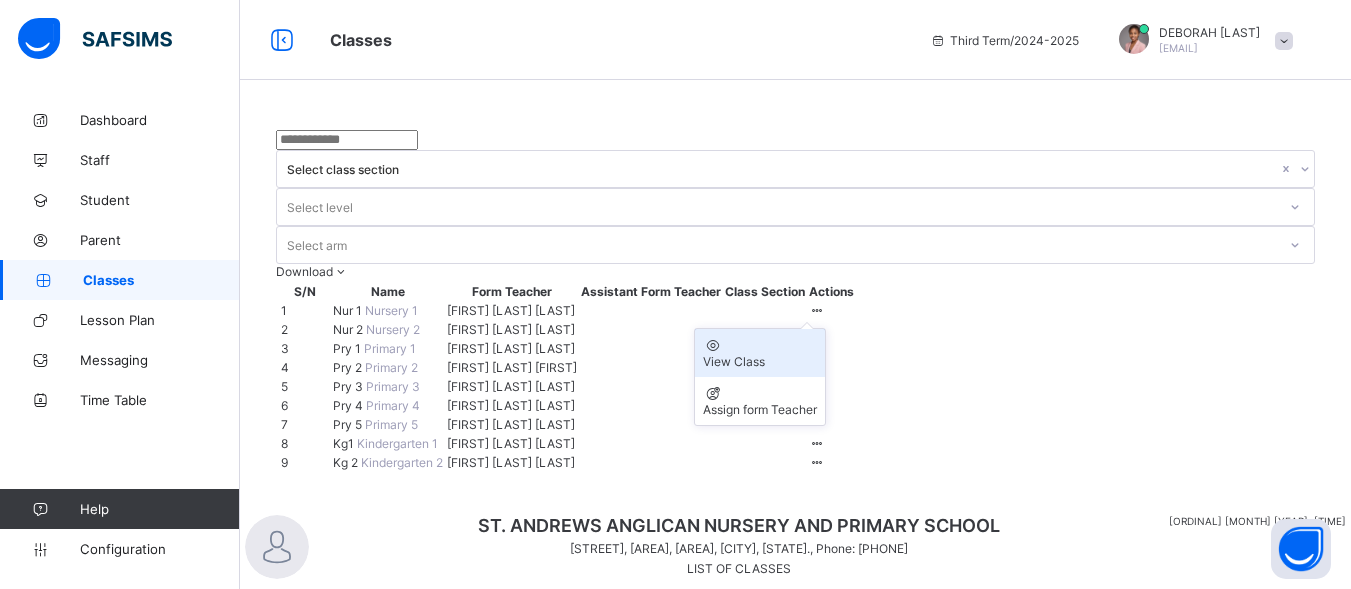 click on "View Class" at bounding box center [760, 361] 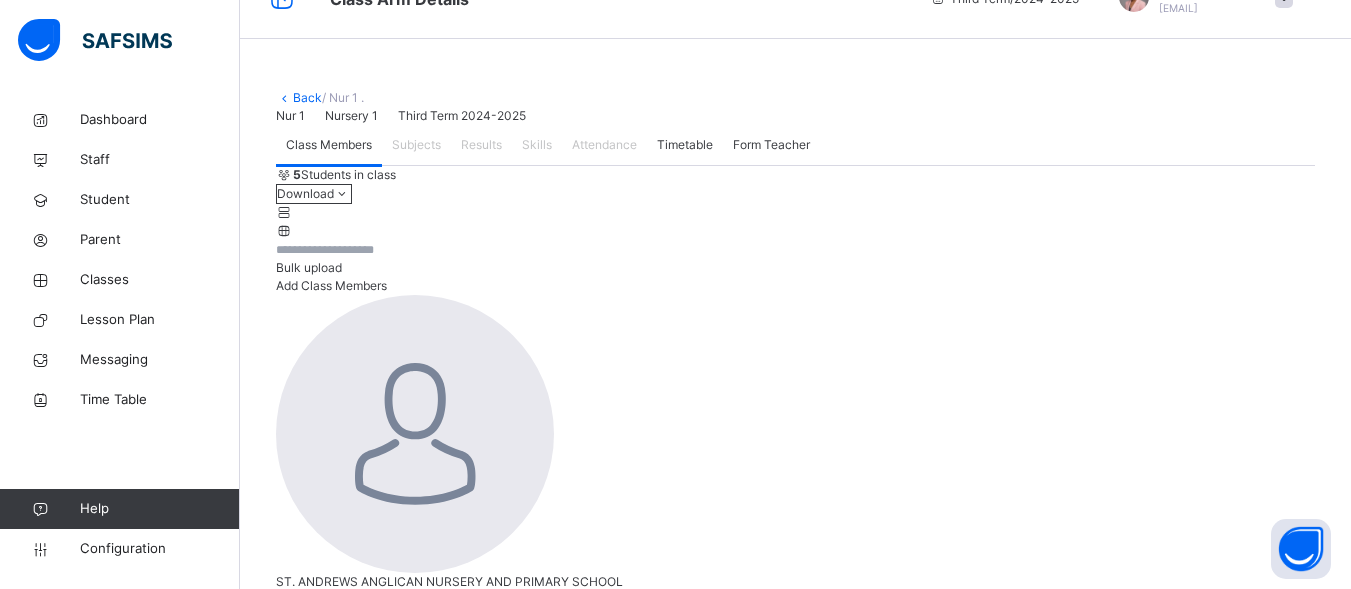 scroll, scrollTop: 100, scrollLeft: 0, axis: vertical 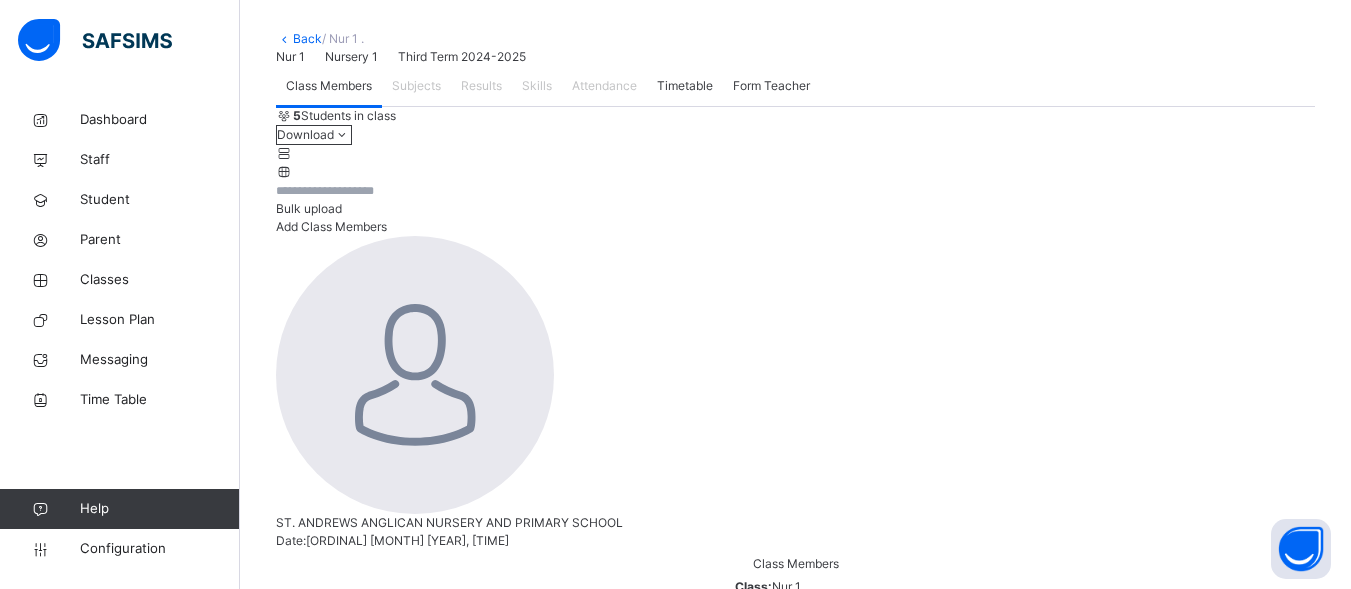 click on "Results" at bounding box center [481, 86] 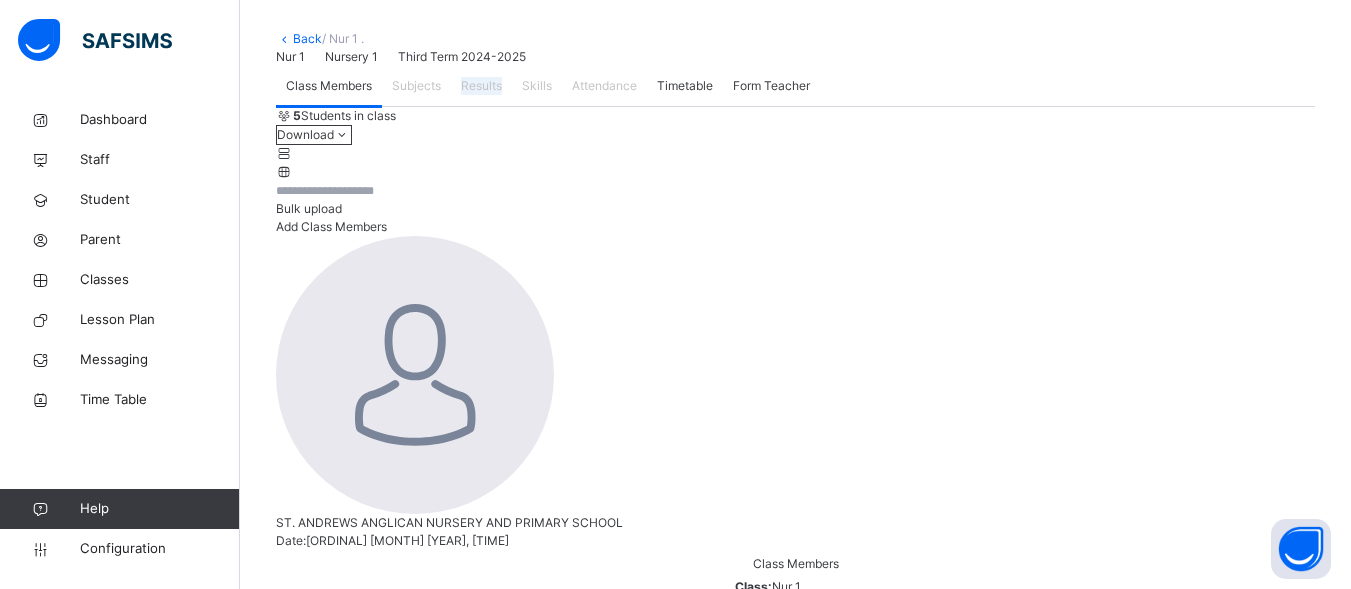 click on "Results" at bounding box center [481, 86] 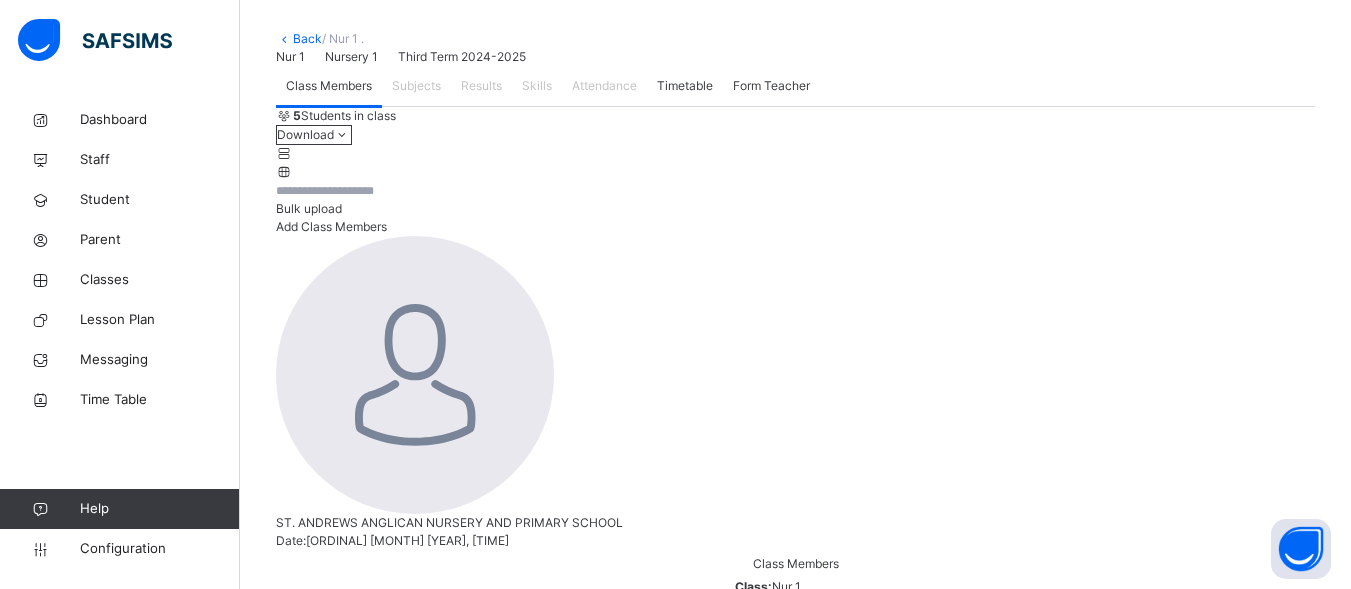 click on "Class Members Subjects Results Skills Attendance Timetable Form Teacher" at bounding box center (795, 86) 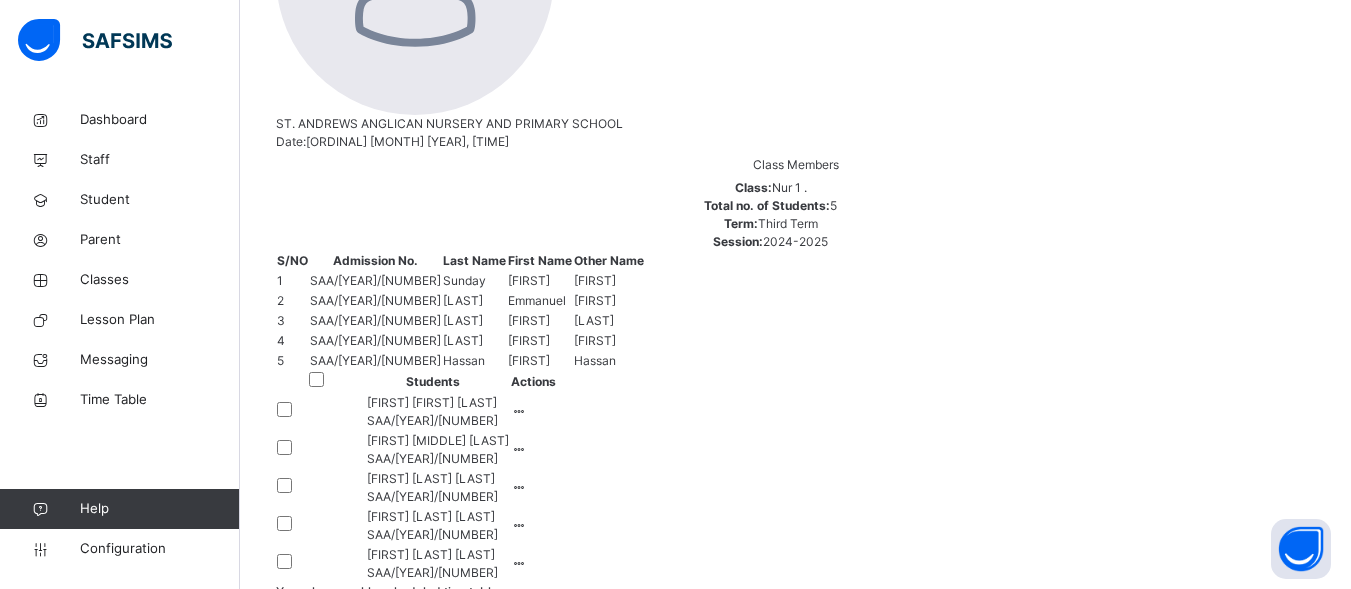 scroll, scrollTop: 500, scrollLeft: 0, axis: vertical 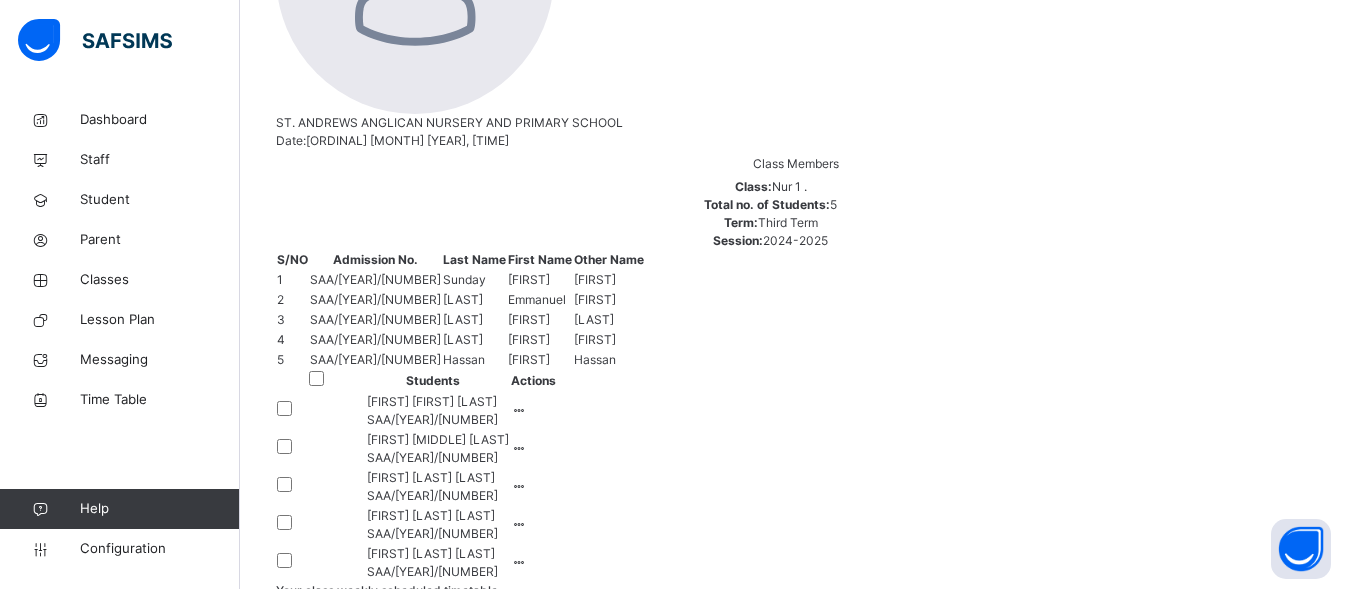 click on "Confidence Ireyemi Sunday SAA/1999/045" at bounding box center [433, 411] 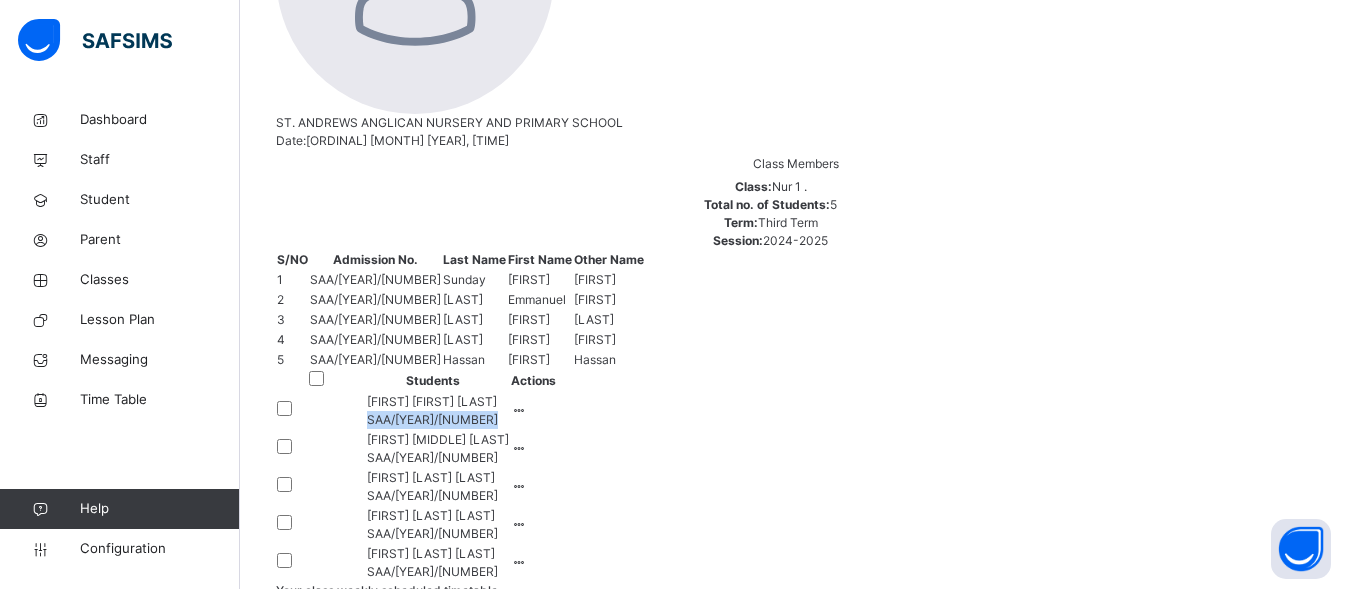 click on "Confidence Ireyemi Sunday SAA/1999/045" at bounding box center [433, 411] 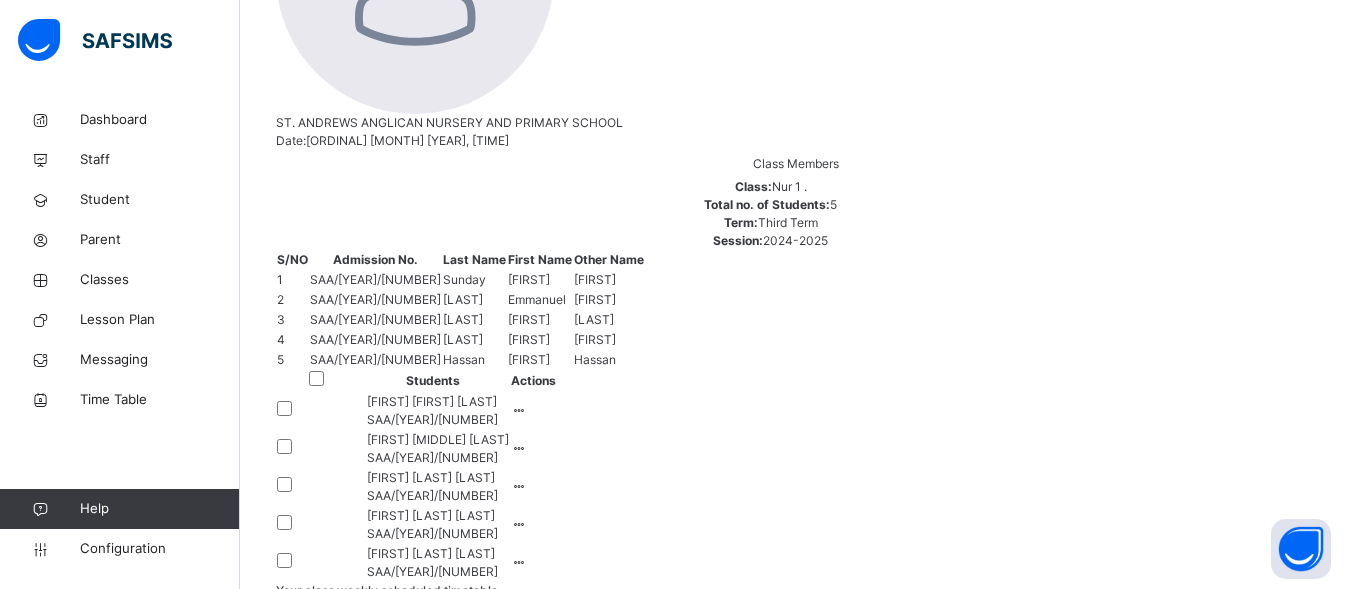 click on "Confidence Ireyemi Sunday SAA/1999/045" at bounding box center (433, 411) 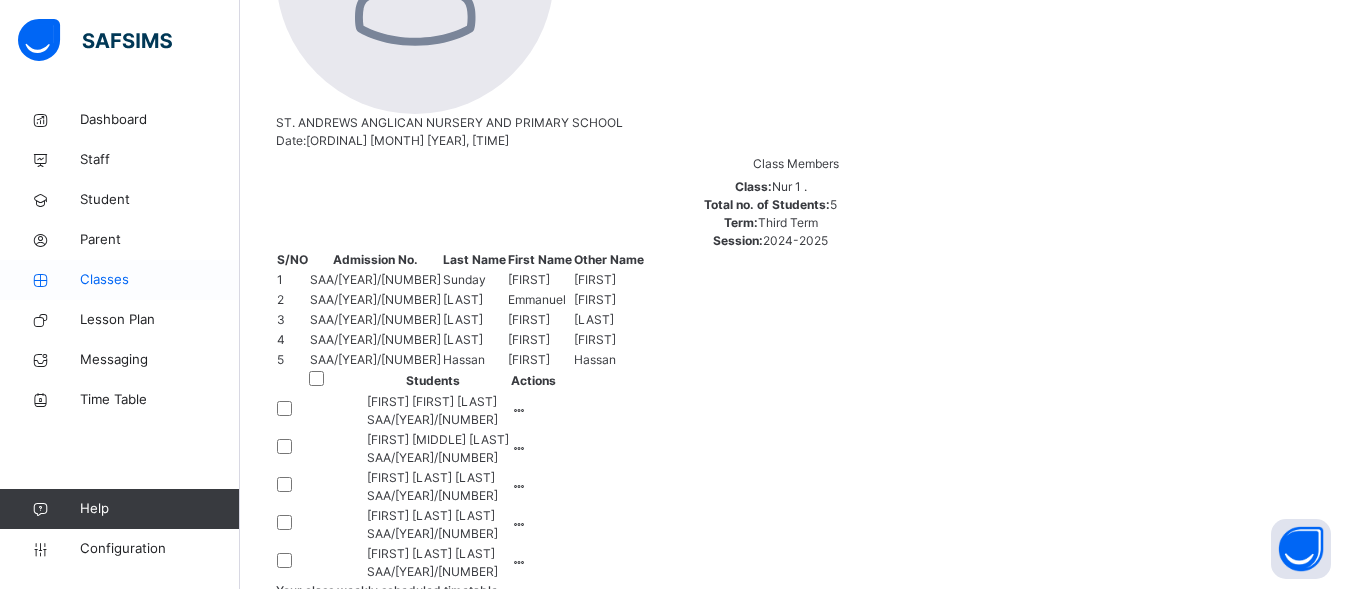 click on "Classes" at bounding box center (160, 280) 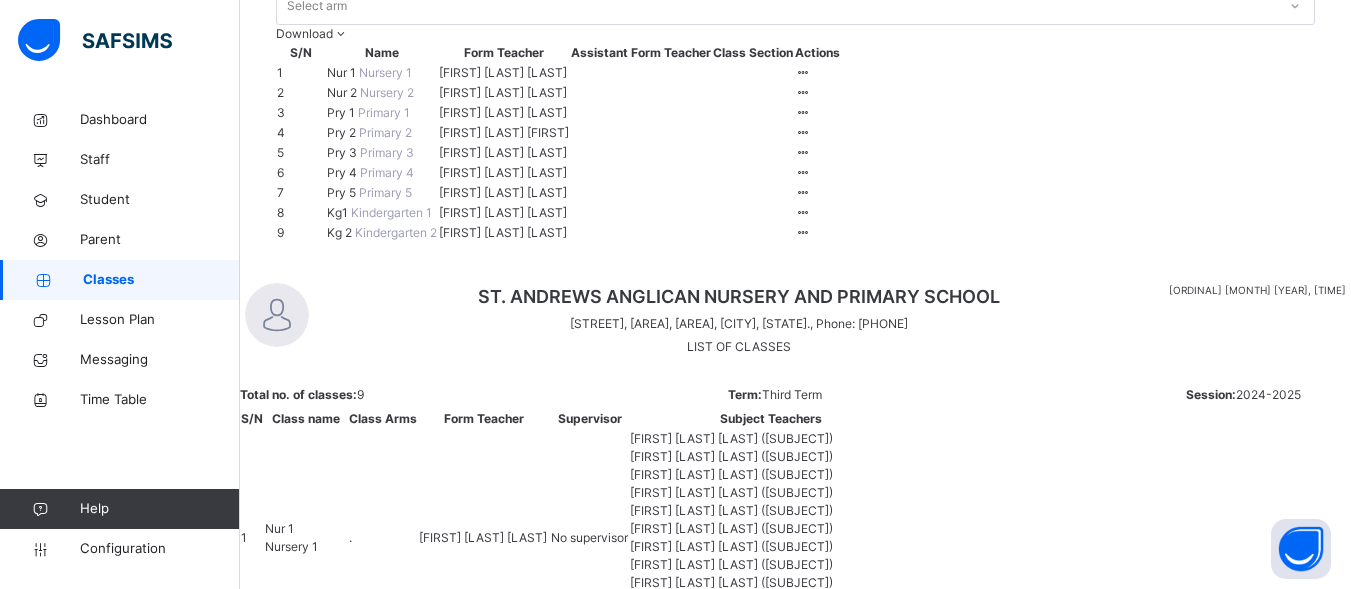 scroll, scrollTop: 248, scrollLeft: 0, axis: vertical 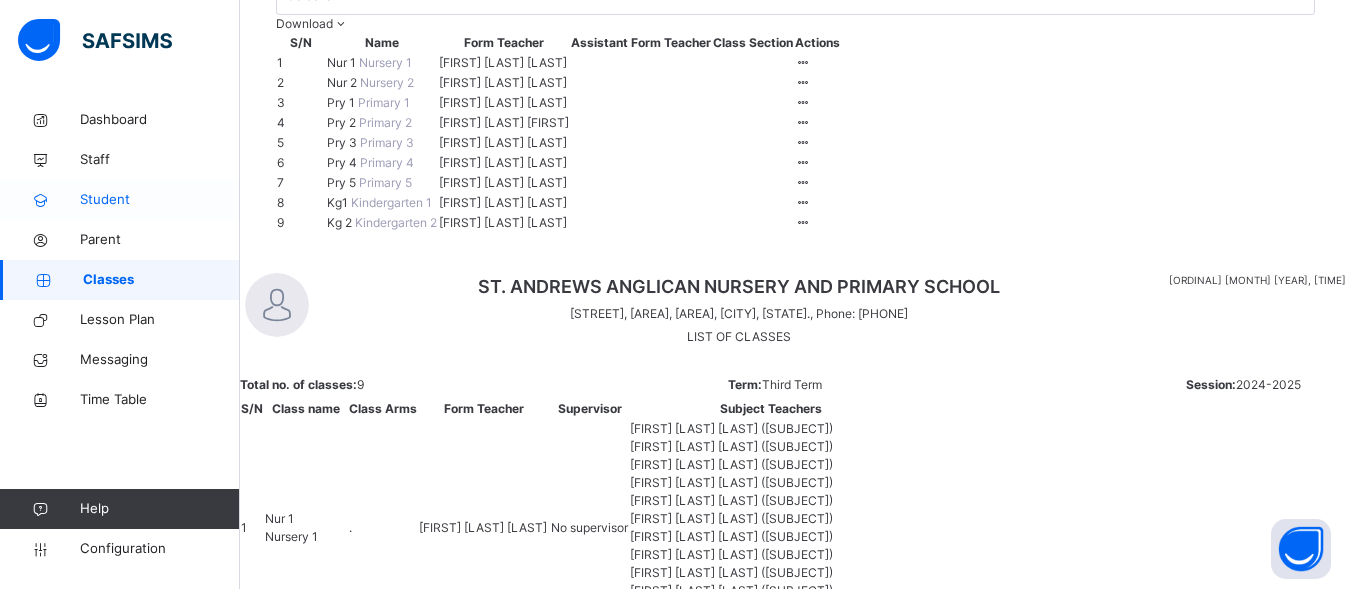 click on "Student" at bounding box center (160, 200) 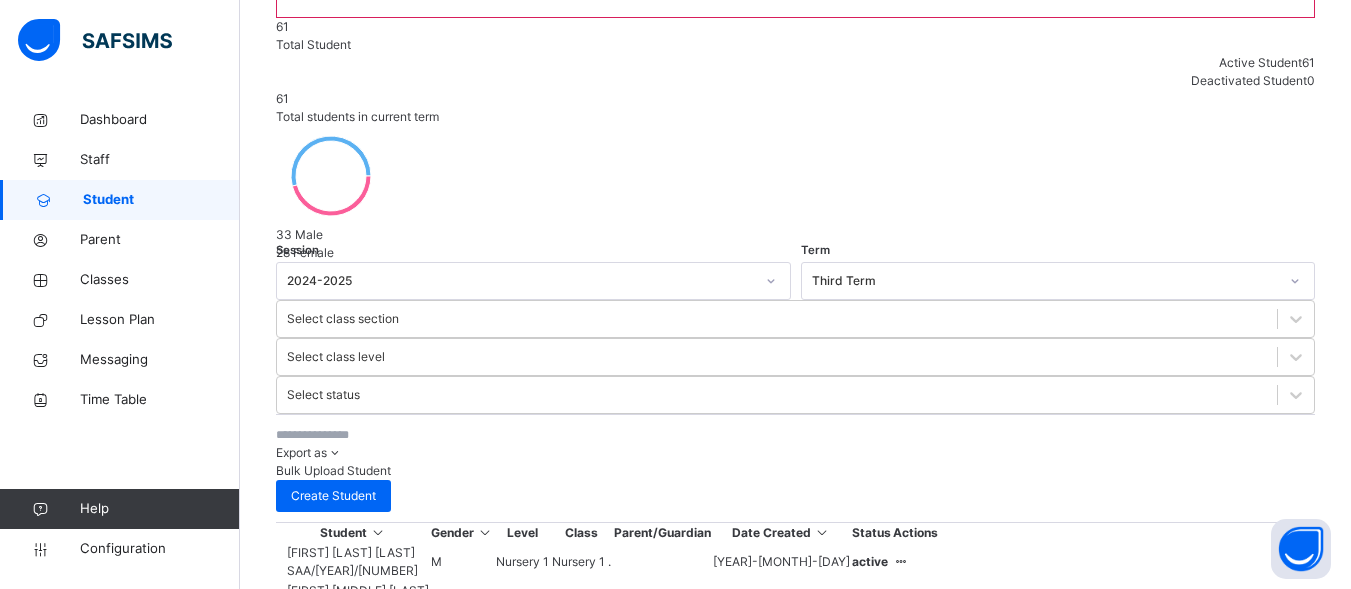 click on "Iremide Richard Lawal SAA/1999/042" at bounding box center (358, 562) 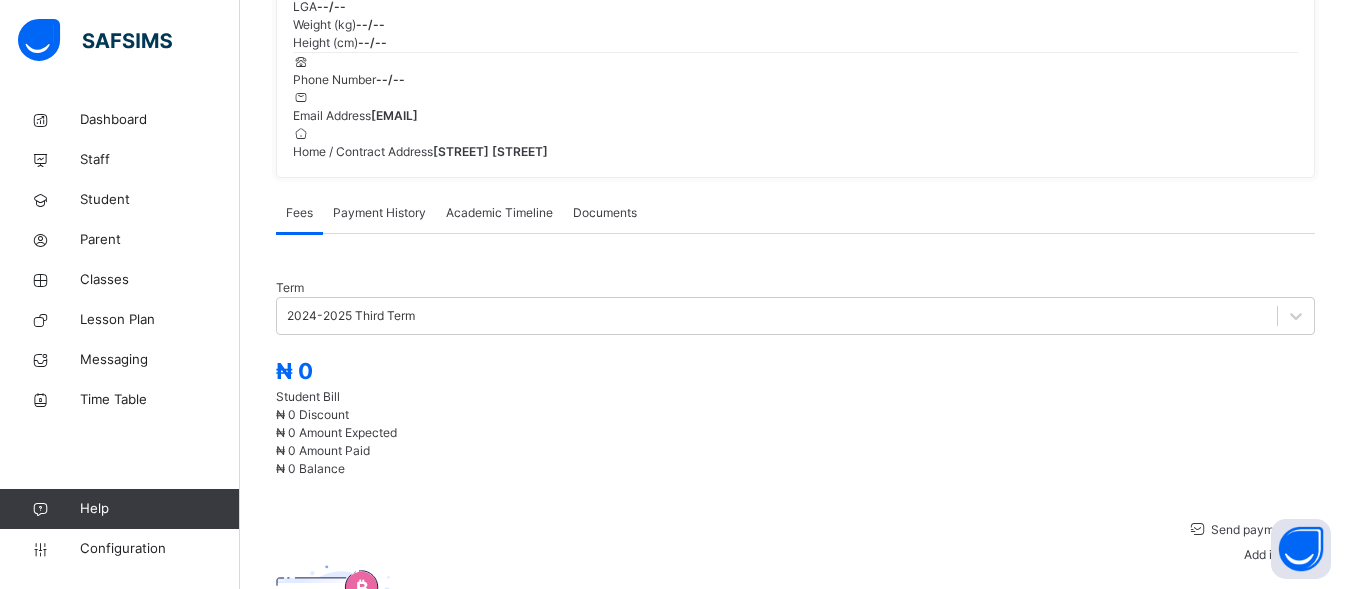 scroll, scrollTop: 0, scrollLeft: 0, axis: both 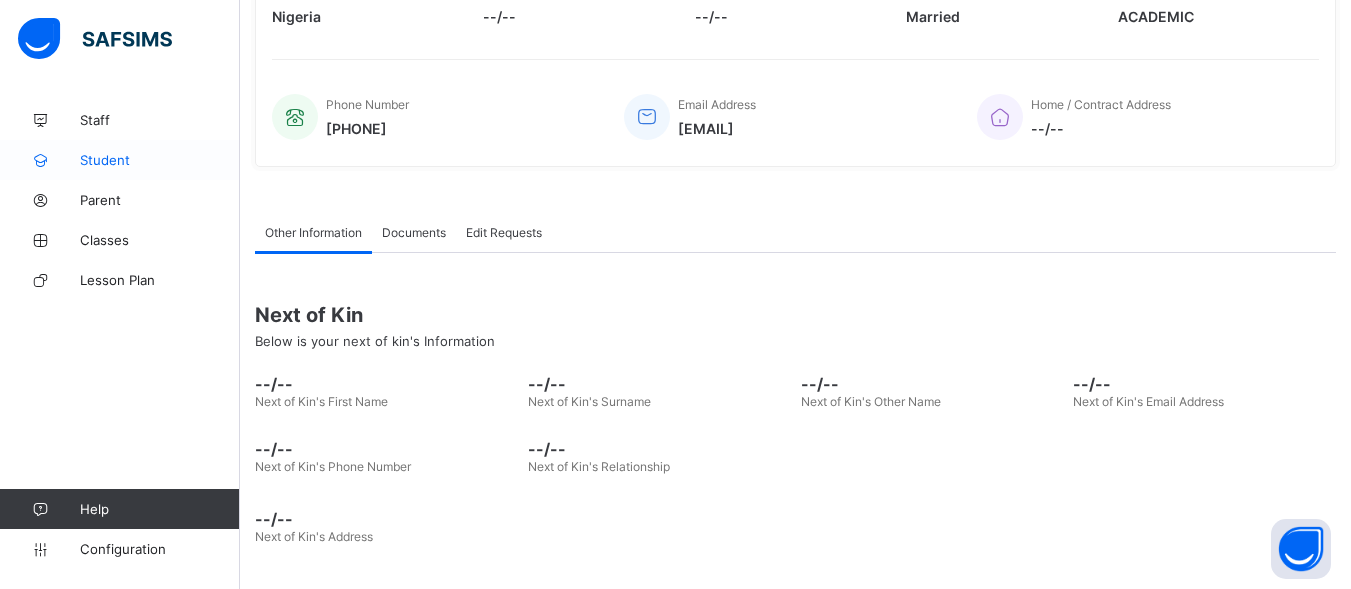 click on "Student" at bounding box center [160, 160] 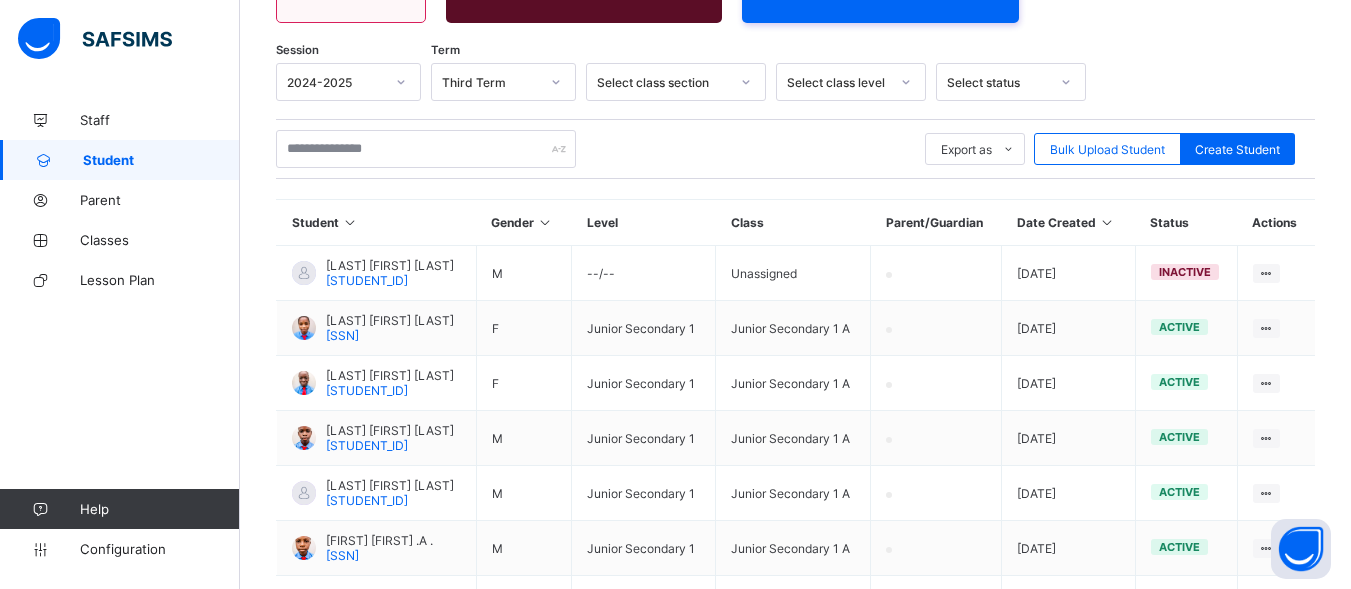 scroll, scrollTop: 449, scrollLeft: 0, axis: vertical 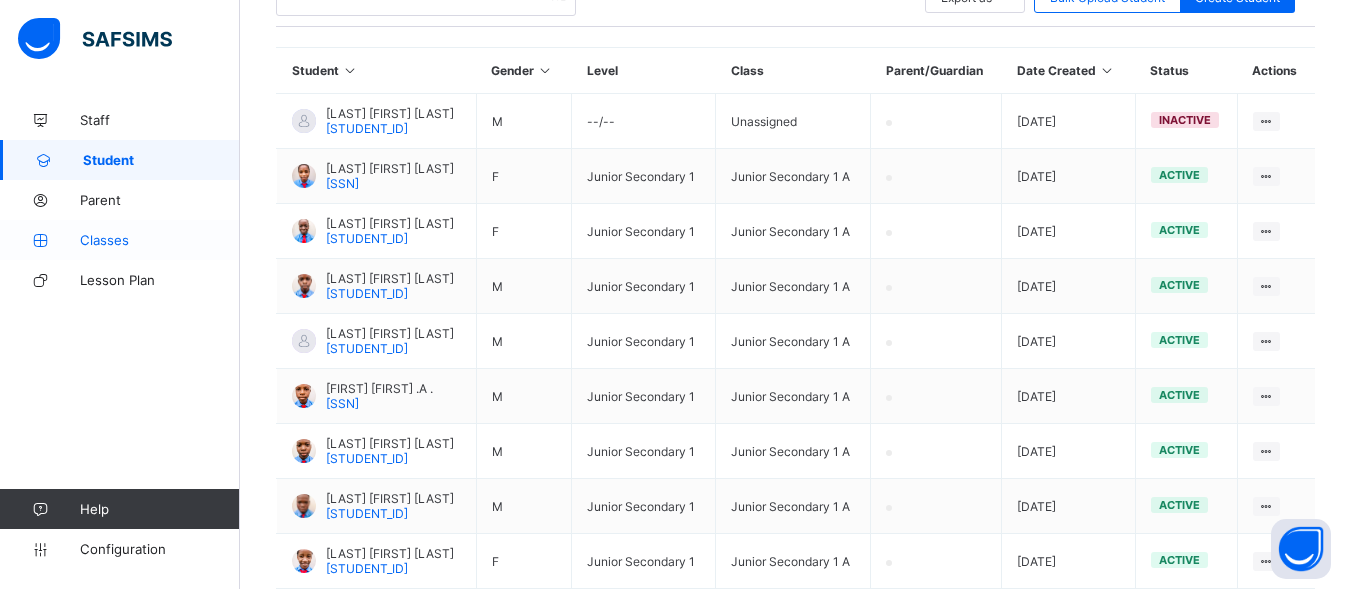 click on "Classes" at bounding box center (120, 240) 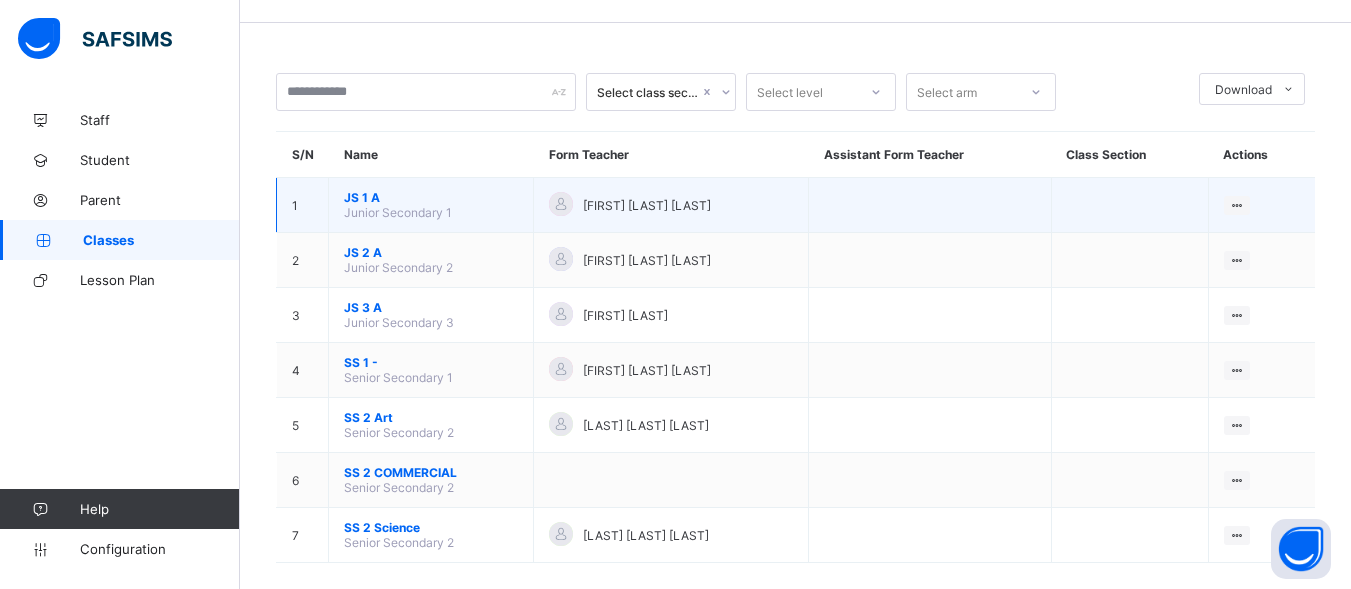 scroll, scrollTop: 81, scrollLeft: 0, axis: vertical 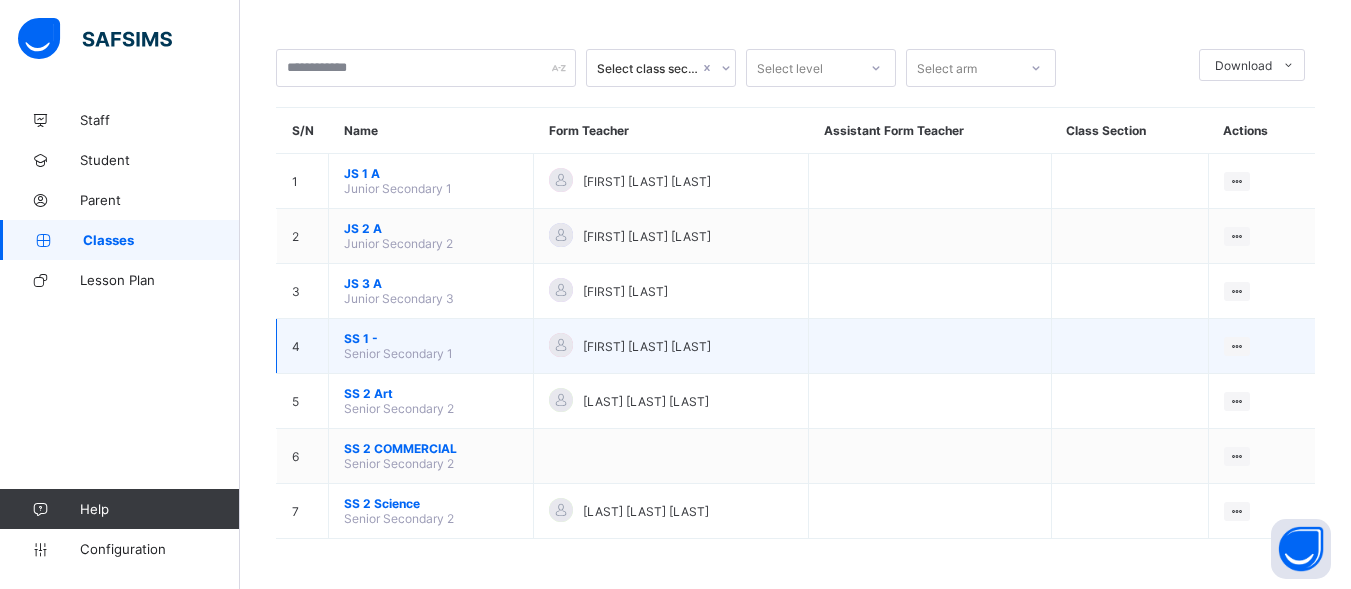 click on "SS 1   -" at bounding box center (431, 338) 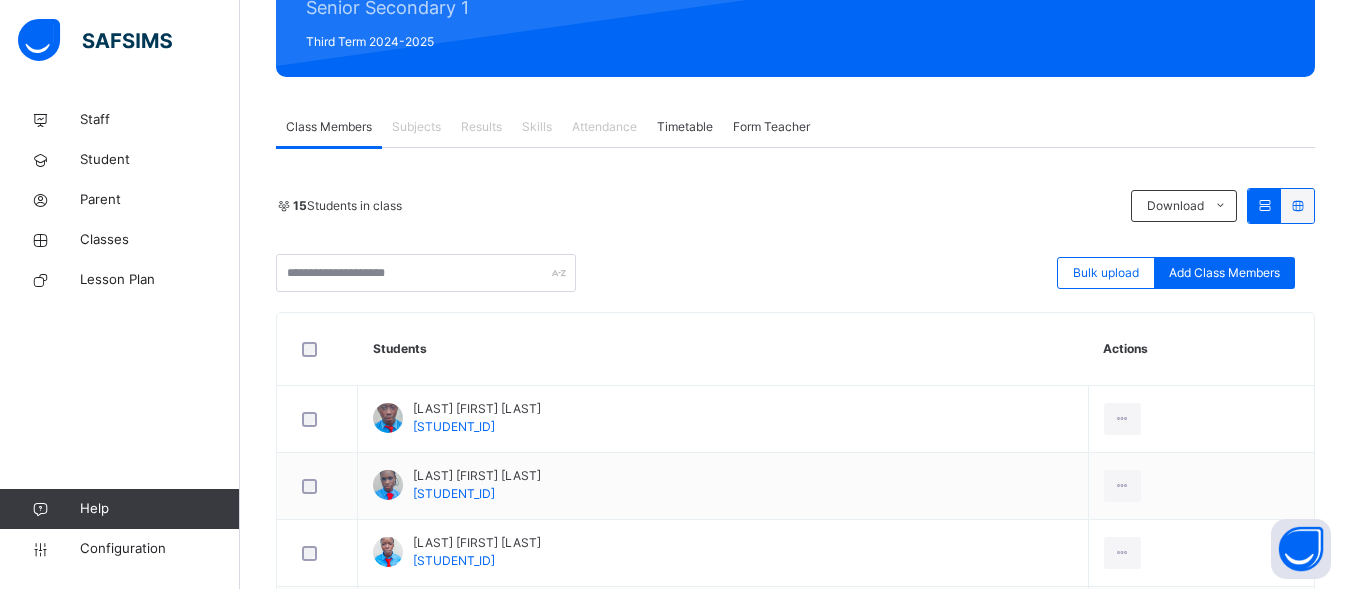 scroll, scrollTop: 300, scrollLeft: 0, axis: vertical 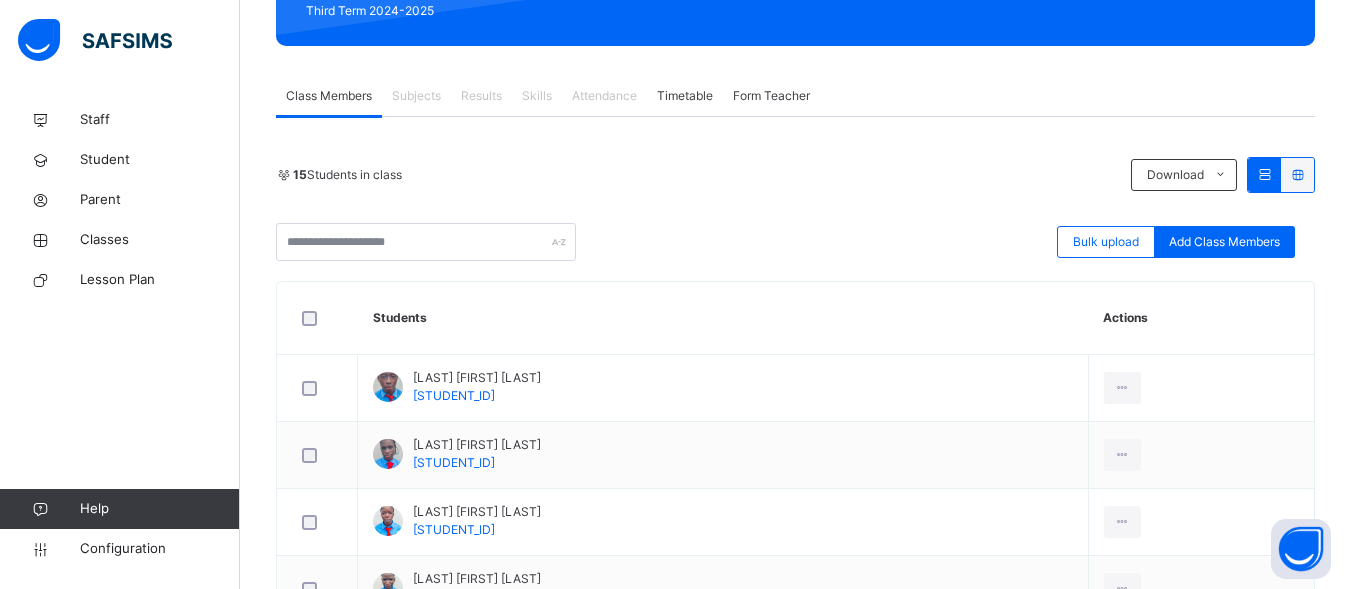 click on "Results" at bounding box center (481, 96) 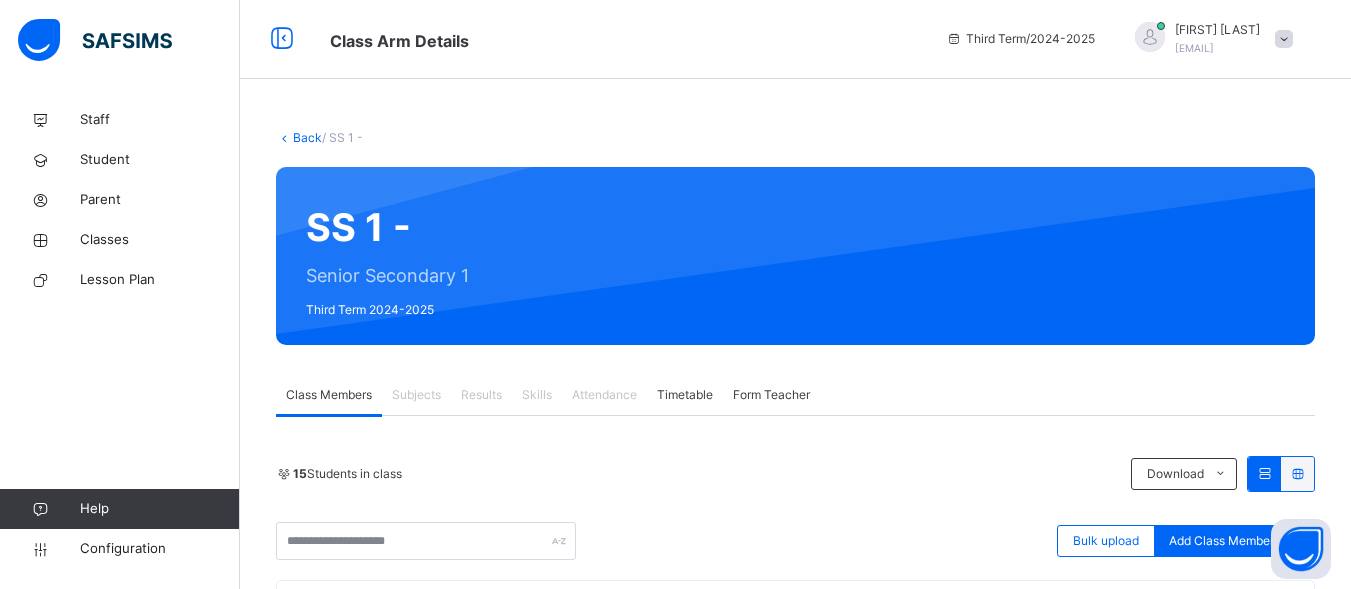 scroll, scrollTop: 0, scrollLeft: 0, axis: both 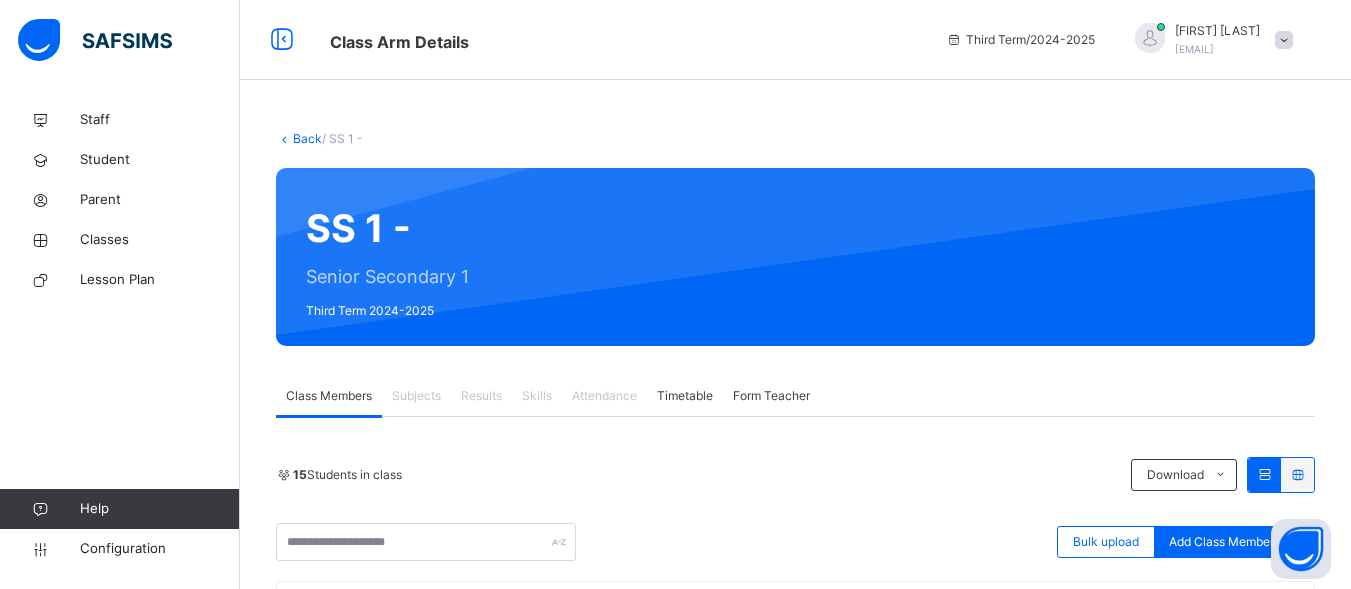 click on "Timetable" at bounding box center [685, 396] 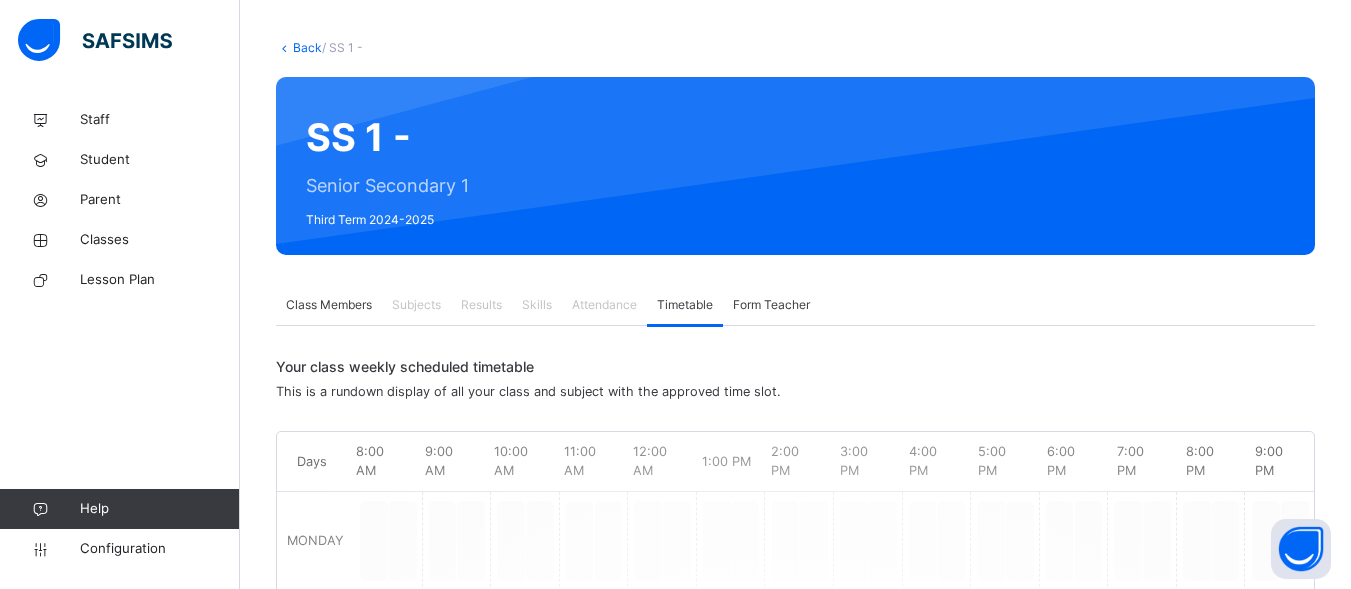 scroll, scrollTop: 0, scrollLeft: 0, axis: both 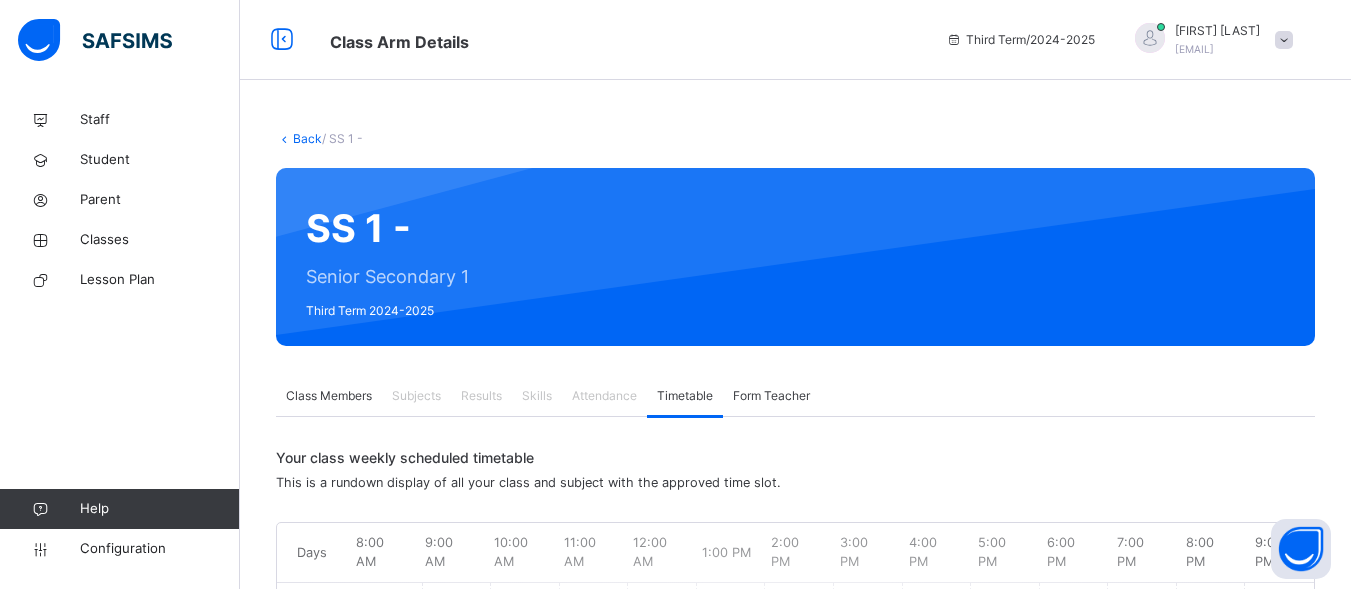 click on "Third Term  /  2024-2025" at bounding box center [1020, 40] 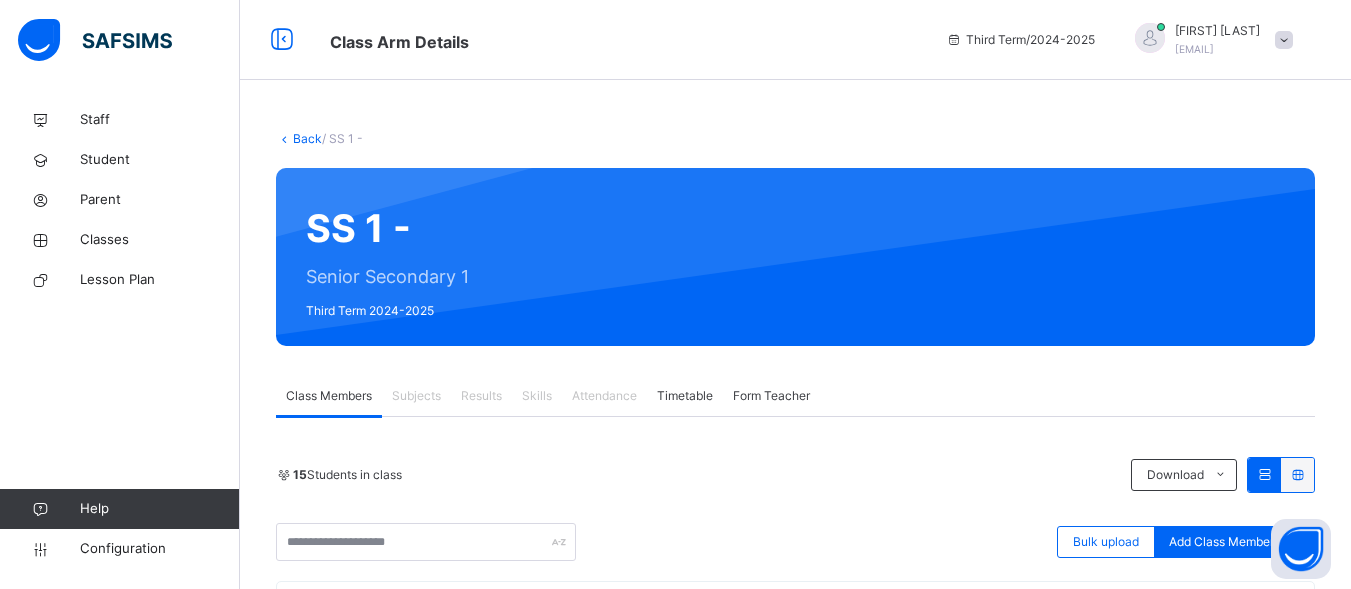 click on "Results" at bounding box center (481, 396) 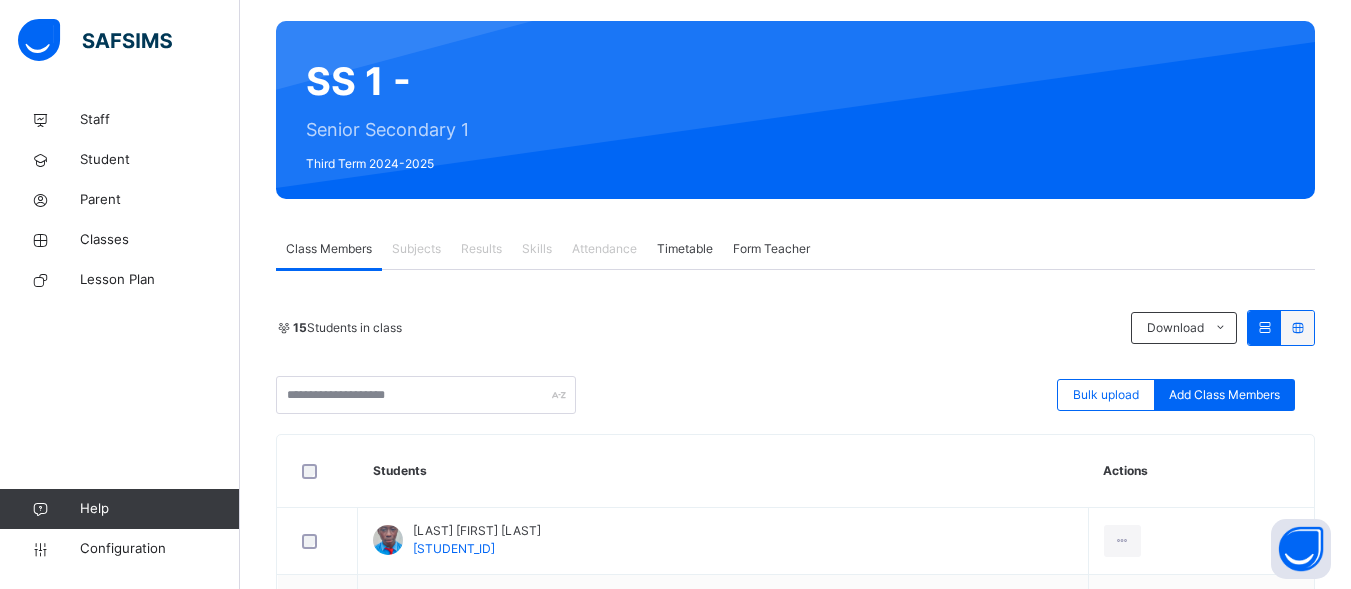 scroll, scrollTop: 0, scrollLeft: 0, axis: both 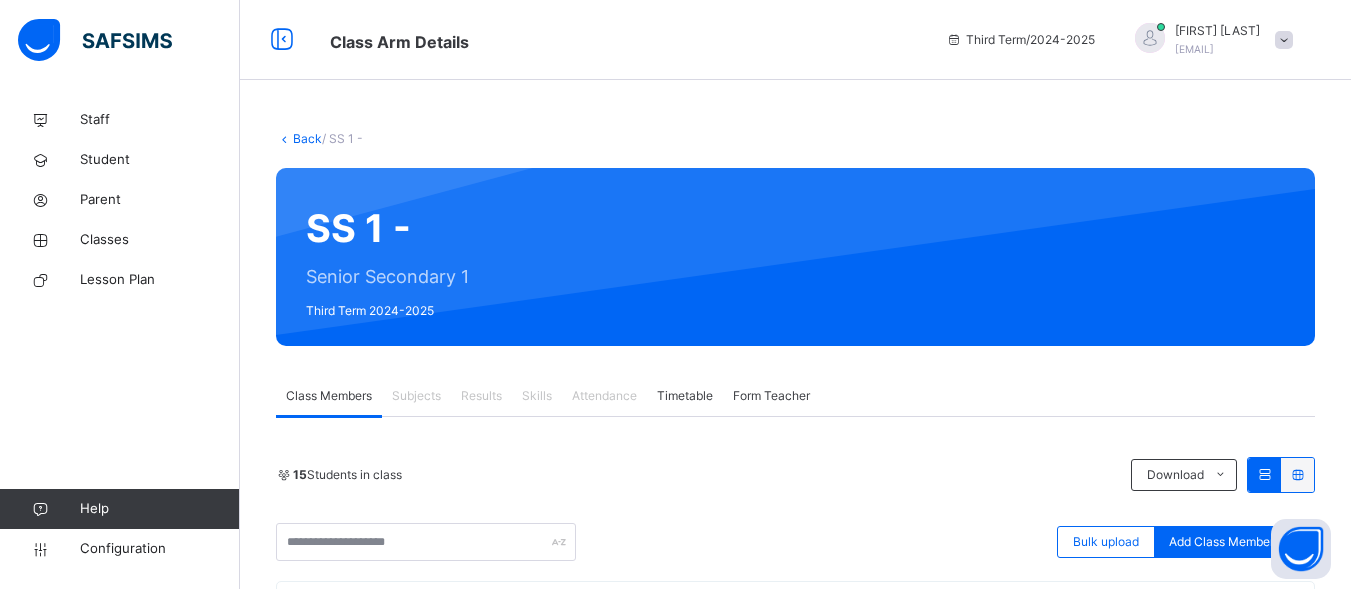 click on "Back" at bounding box center [307, 138] 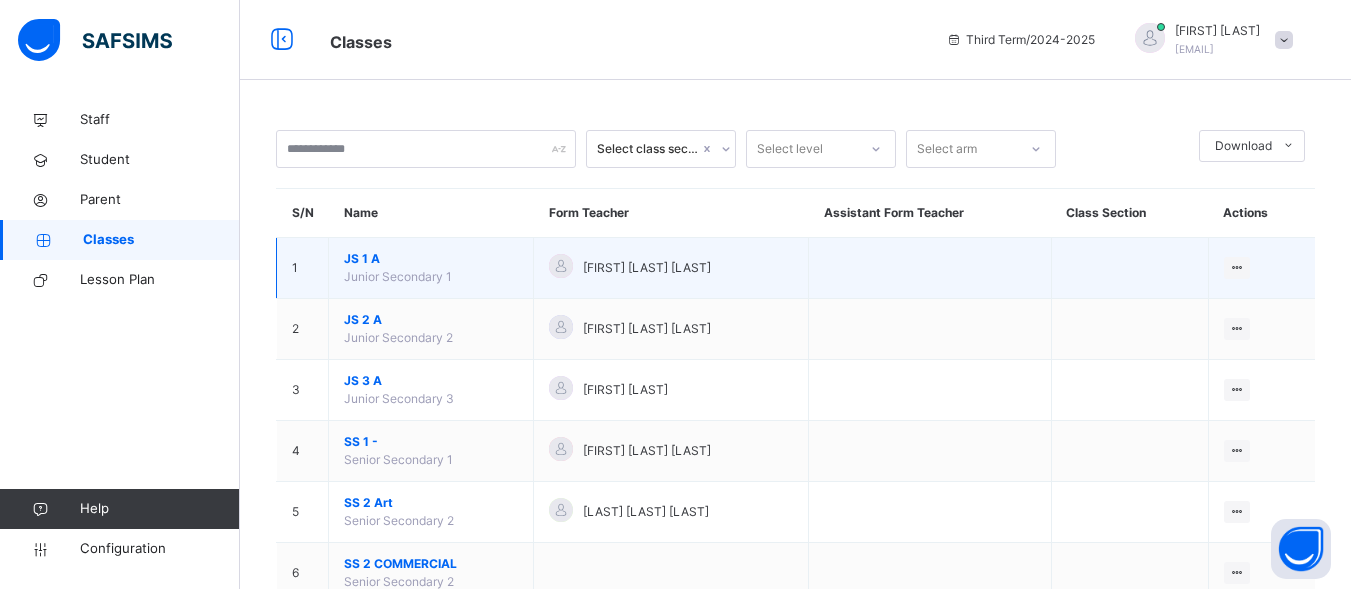 click on "Junior Secondary 1" at bounding box center [398, 276] 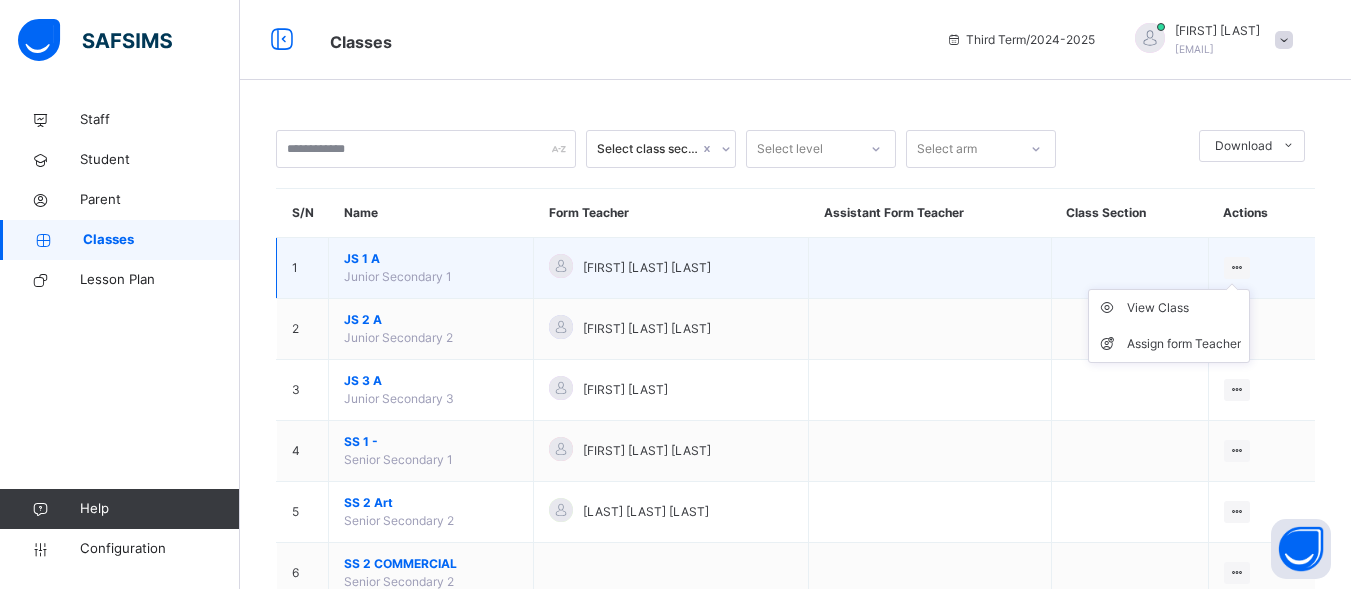 click at bounding box center [1237, 267] 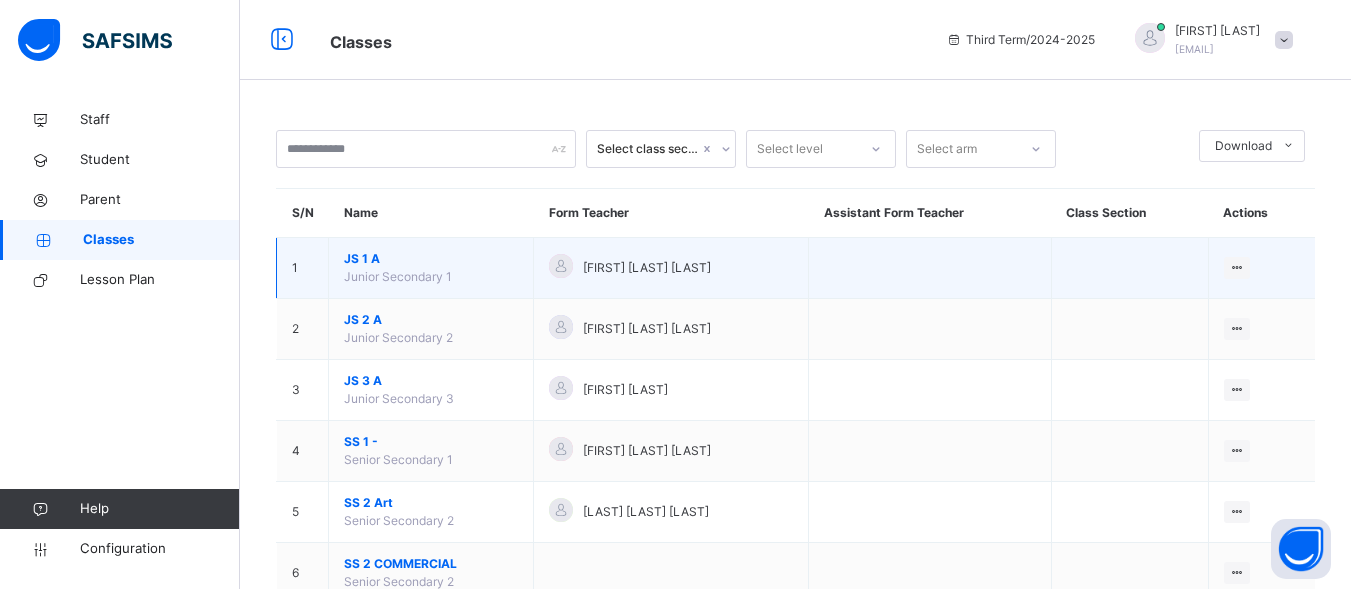 click on "JS 1   A   Junior Secondary 1" at bounding box center [431, 268] 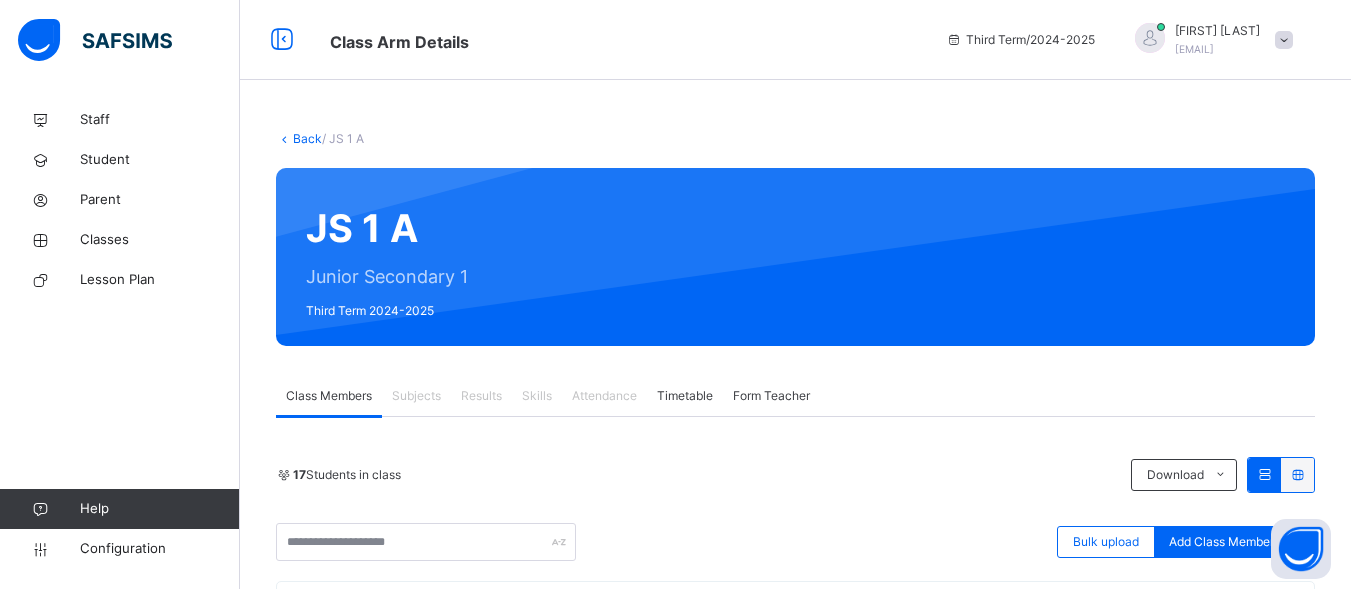 click on "Results" at bounding box center [481, 396] 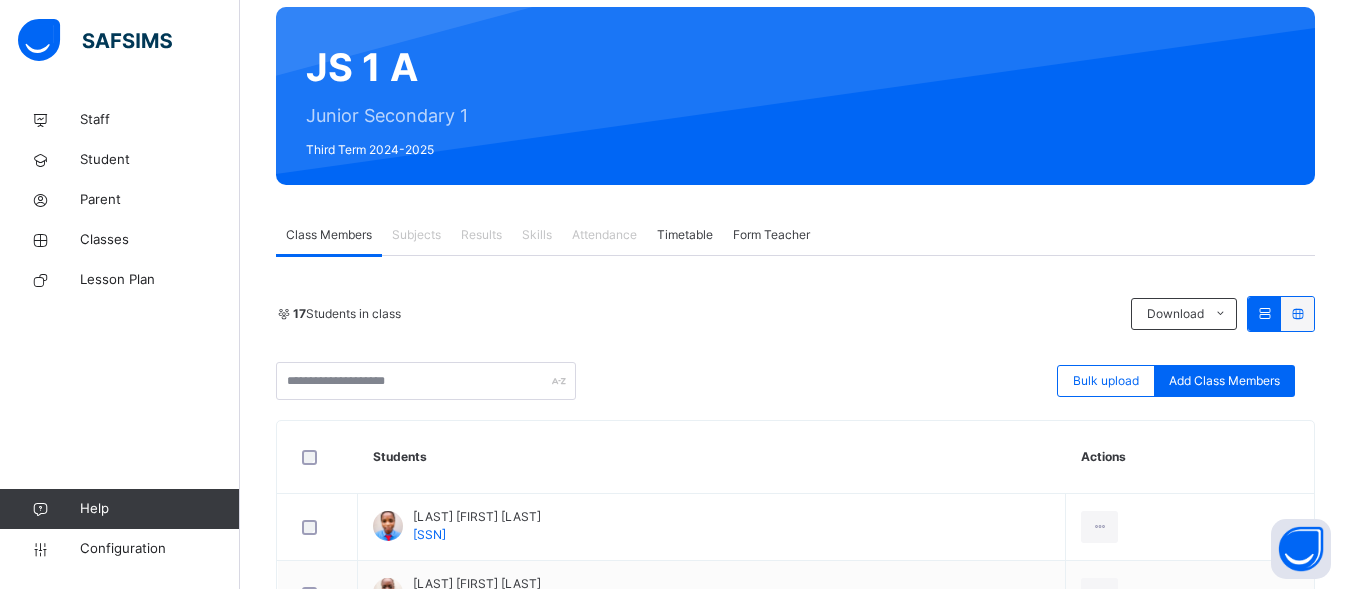 scroll, scrollTop: 200, scrollLeft: 0, axis: vertical 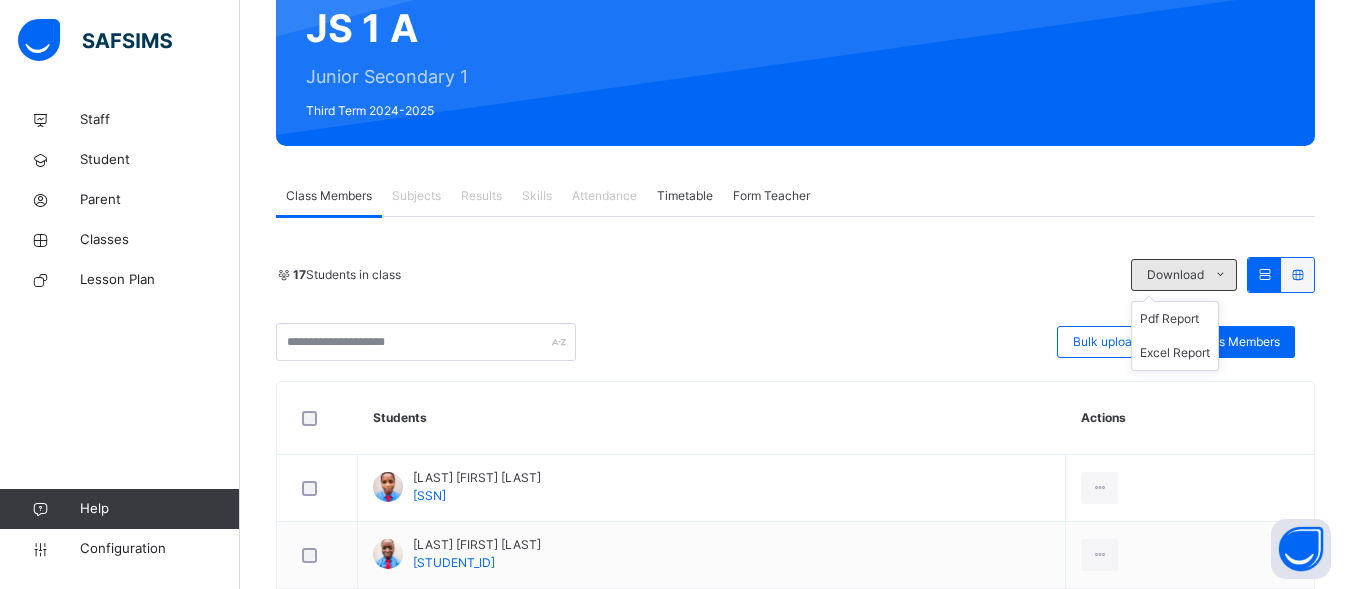 click at bounding box center (1220, 275) 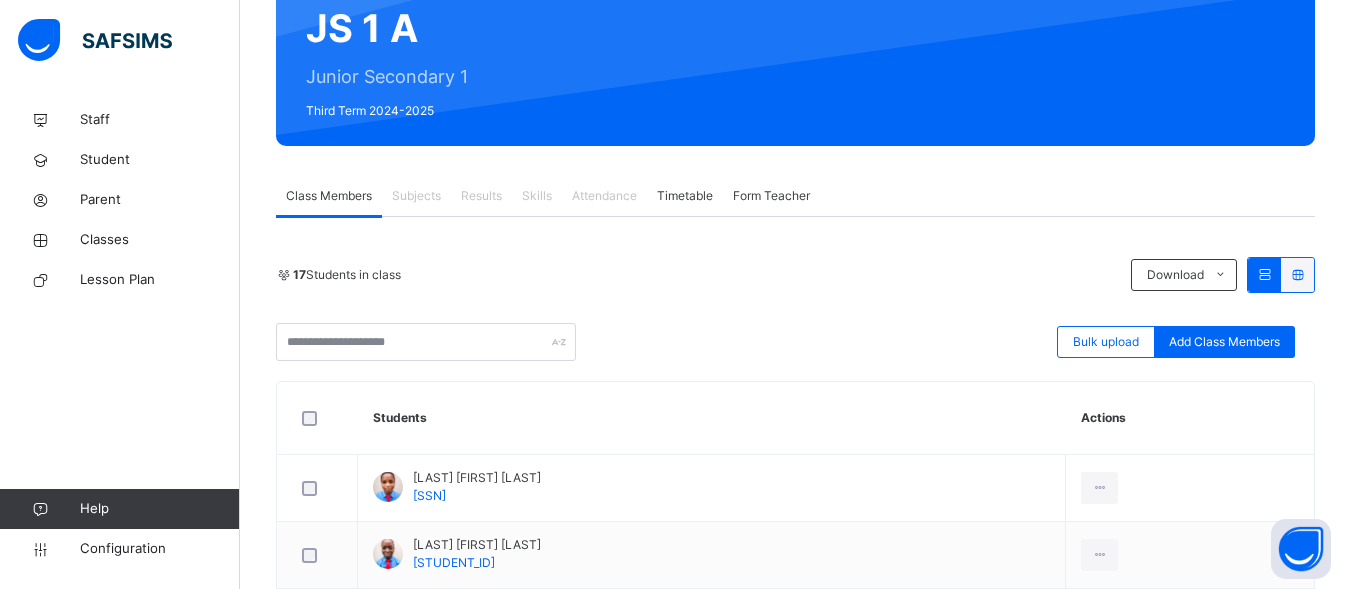 click on "17  Students in class Download Pdf Report Excel Report" at bounding box center [795, 275] 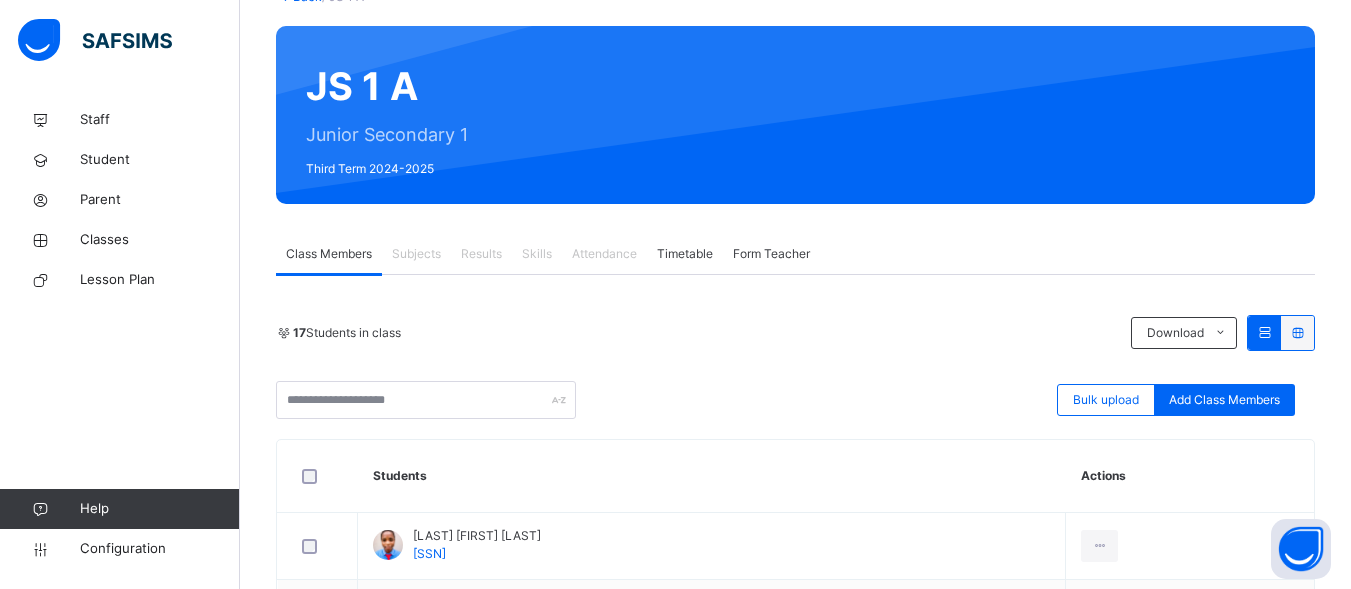 scroll, scrollTop: 315, scrollLeft: 0, axis: vertical 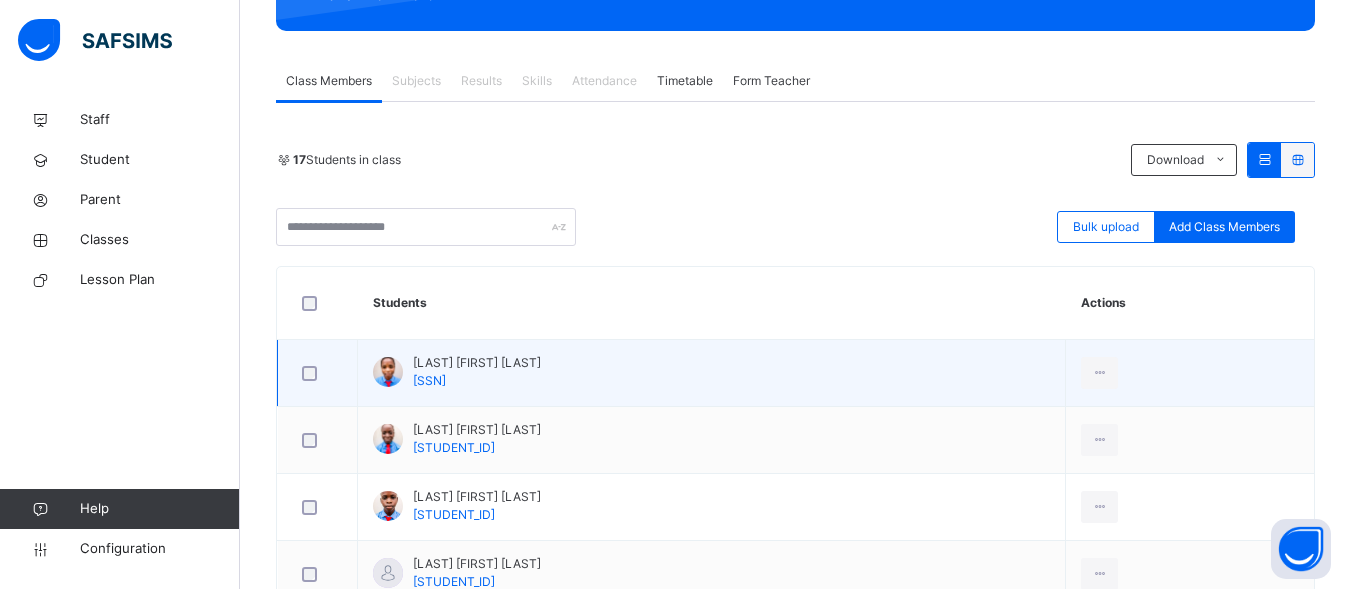 click on "Adebayo  Esther  Bose SSAA/1999/044" at bounding box center [712, 373] 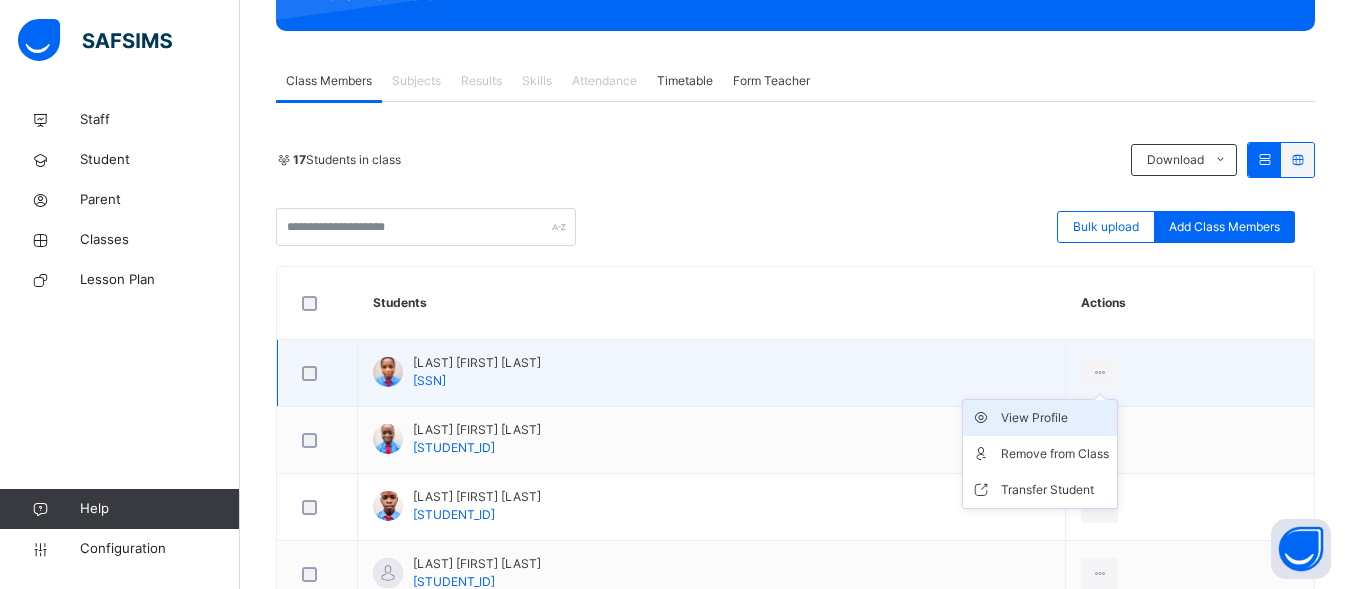 click on "View Profile" at bounding box center (1055, 418) 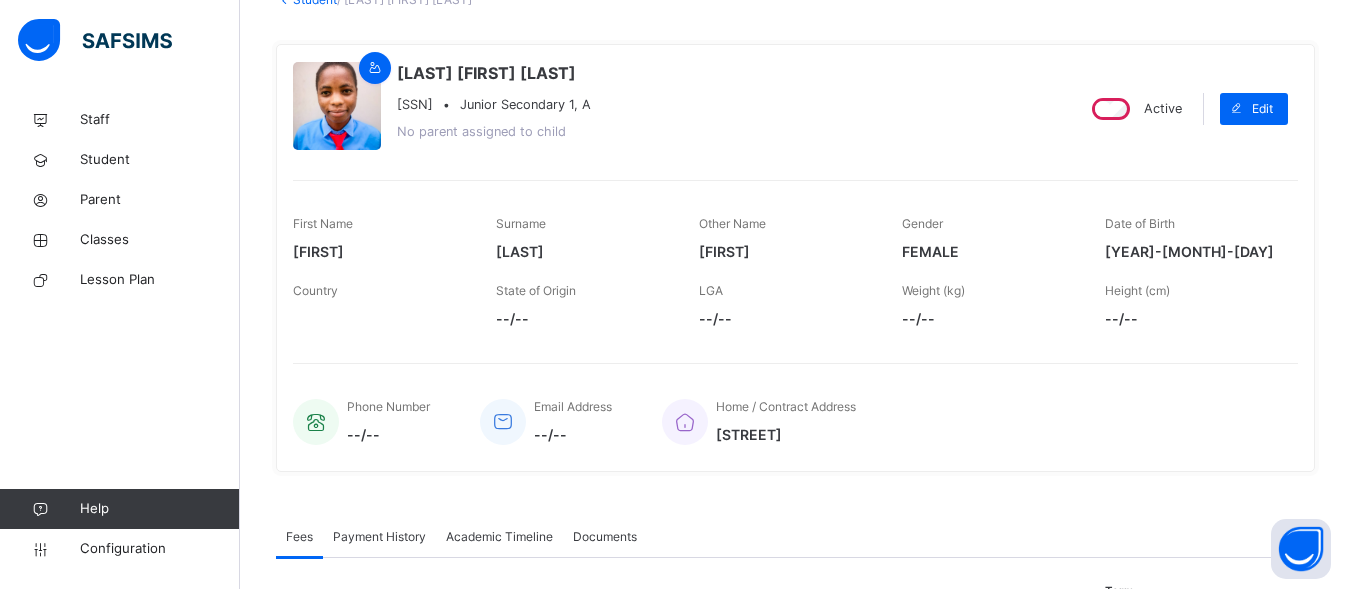 scroll, scrollTop: 0, scrollLeft: 0, axis: both 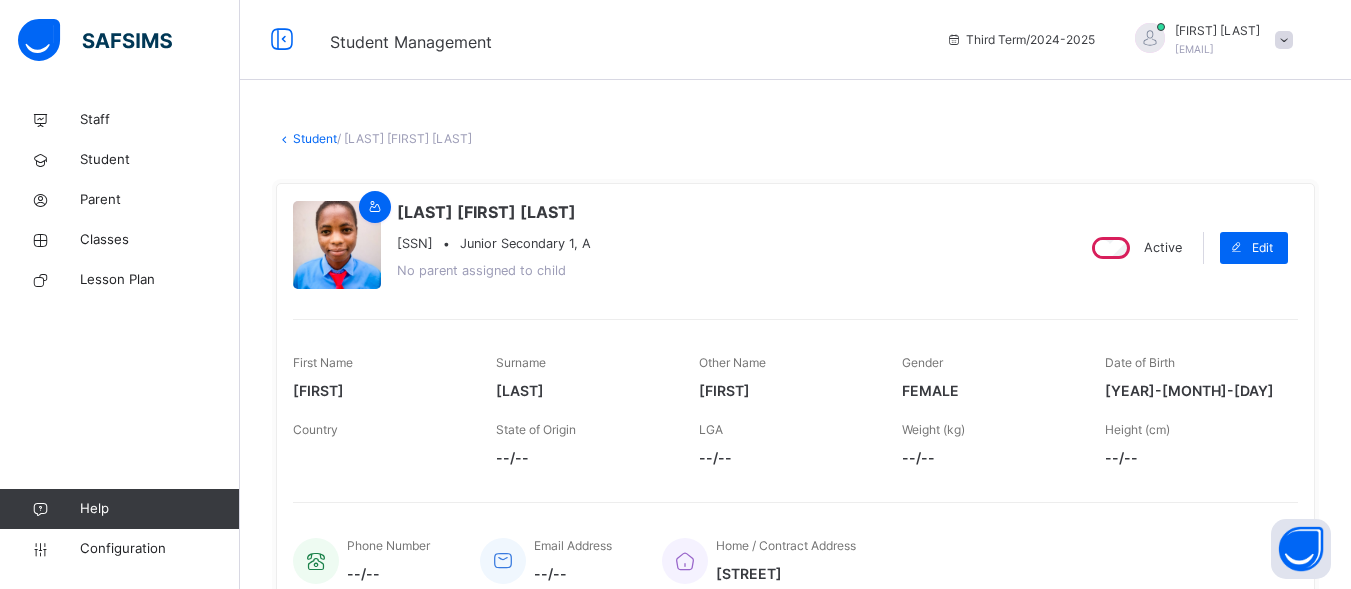 click on "Student" at bounding box center (315, 138) 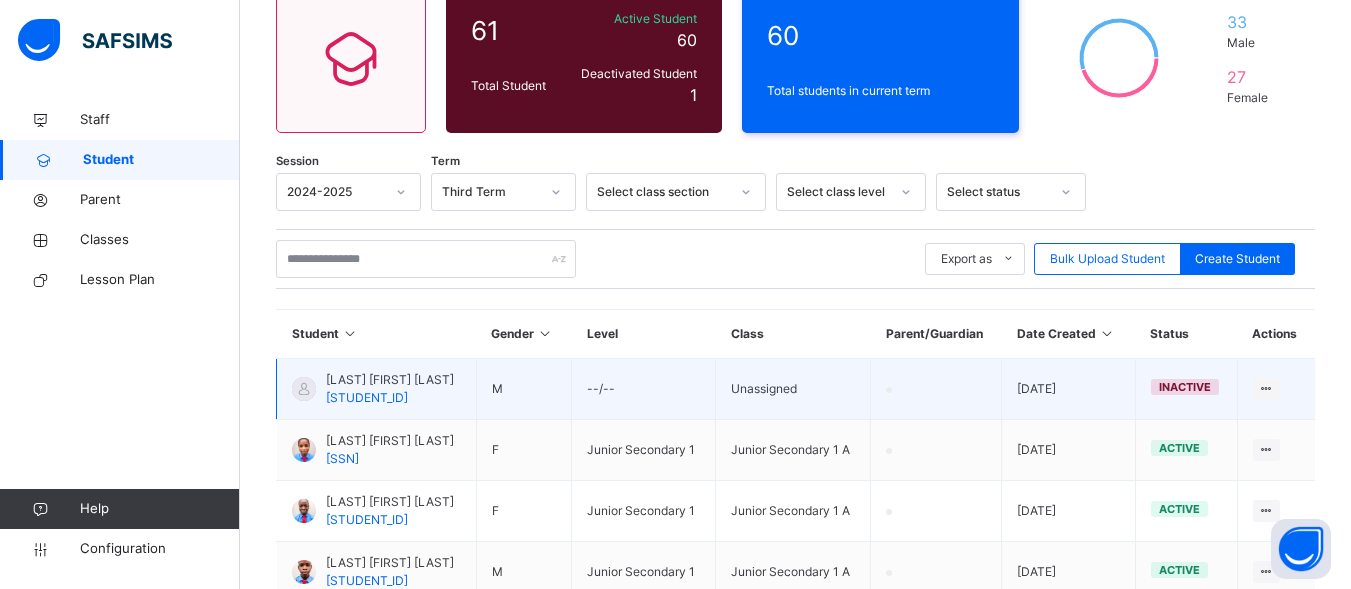 scroll, scrollTop: 0, scrollLeft: 0, axis: both 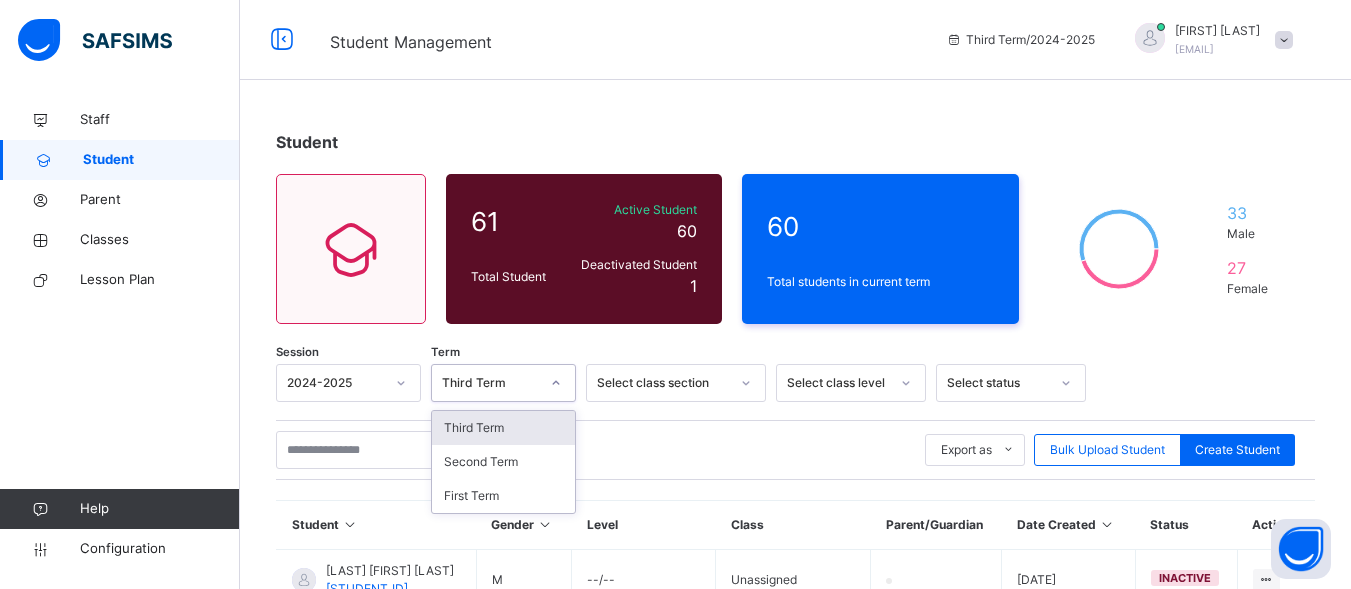 click 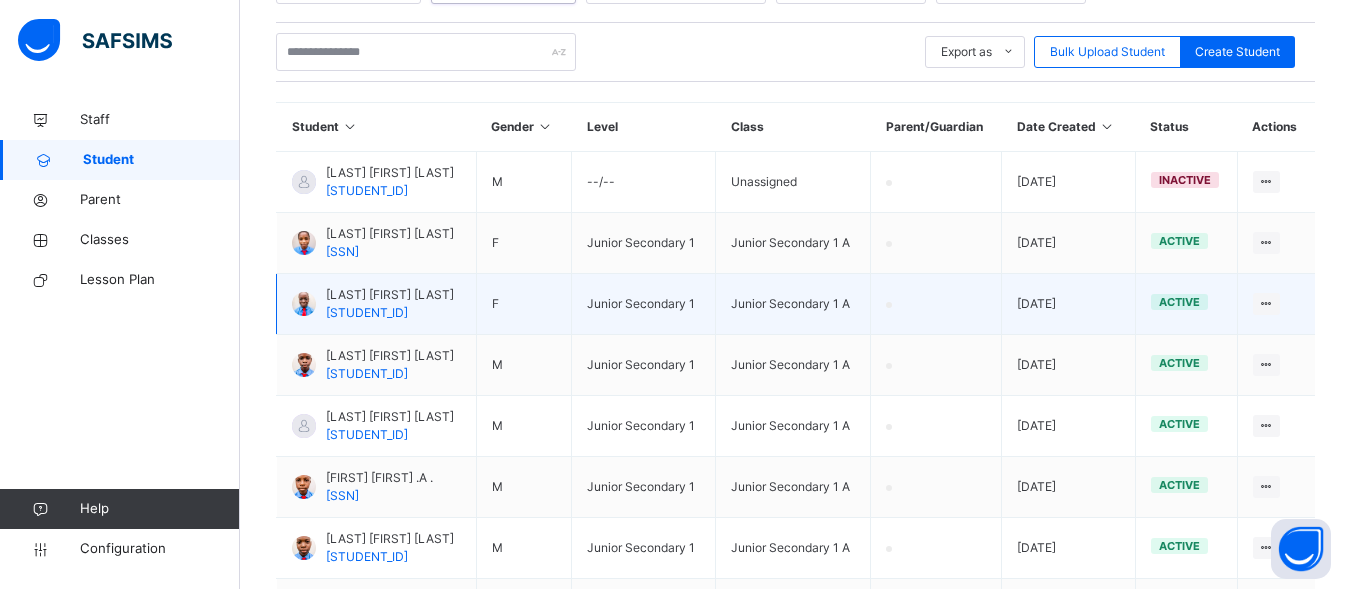 scroll, scrollTop: 400, scrollLeft: 0, axis: vertical 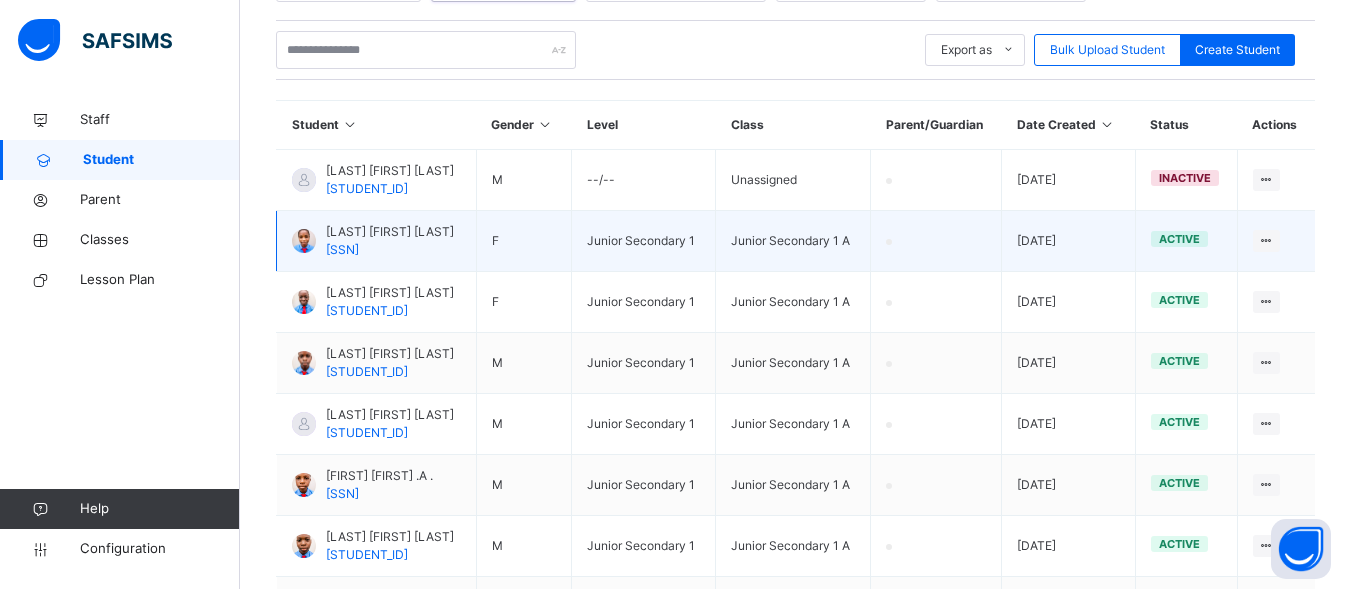 click on "Adebayo  Esther  Bose SSAA/1999/044" at bounding box center [390, 241] 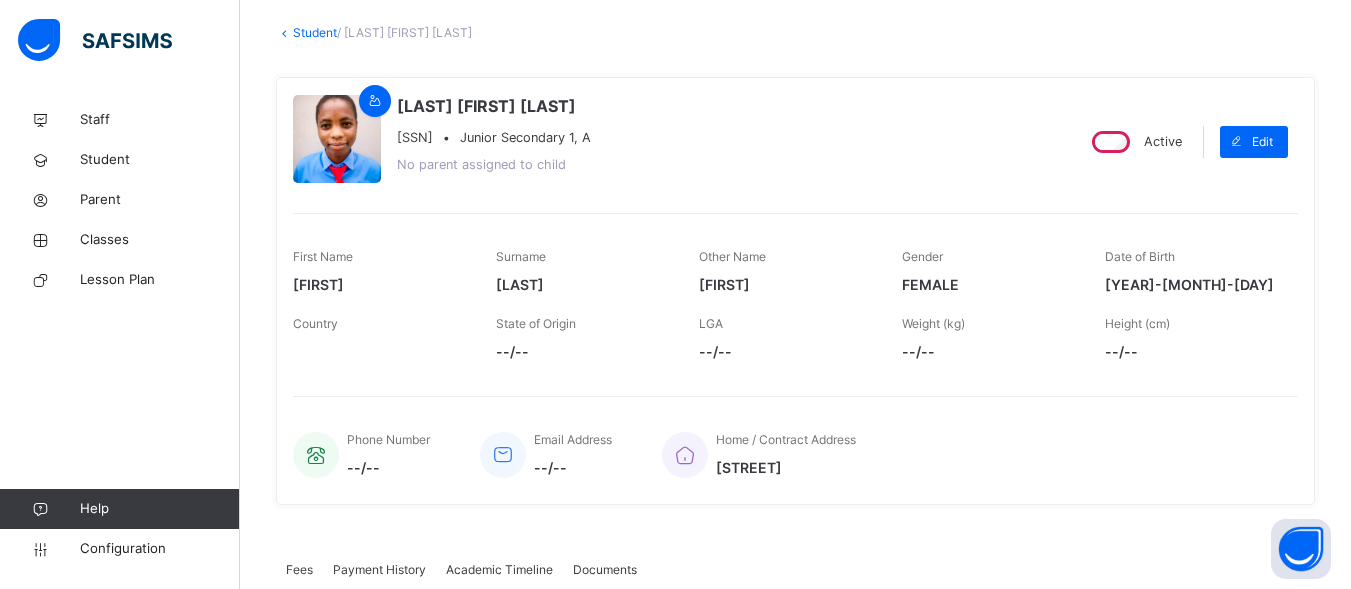 scroll, scrollTop: 0, scrollLeft: 0, axis: both 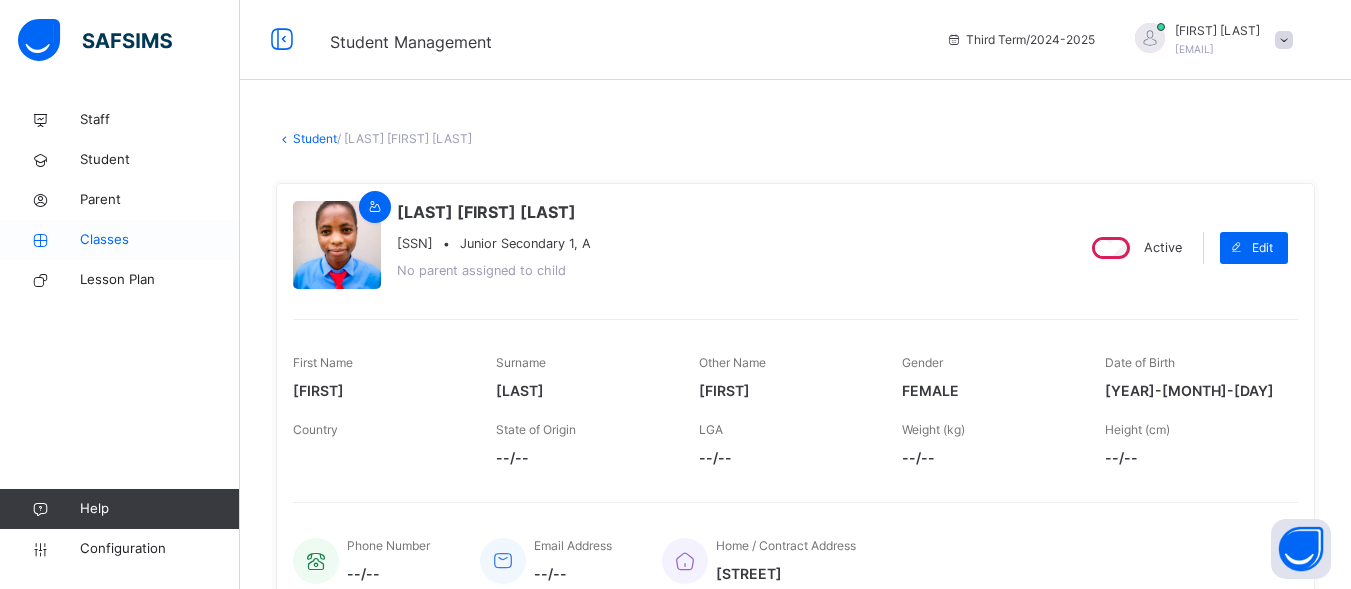 click on "Classes" at bounding box center [160, 240] 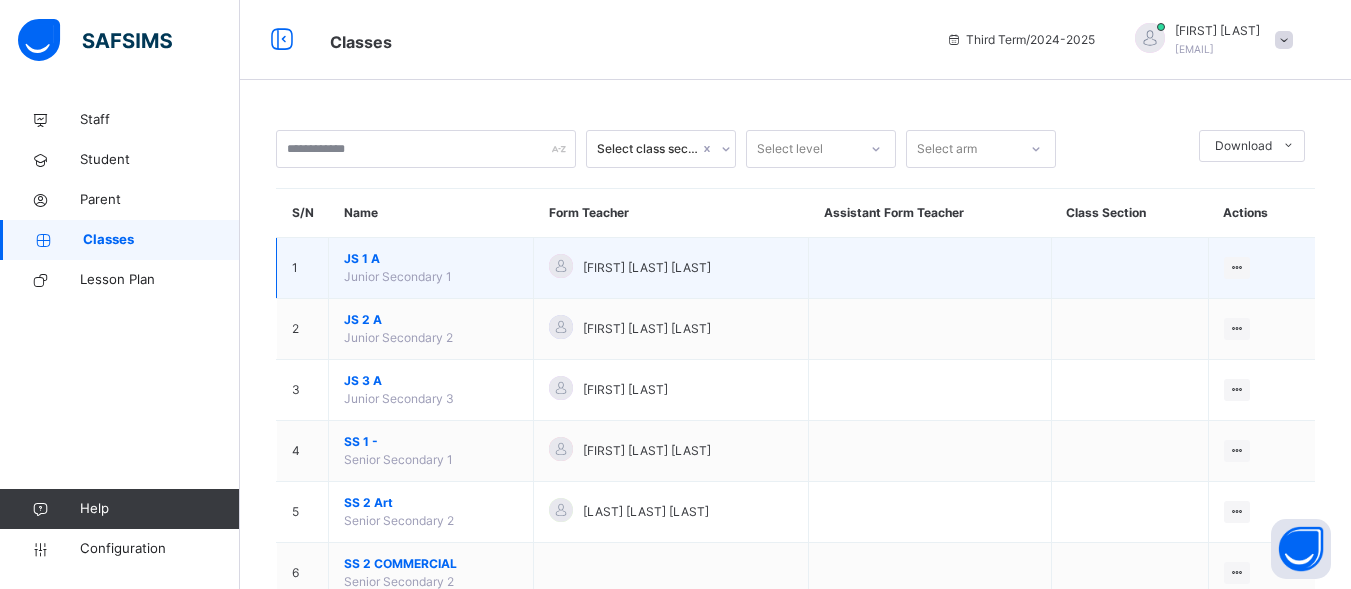 click on "Junior Secondary 1" at bounding box center [398, 276] 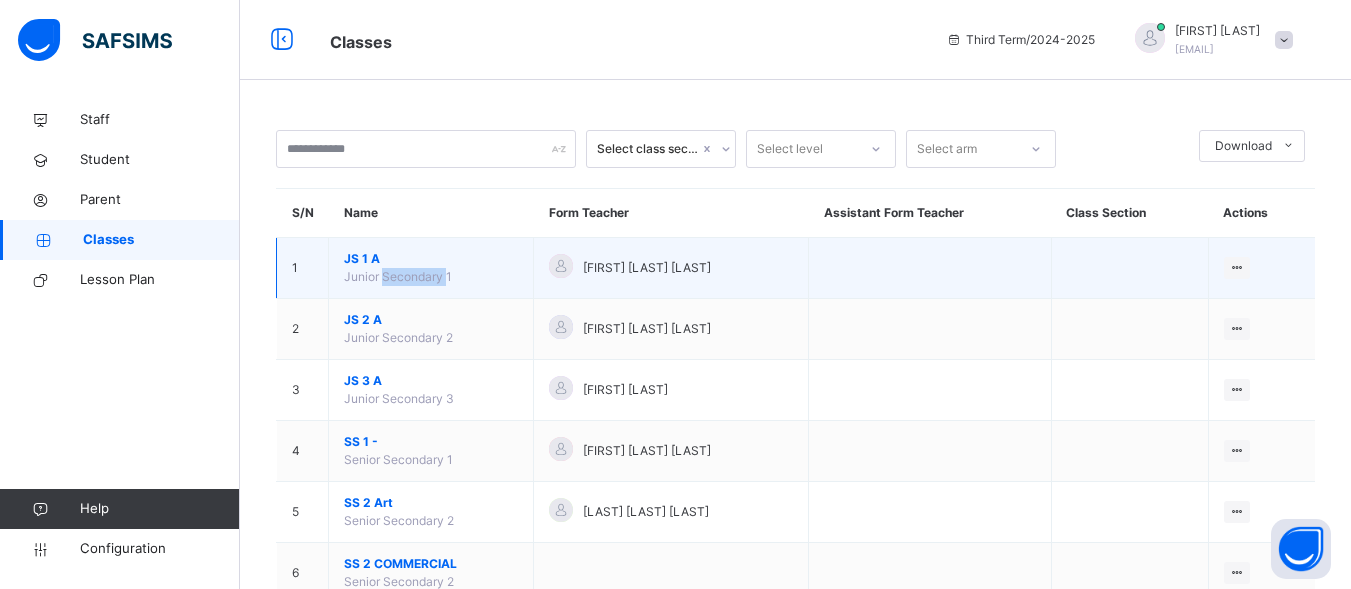 click on "Junior Secondary 1" at bounding box center (398, 276) 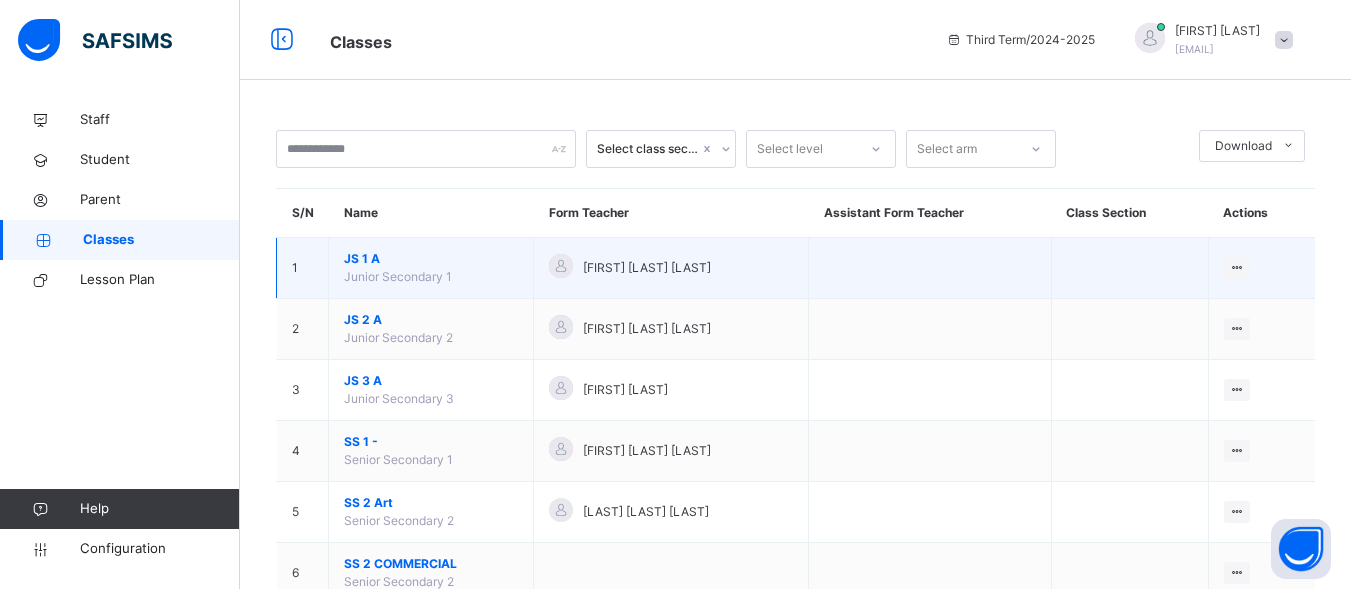 click on "JS 1   A   Junior Secondary 1" at bounding box center [431, 268] 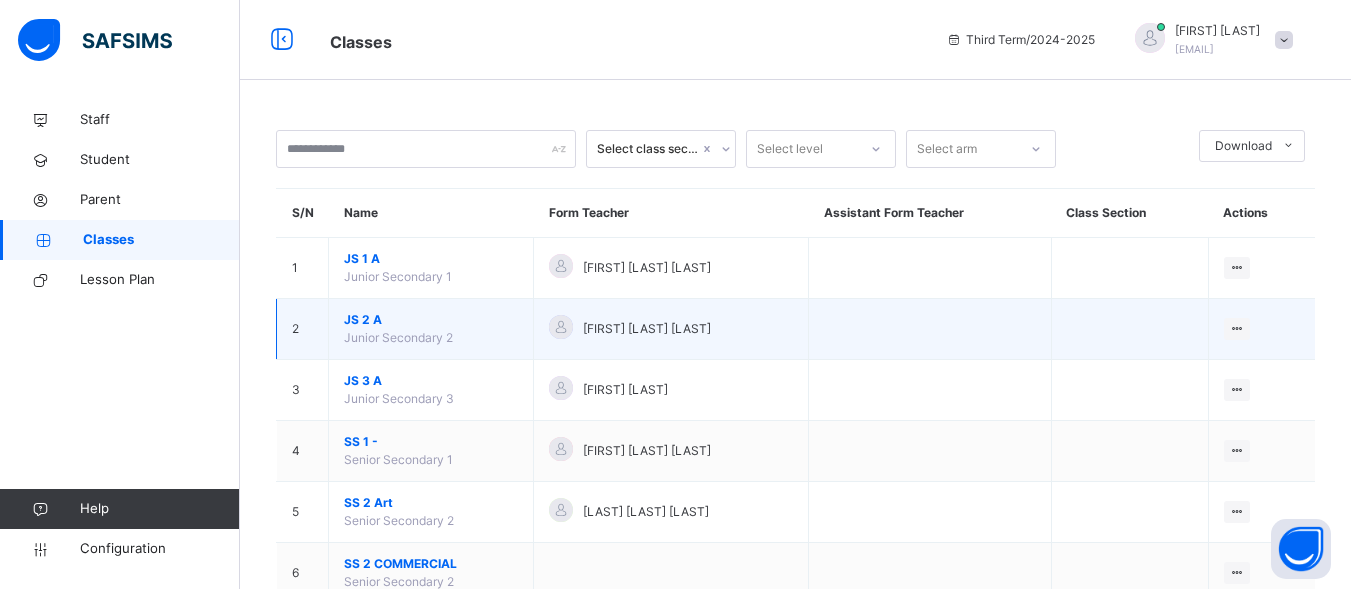 click on "JS 2   A" at bounding box center [431, 320] 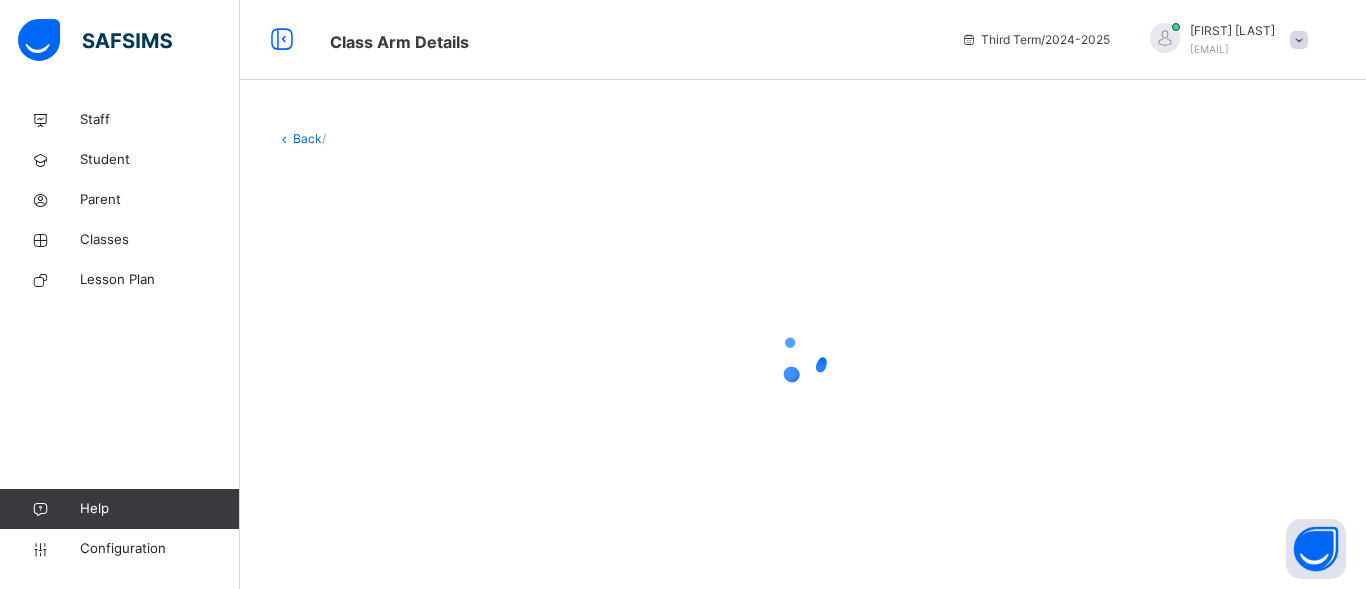 click at bounding box center [803, 358] 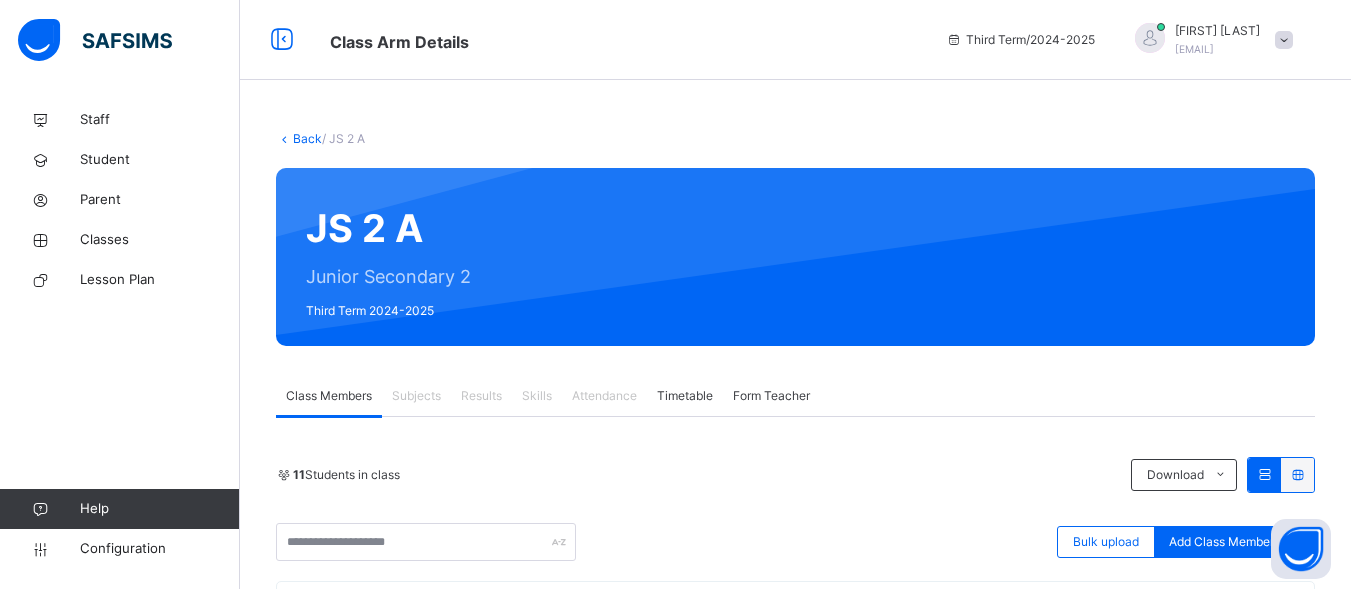scroll, scrollTop: 100, scrollLeft: 0, axis: vertical 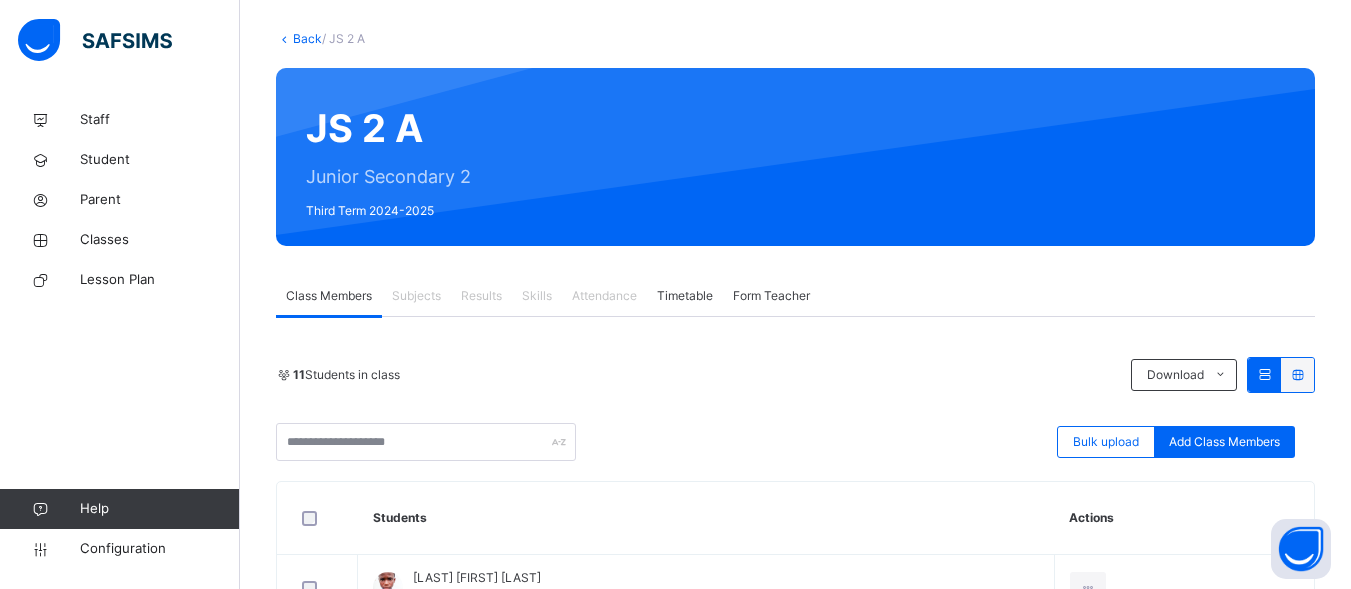 click on "Results" at bounding box center [481, 296] 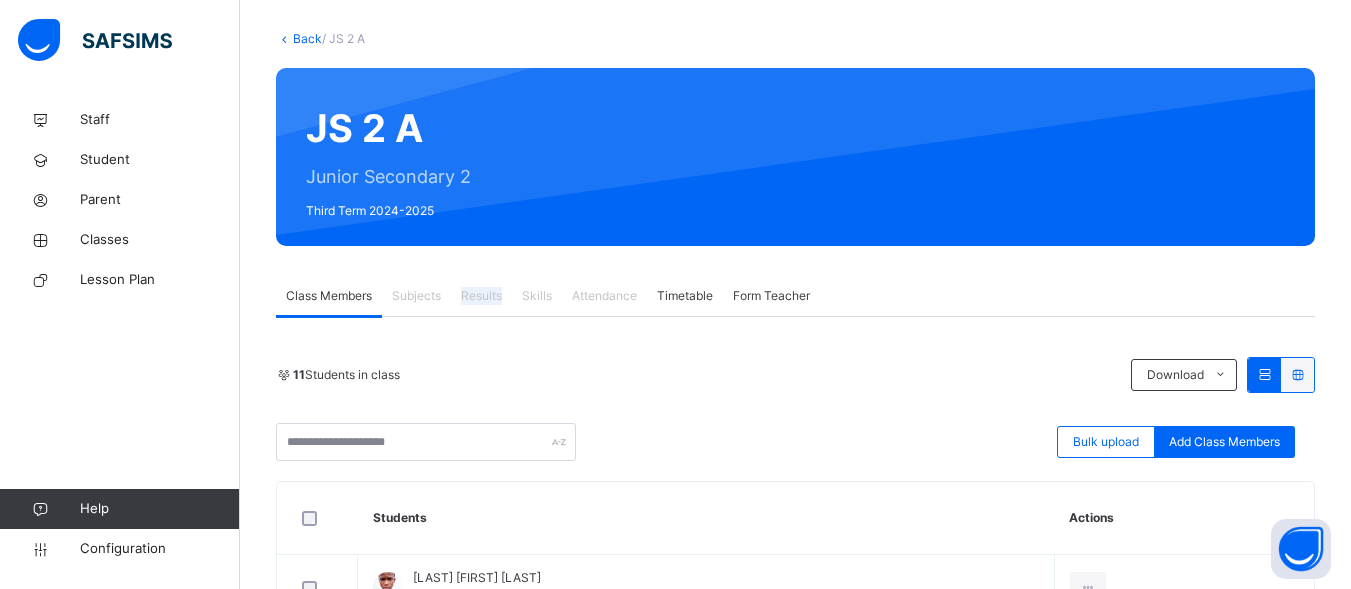 click on "Results" at bounding box center (481, 296) 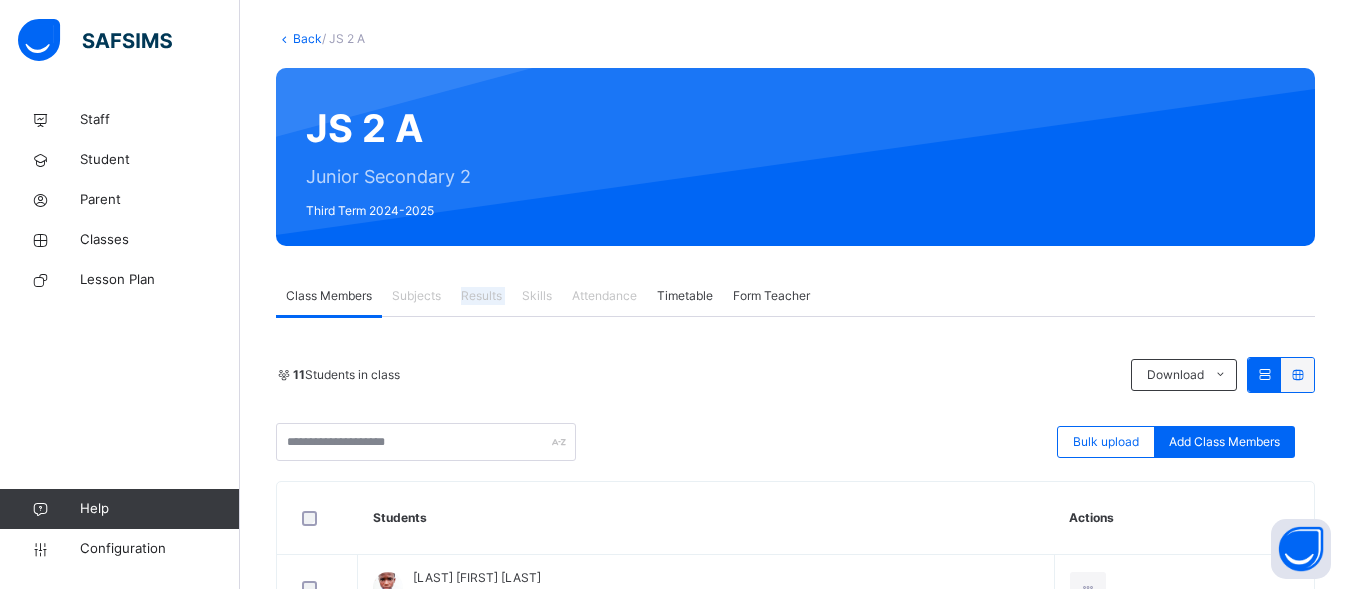 click on "Results" at bounding box center [481, 296] 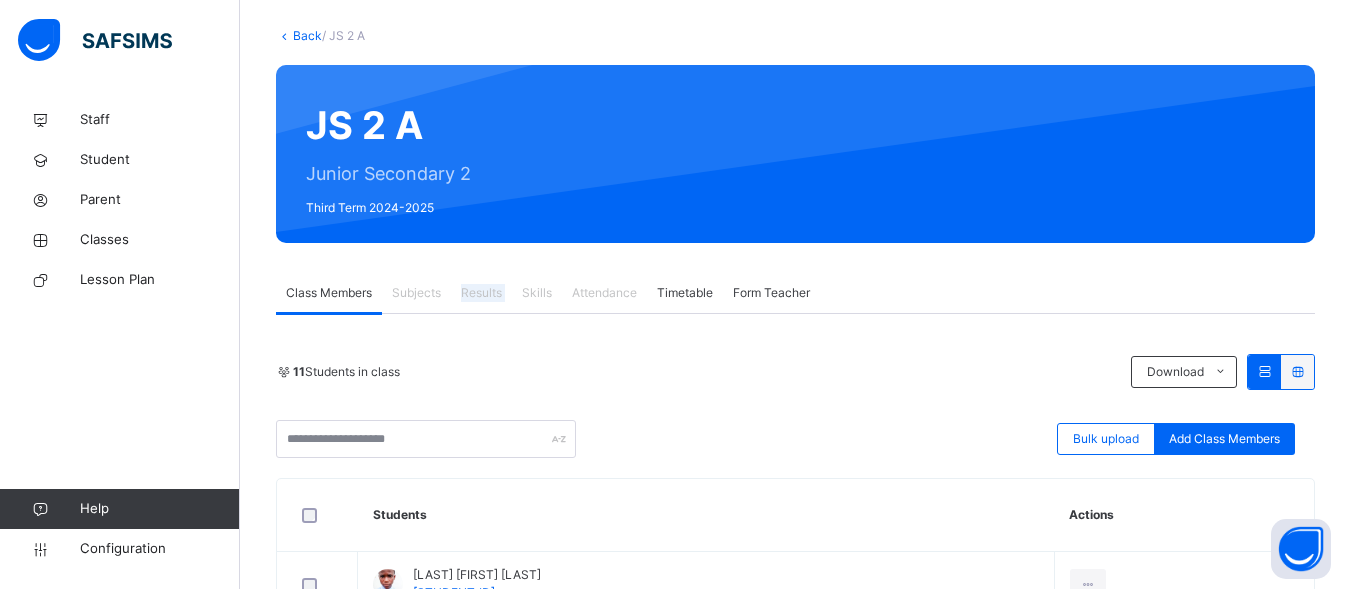 scroll, scrollTop: 0, scrollLeft: 0, axis: both 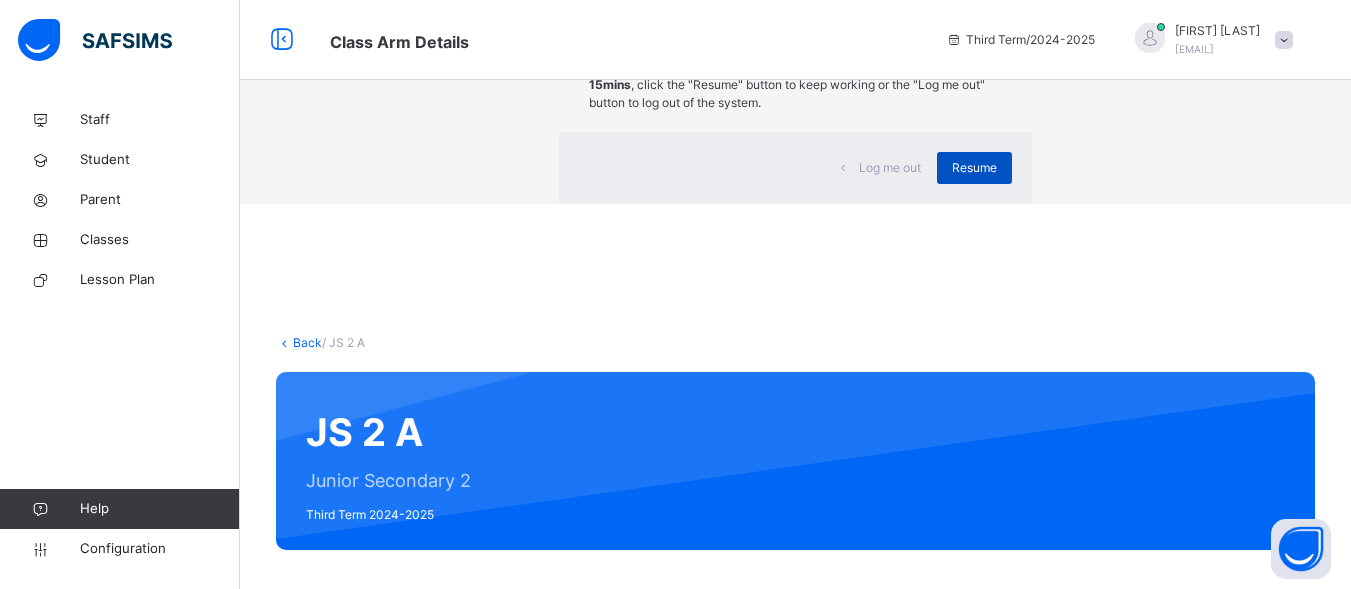 click on "Resume" at bounding box center [974, 168] 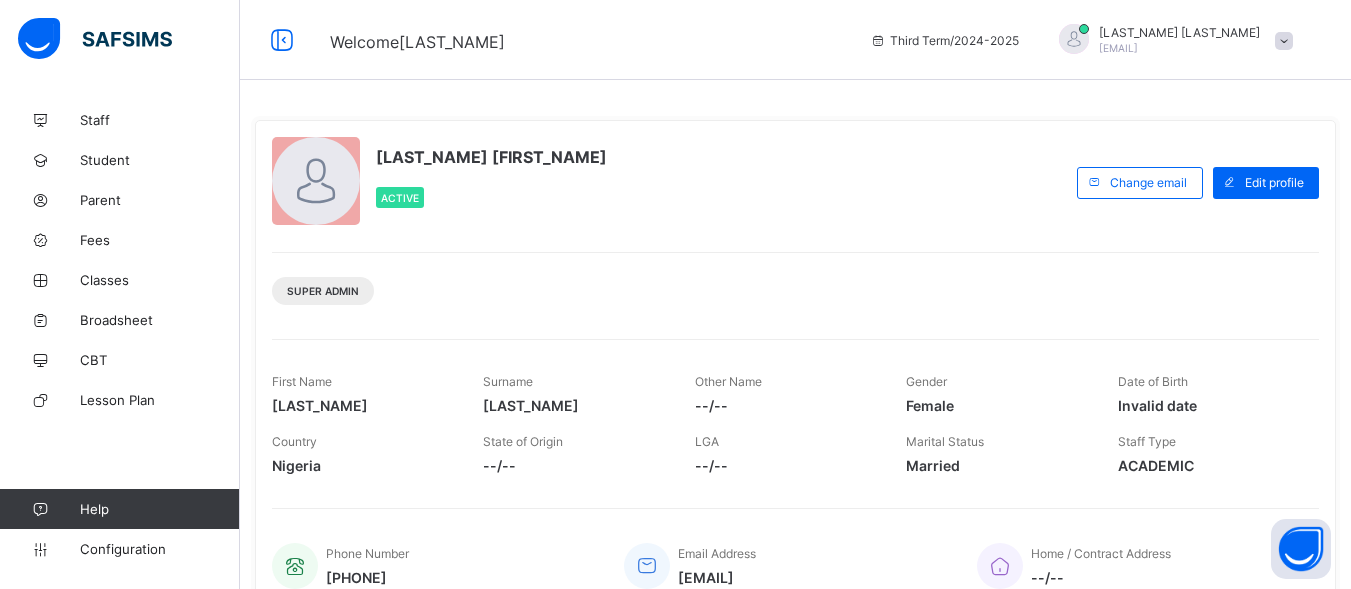 scroll, scrollTop: 0, scrollLeft: 0, axis: both 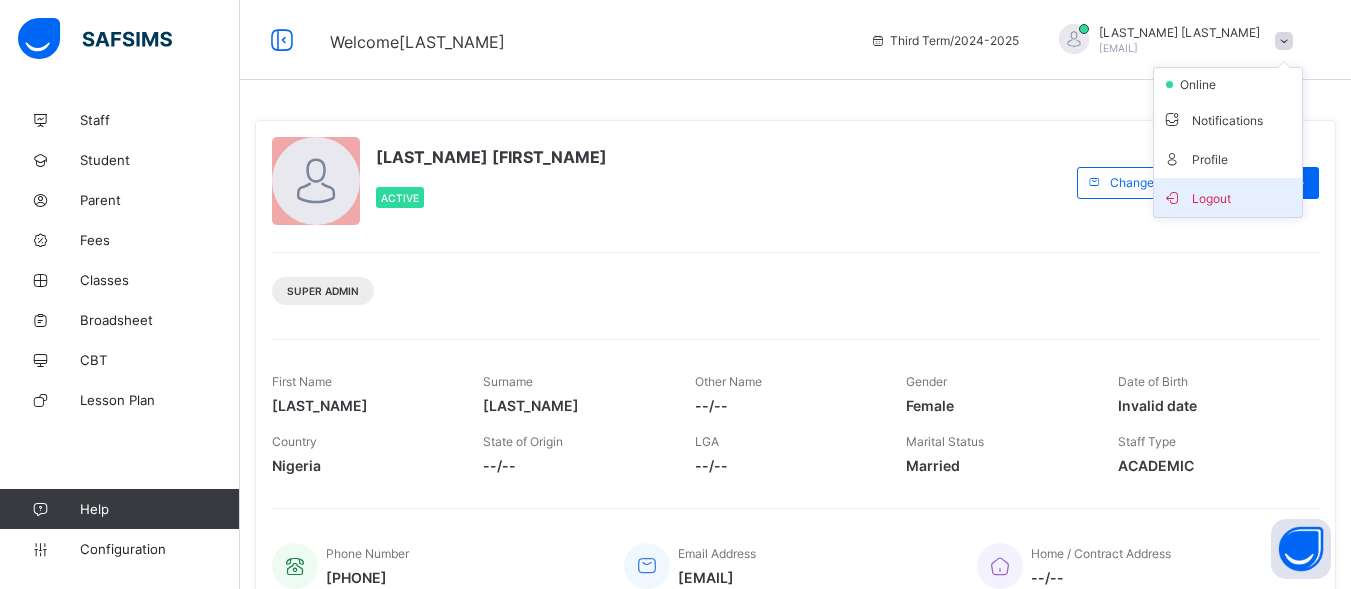 click on "Logout" at bounding box center (1228, 197) 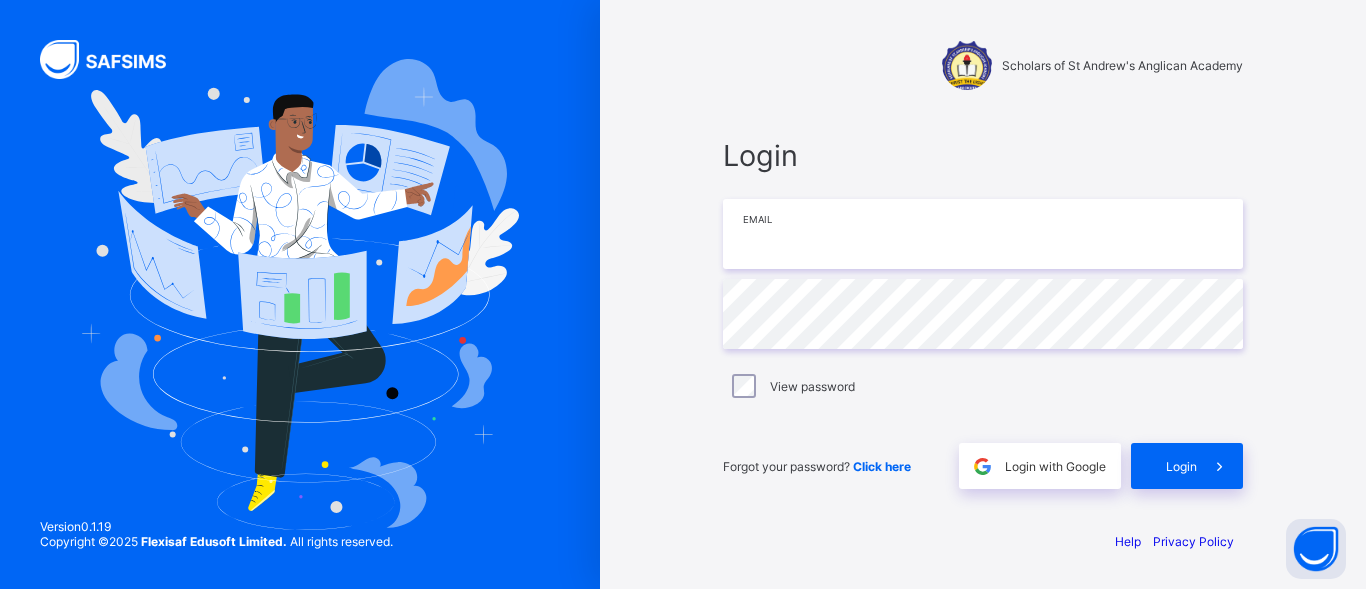 type on "**********" 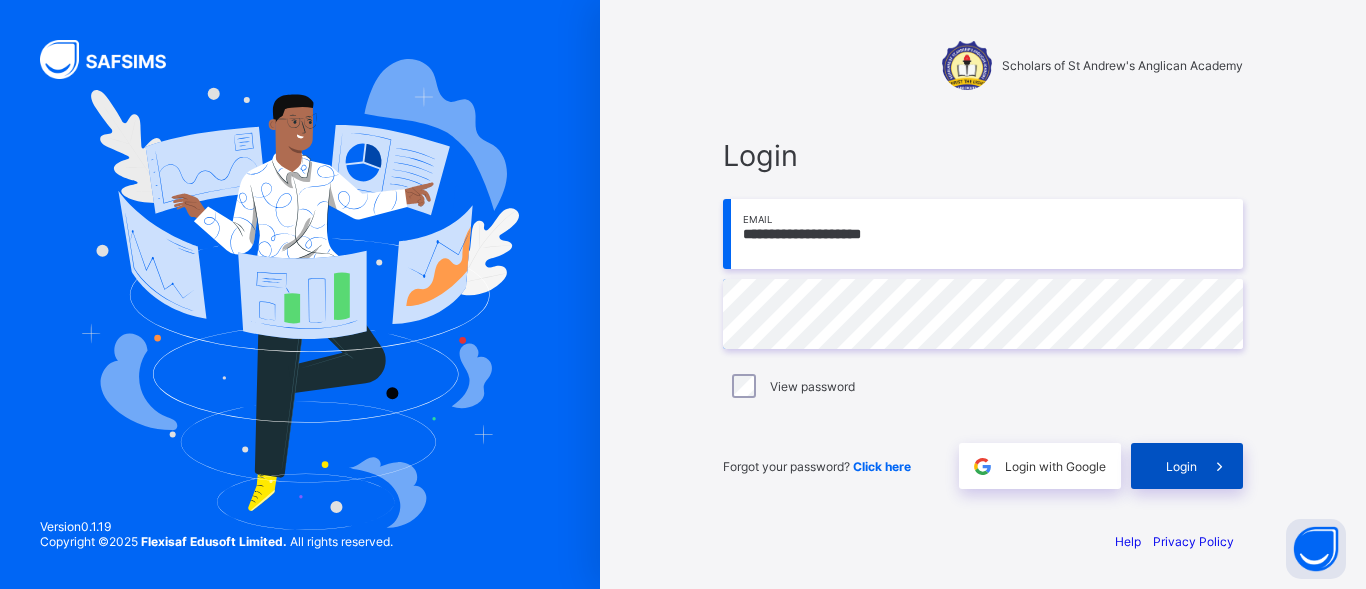click on "Login" at bounding box center [1181, 466] 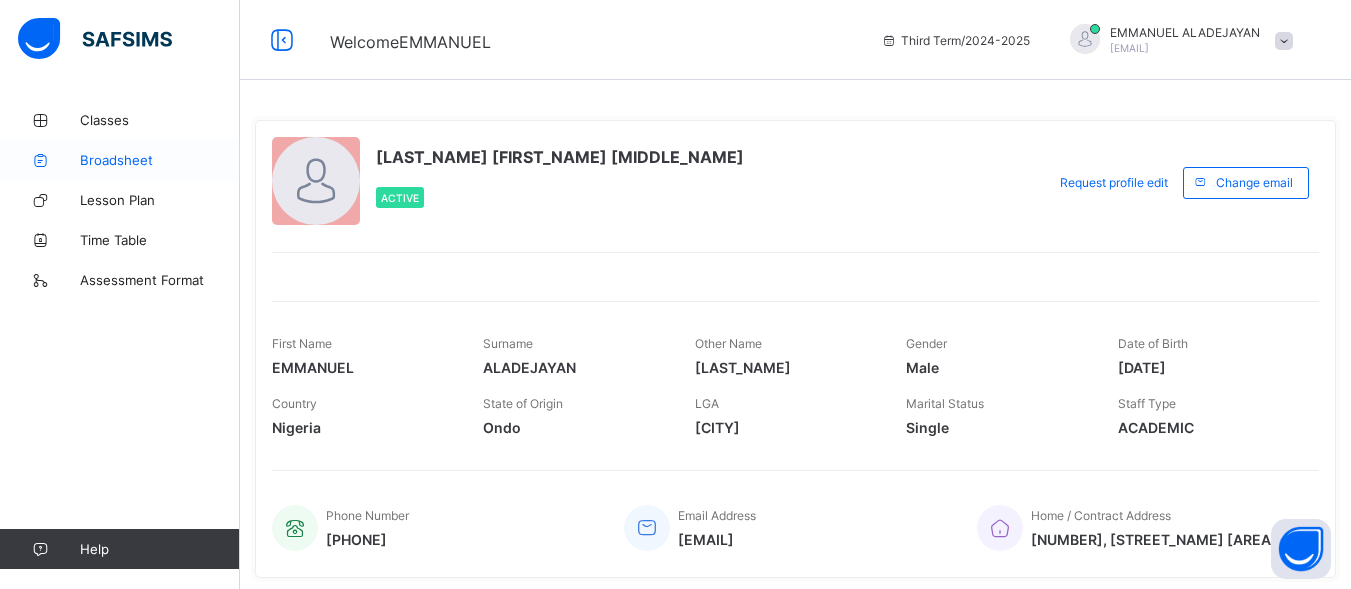 click on "Broadsheet" at bounding box center [160, 160] 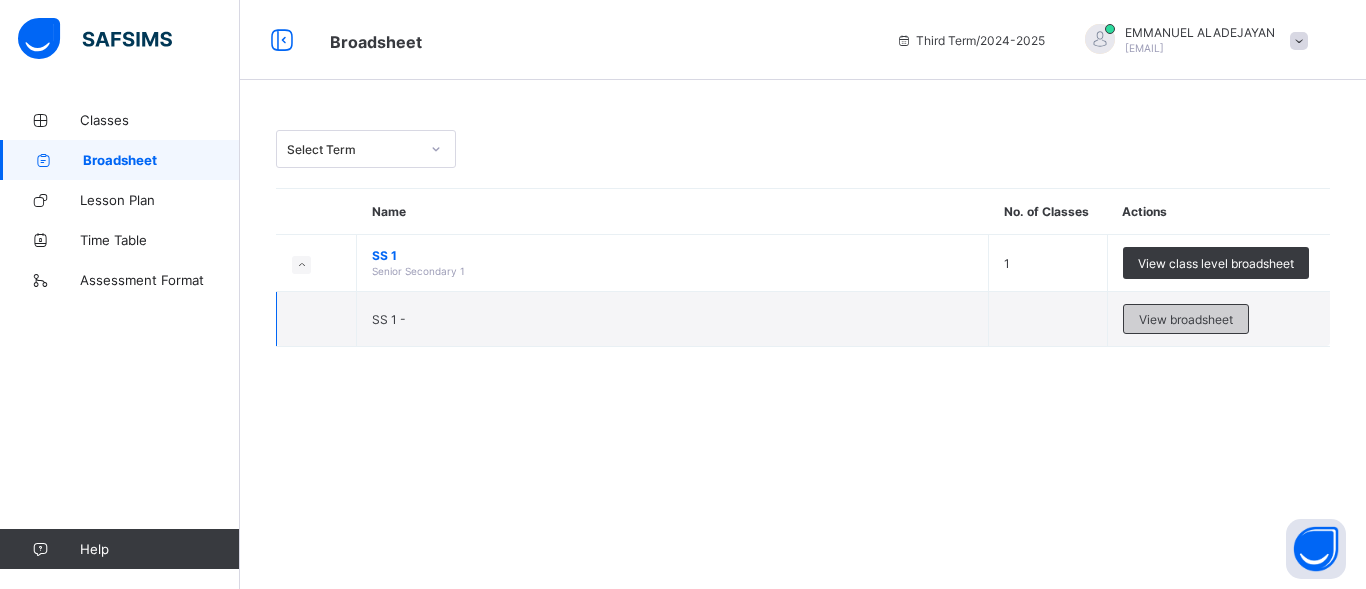 click on "View broadsheet" at bounding box center [1186, 319] 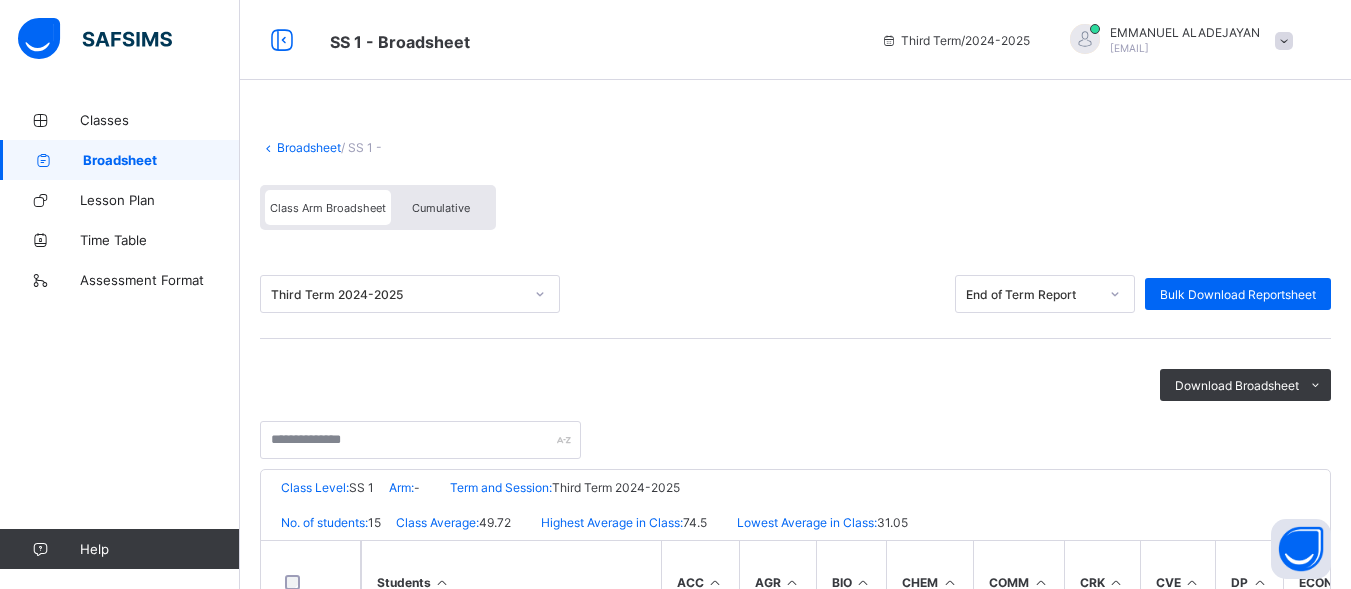 click on "Cumulative" at bounding box center [441, 207] 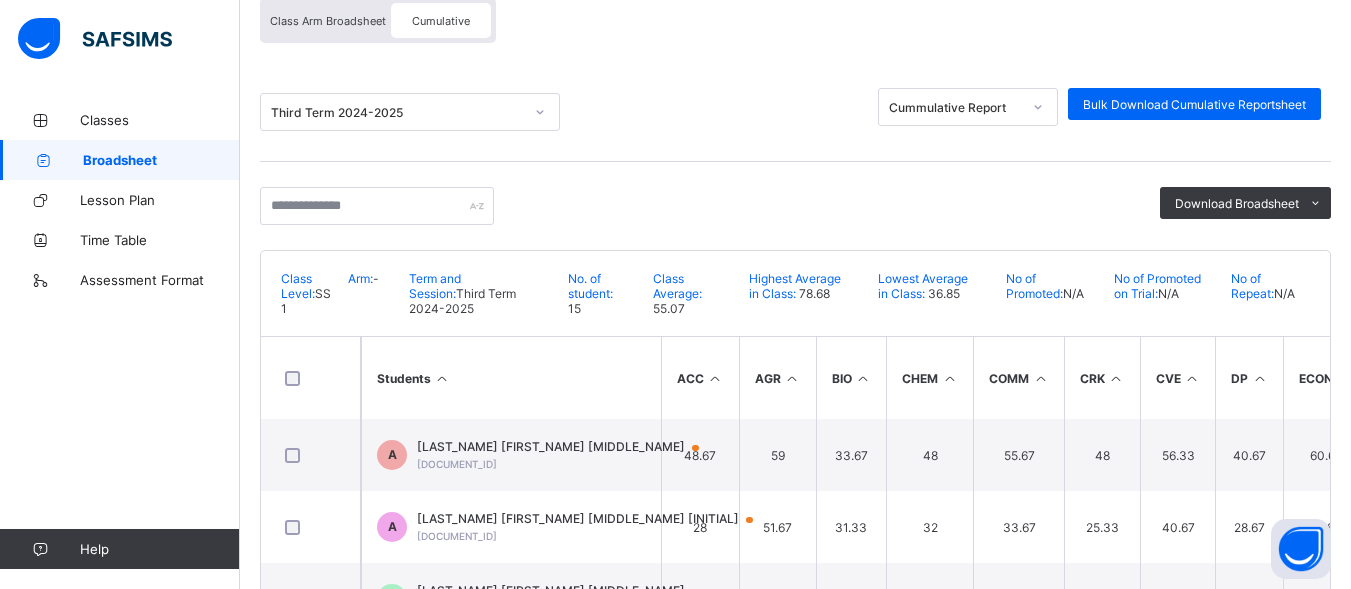 scroll, scrollTop: 200, scrollLeft: 0, axis: vertical 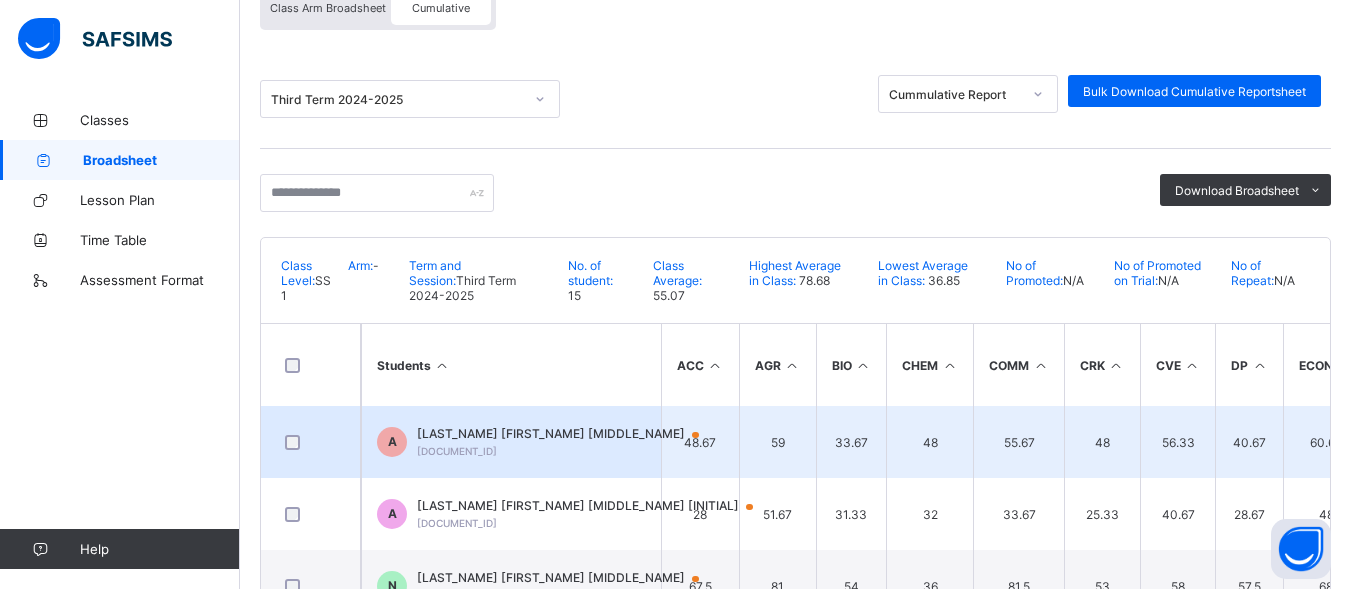 click on "AKINDE  ELIZABETH  OLASUBOMI      SSAA/1999/009" at bounding box center [567, 441] 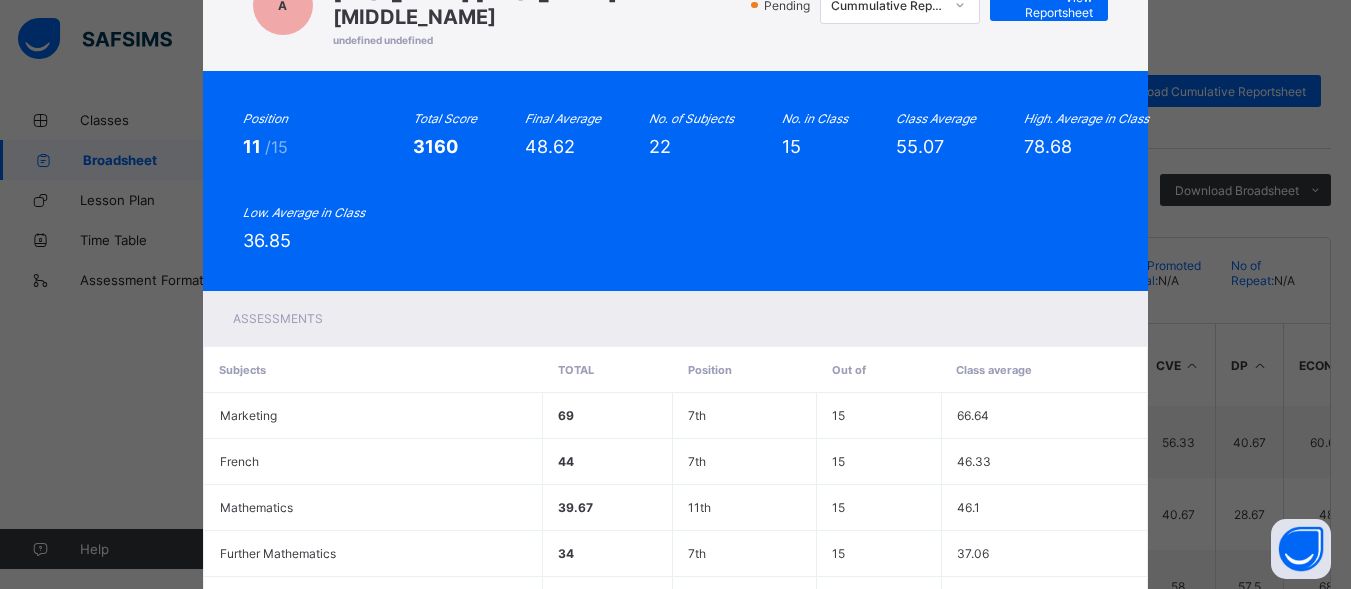 scroll, scrollTop: 0, scrollLeft: 0, axis: both 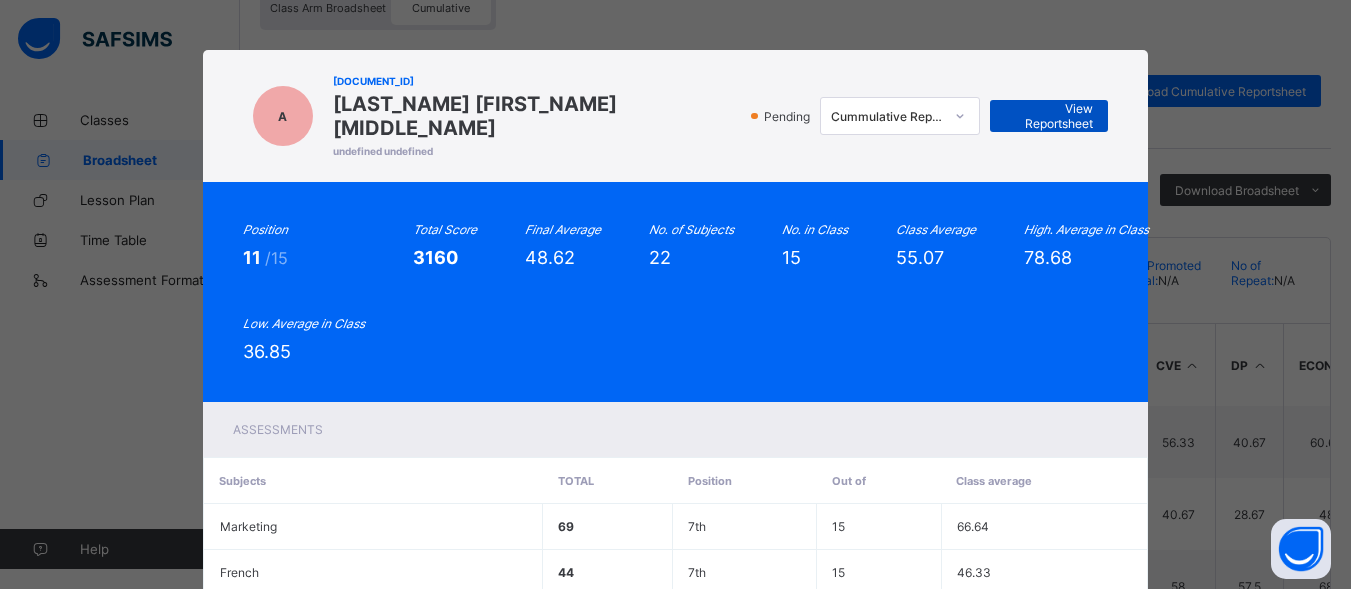click on "View Reportsheet" at bounding box center (1049, 116) 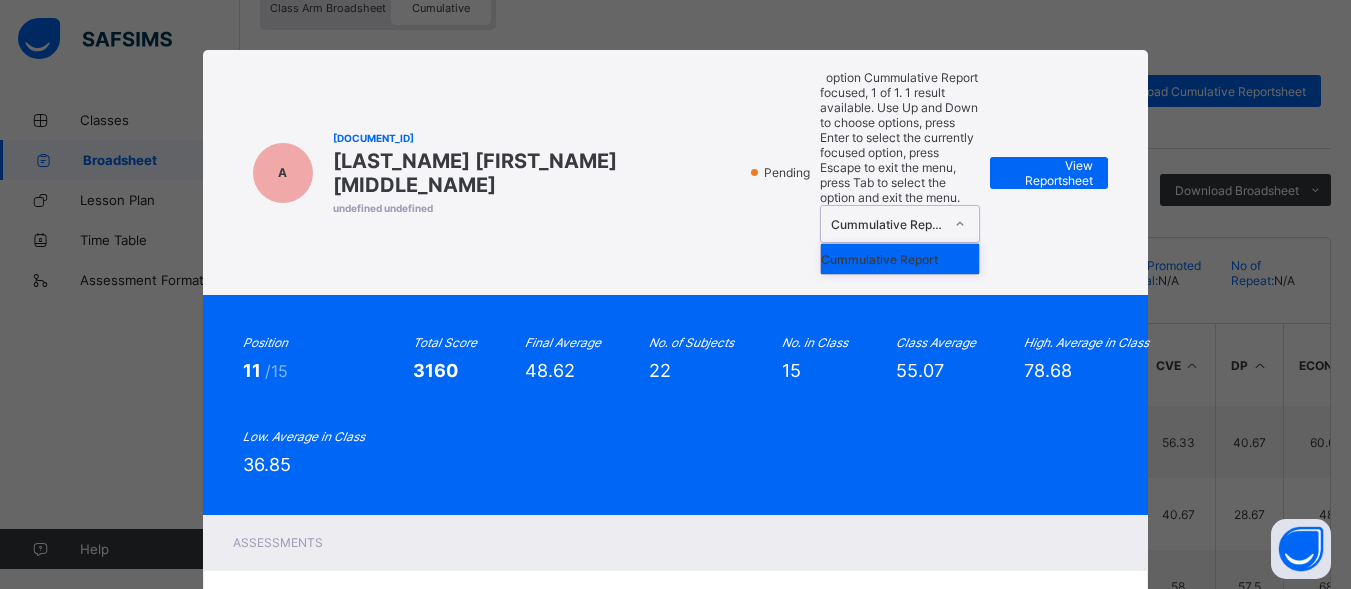 click 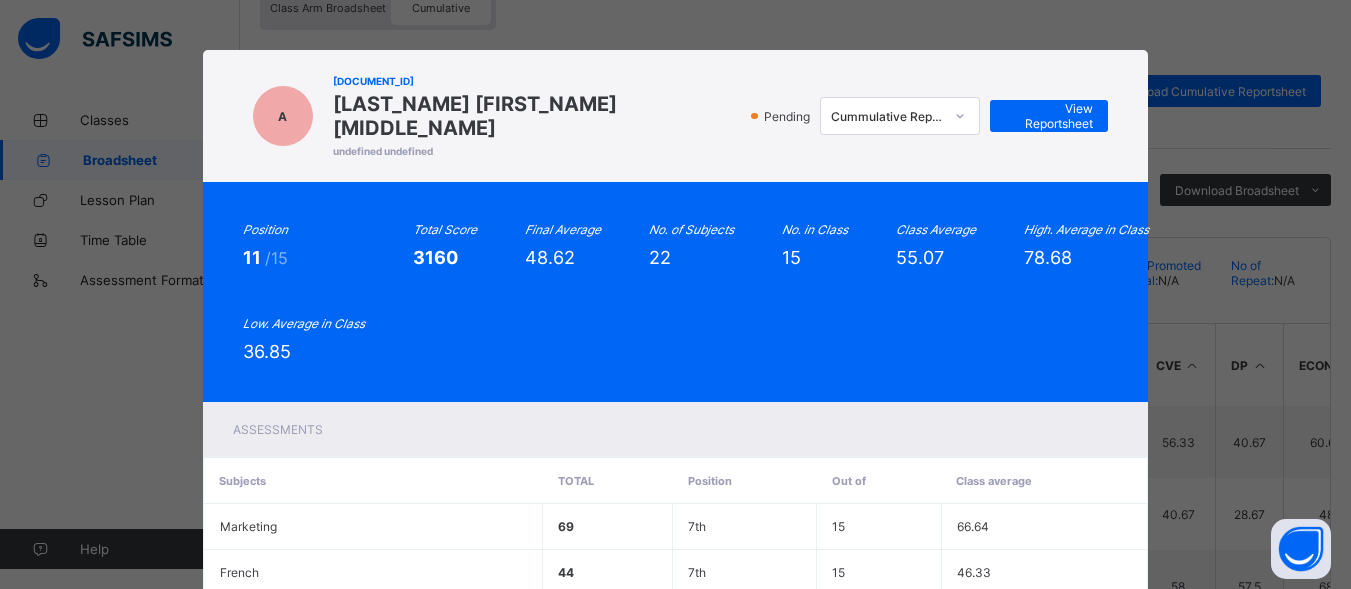 click on "Position         11       /15         Total Score         3160         Final Average         48.62         No. of Subjects         22         No. in Class         15         Class Average         55.07         High. Average in Class         78.68         Low. Average in Class         36.85" at bounding box center [676, 292] 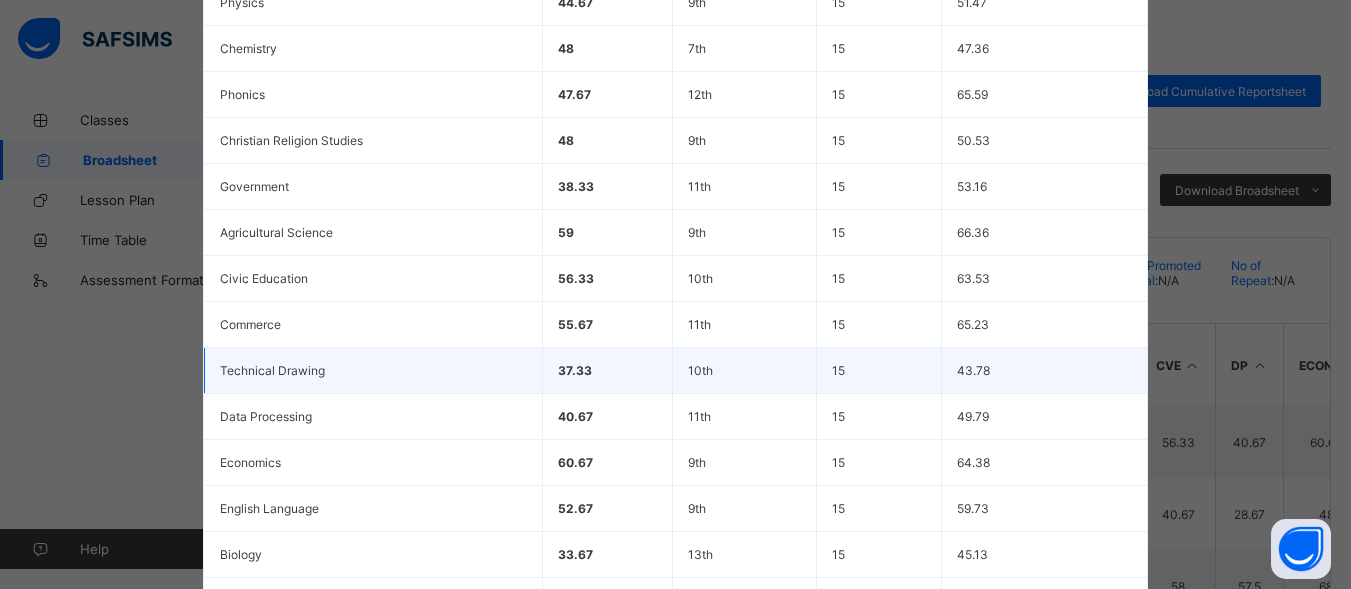 scroll, scrollTop: 1085, scrollLeft: 0, axis: vertical 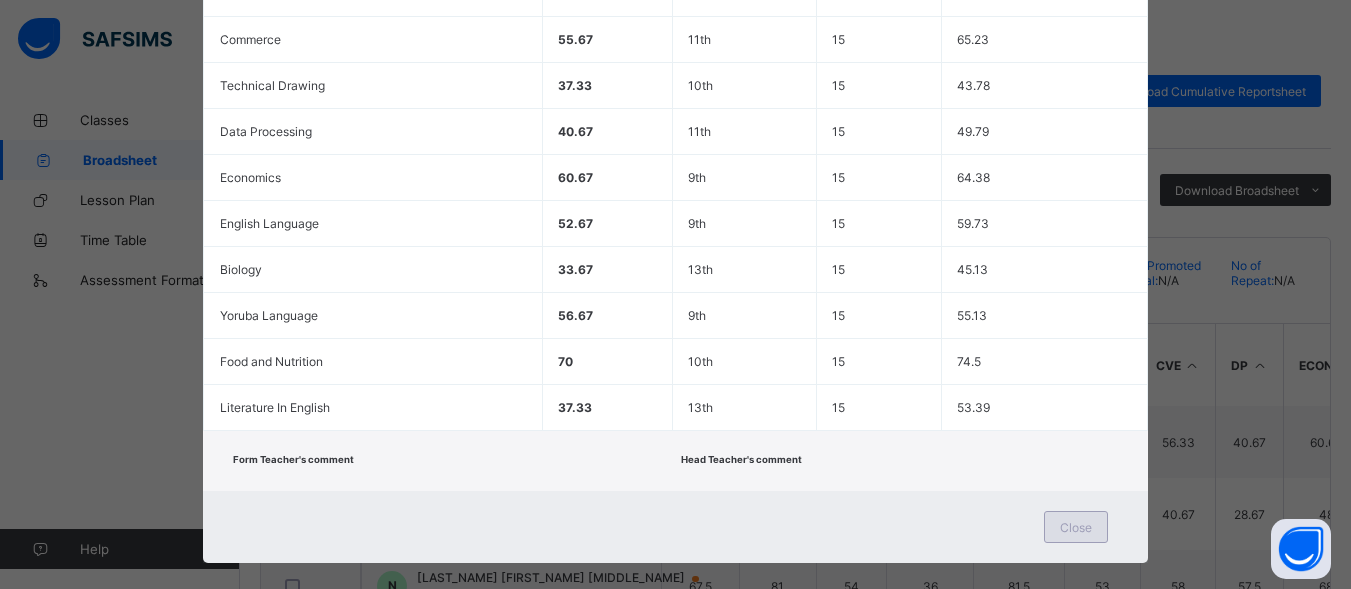 click on "Close" at bounding box center [1076, 527] 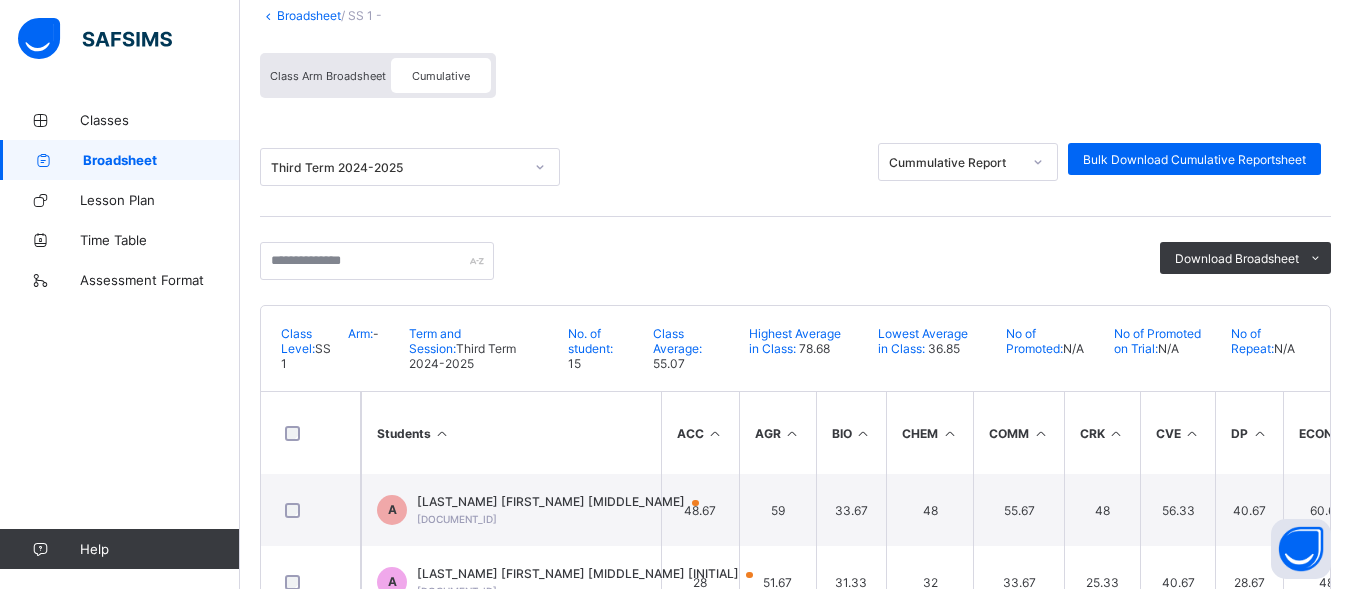 scroll, scrollTop: 0, scrollLeft: 0, axis: both 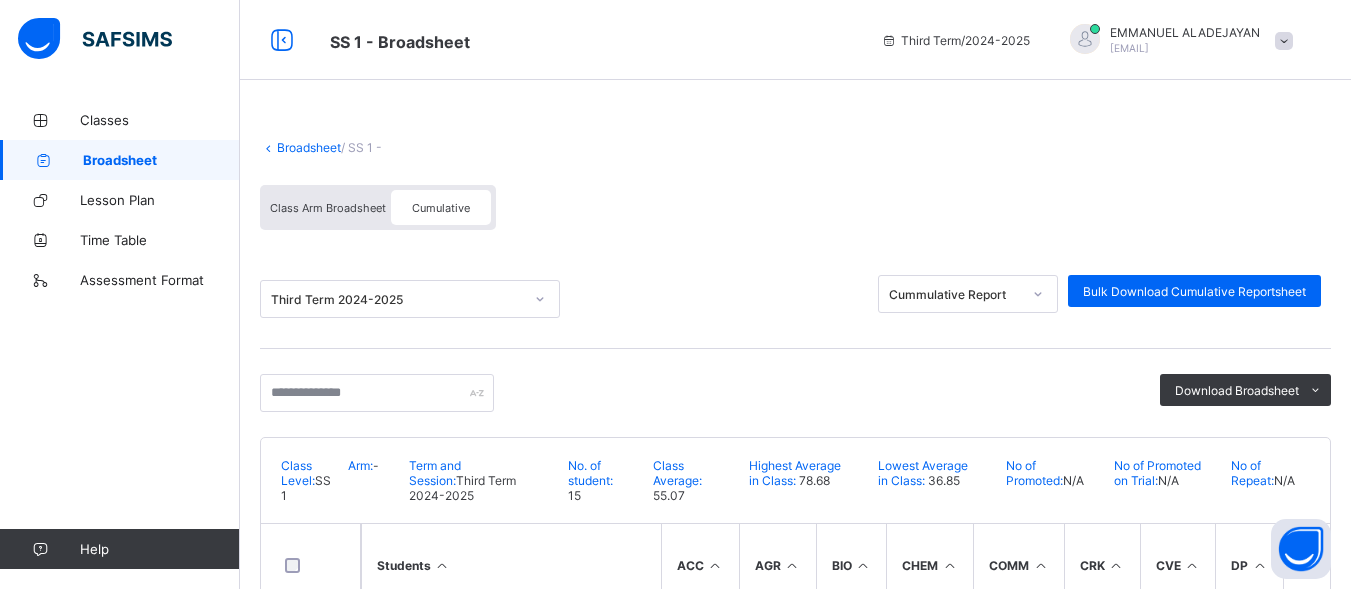 click 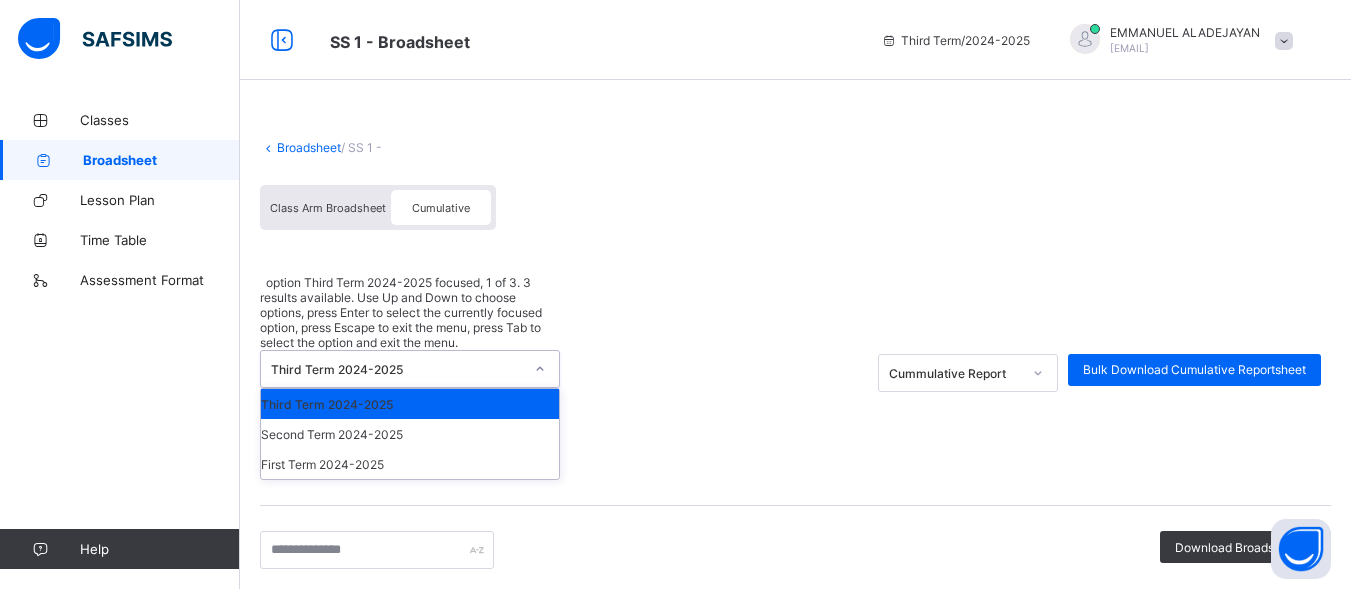 click on "Third Term 2024-2025" at bounding box center (410, 404) 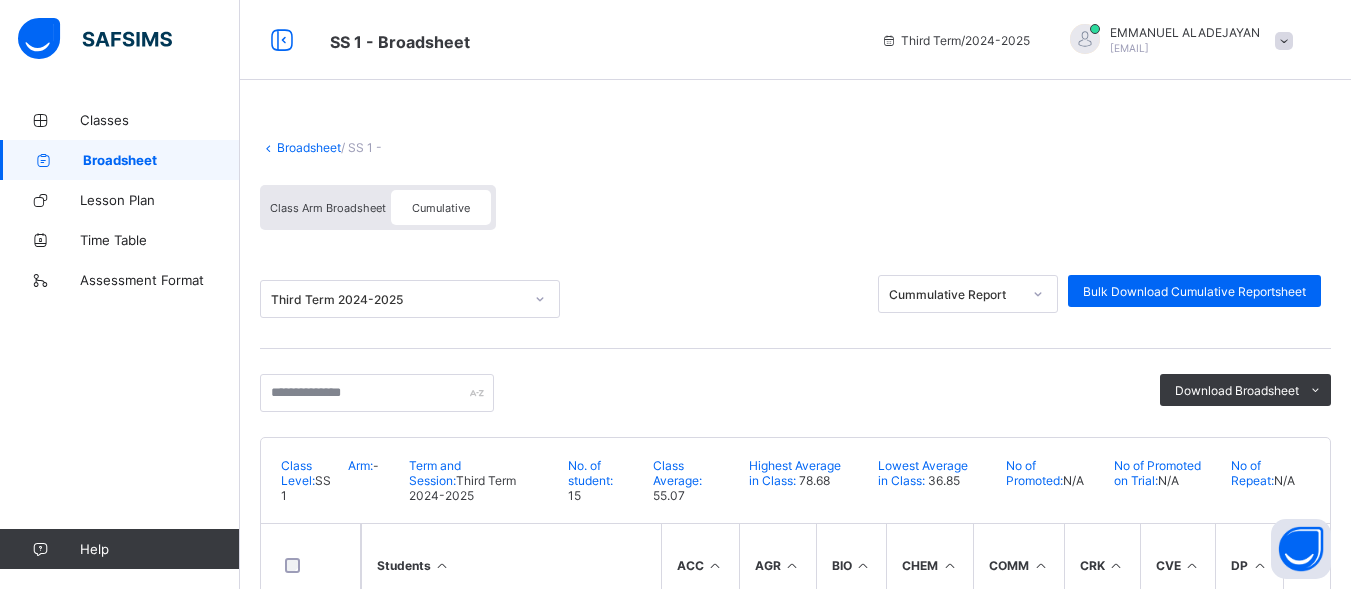 click on "Class Arm Broadsheet" at bounding box center (328, 208) 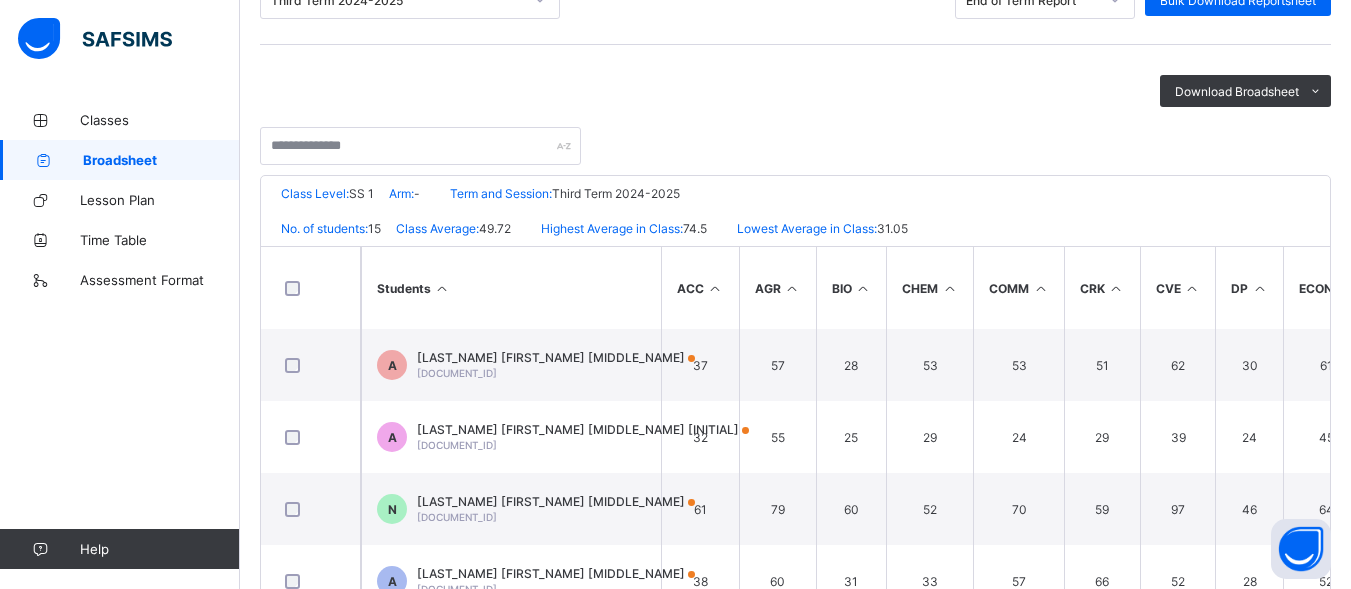 scroll, scrollTop: 400, scrollLeft: 0, axis: vertical 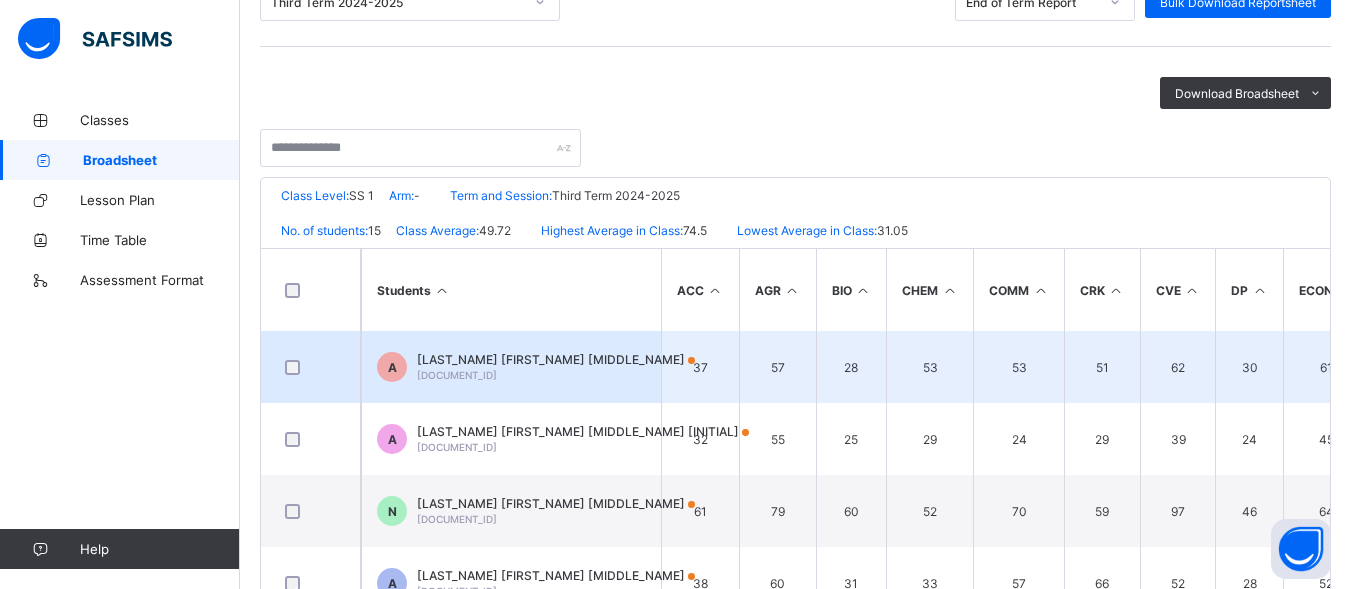 click on "AKINDE  ELIZABETH  OLASUBOMI    SSAA/1999/009" at bounding box center (556, 367) 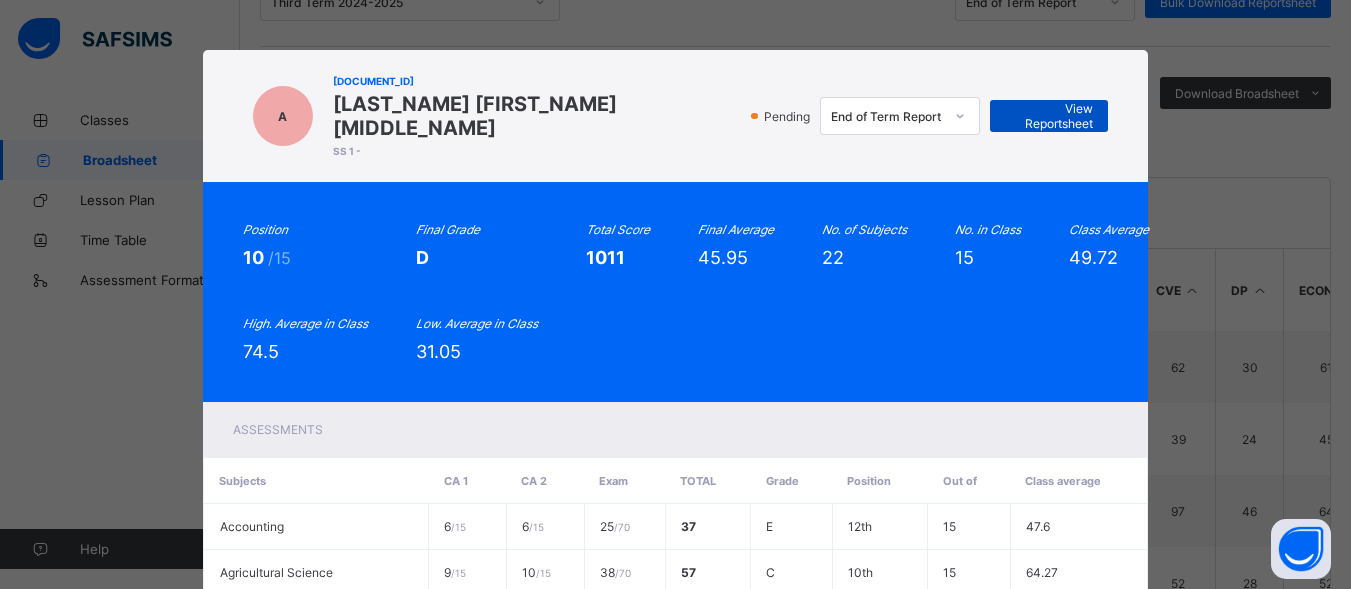 click on "View Reportsheet" at bounding box center [1049, 116] 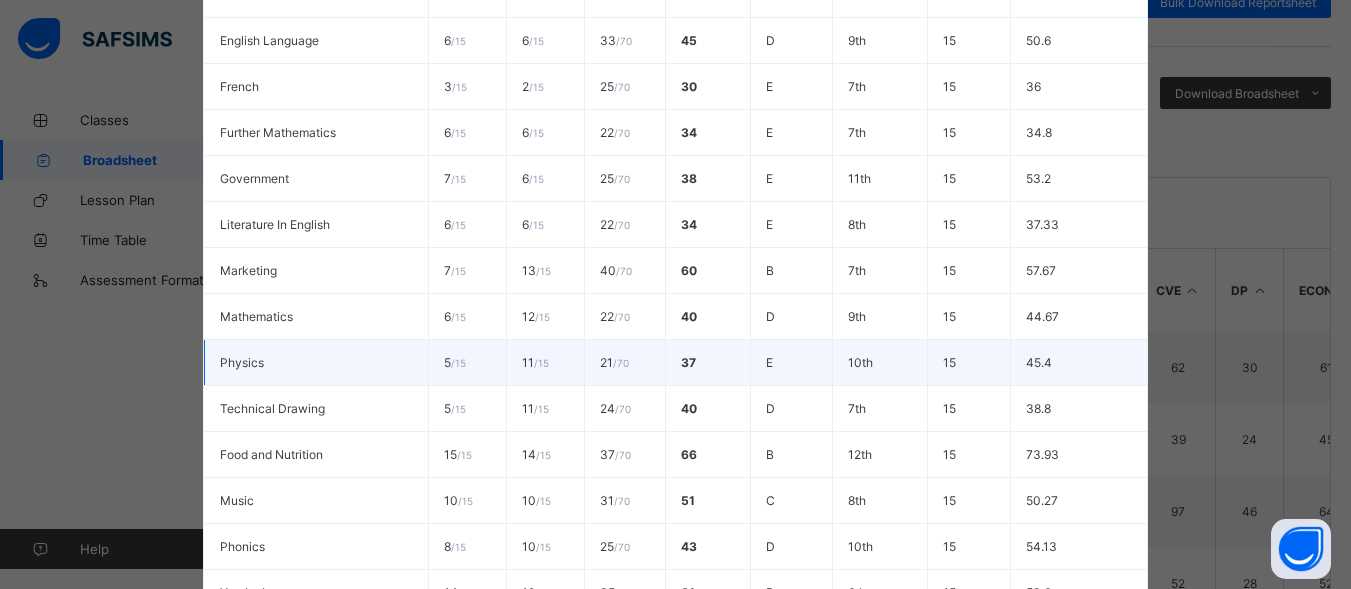 scroll, scrollTop: 1098, scrollLeft: 0, axis: vertical 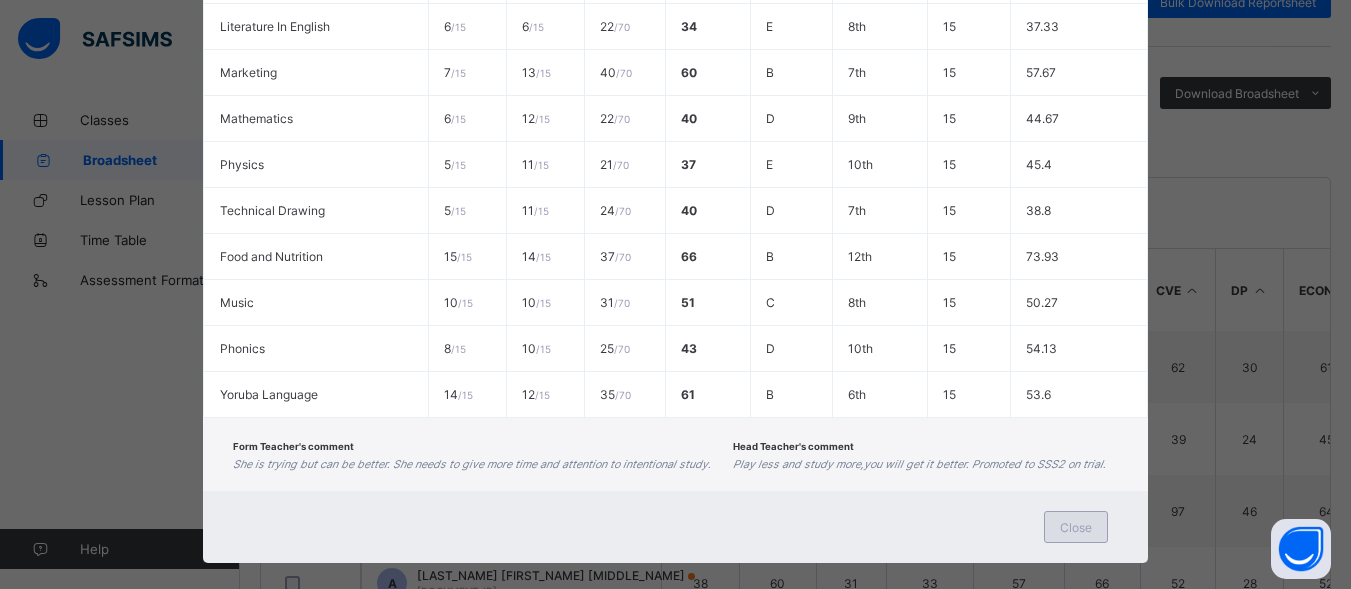 click on "Close" at bounding box center [1076, 527] 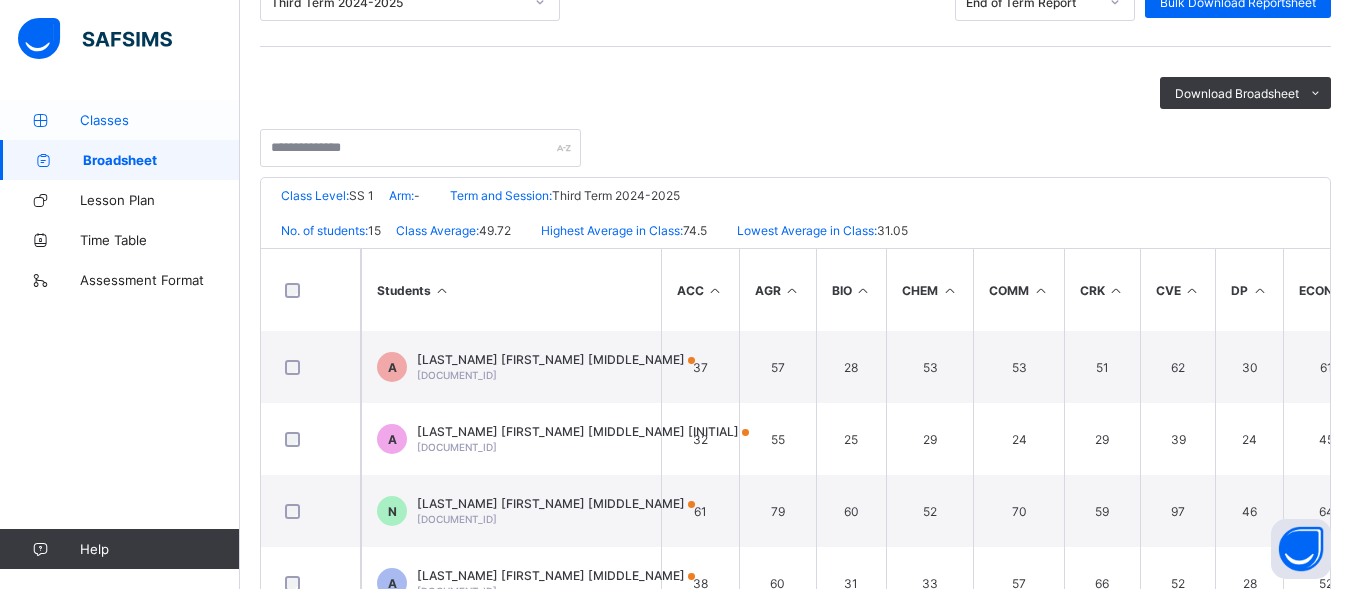 click on "Classes" at bounding box center (160, 120) 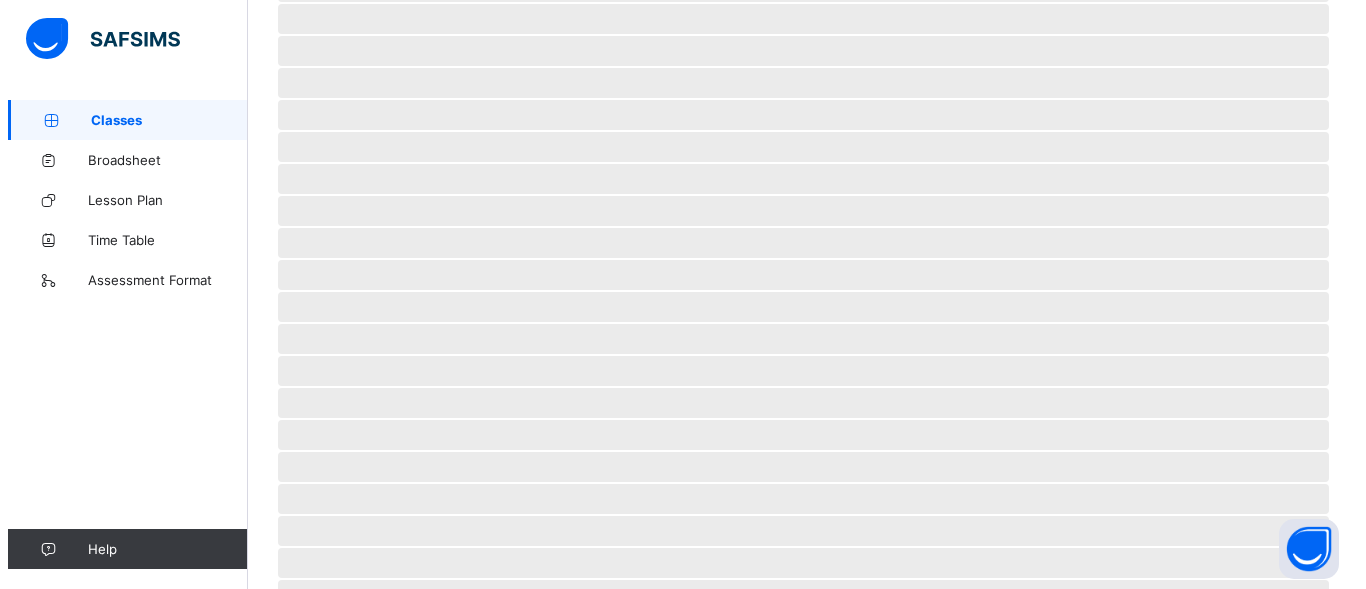 scroll, scrollTop: 0, scrollLeft: 0, axis: both 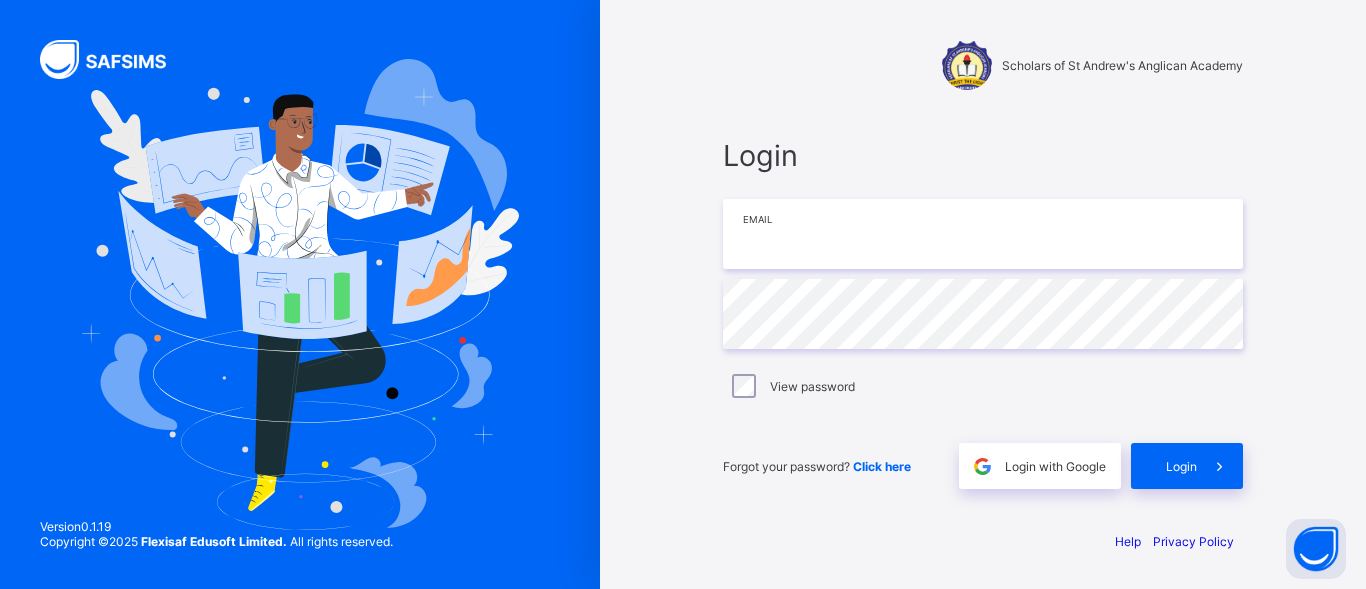 type on "**********" 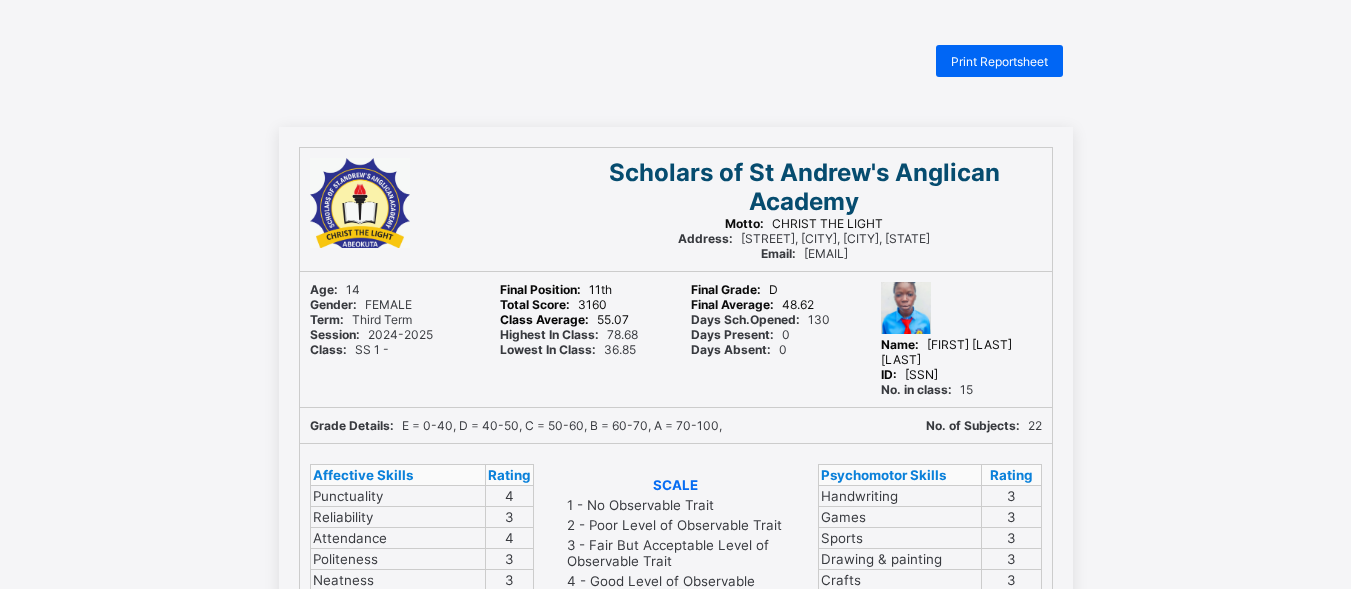 scroll, scrollTop: 0, scrollLeft: 0, axis: both 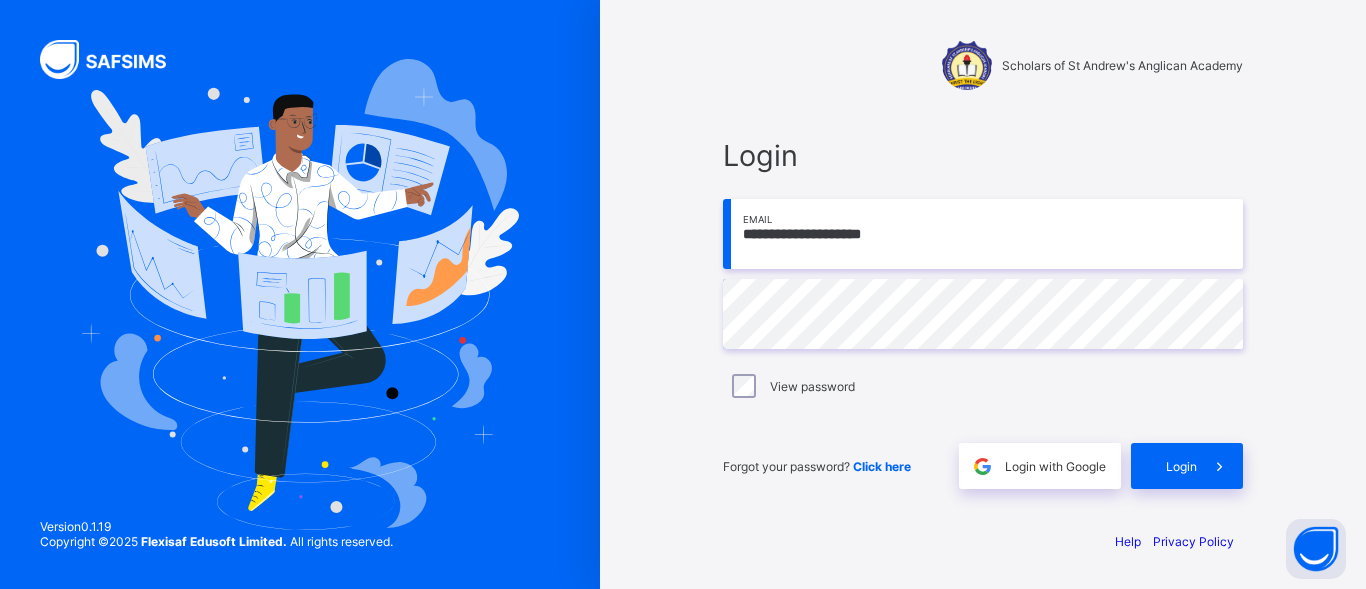 click on "**********" at bounding box center [983, 294] 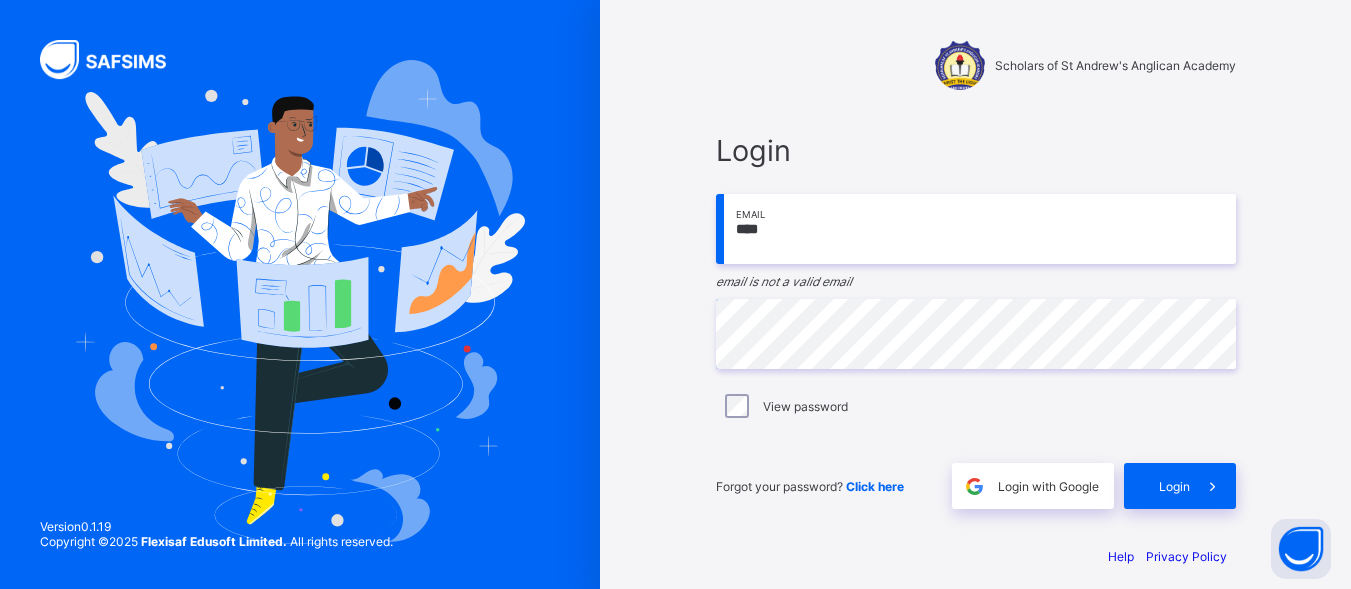 type on "**********" 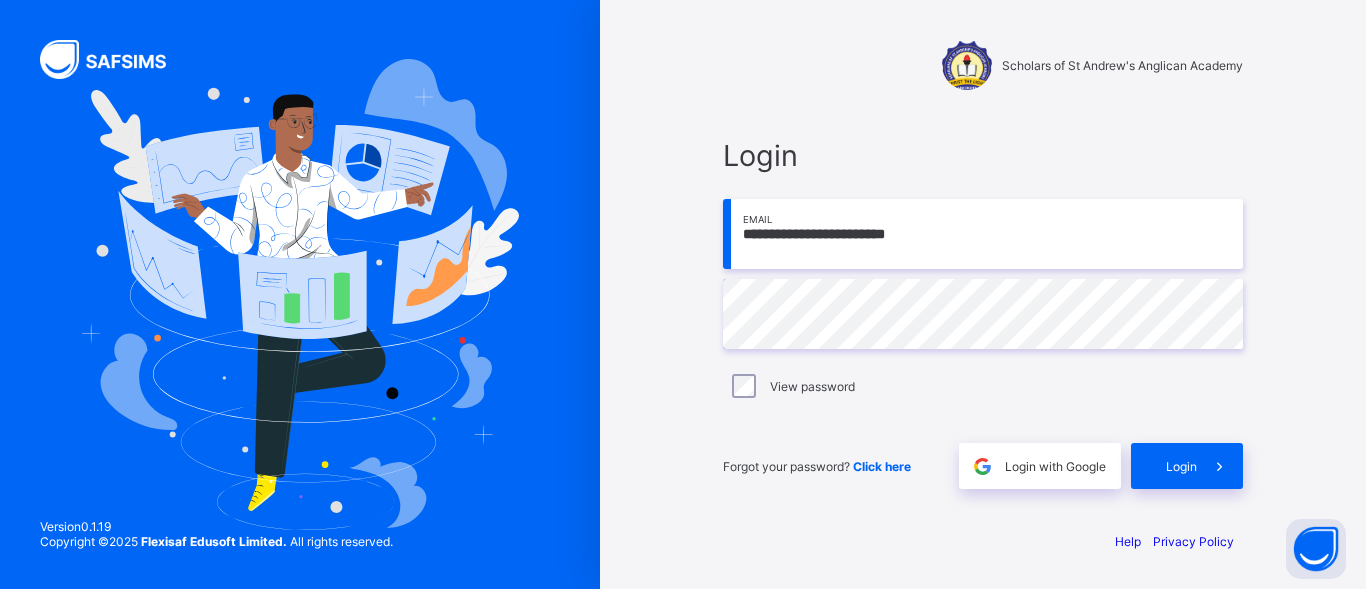 click on "**********" at bounding box center (983, 294) 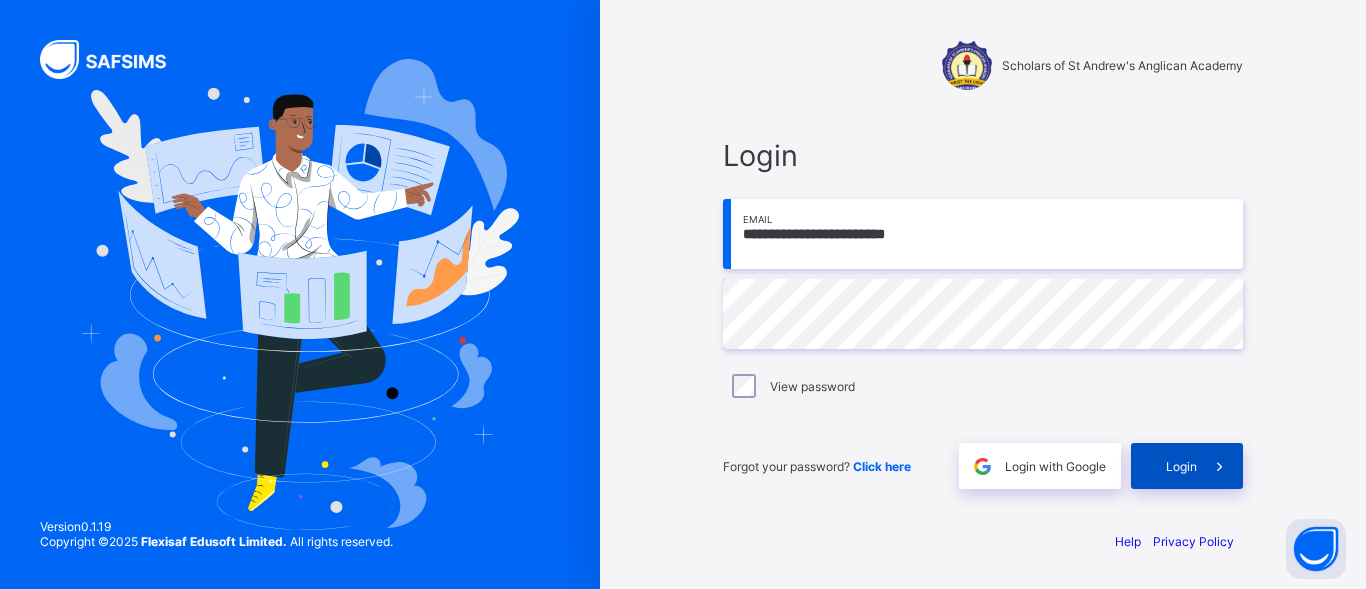 click on "Login" at bounding box center (1181, 466) 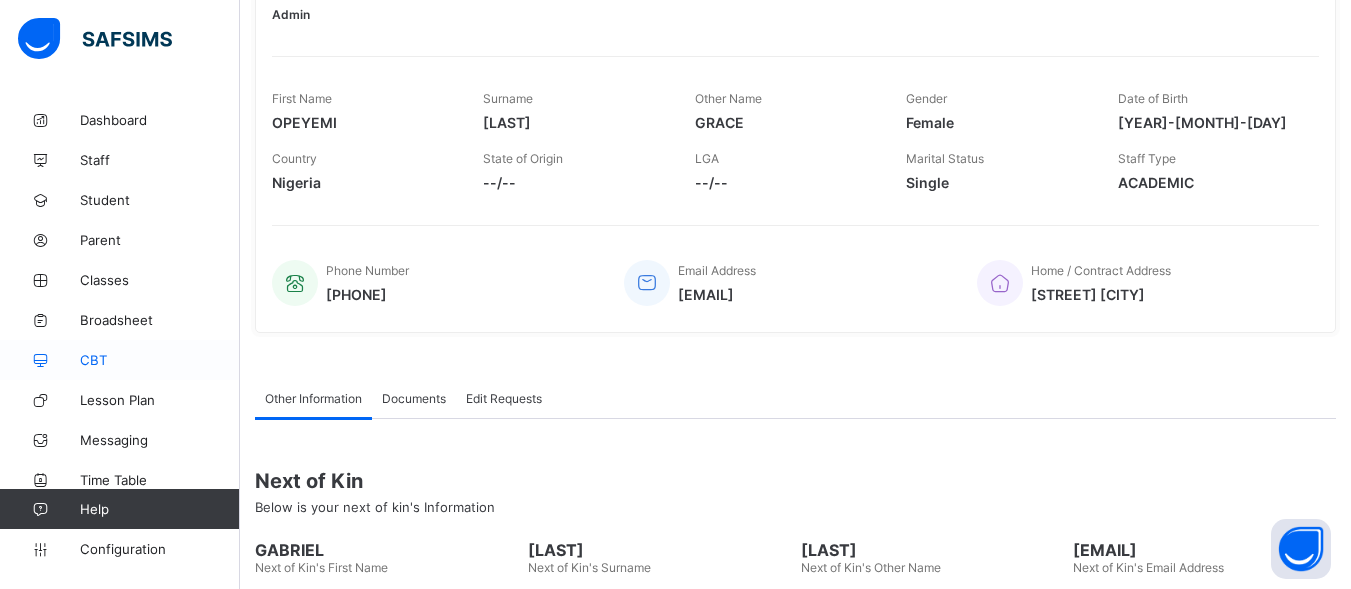 scroll, scrollTop: 0, scrollLeft: 0, axis: both 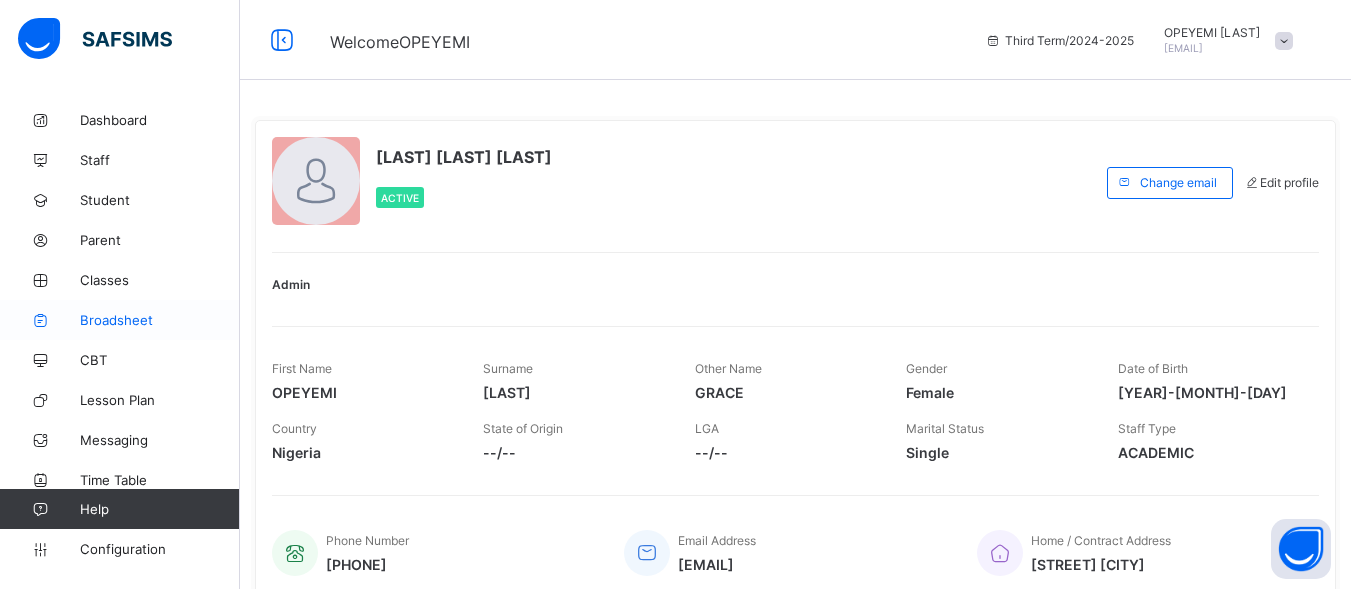 click on "Broadsheet" at bounding box center [160, 320] 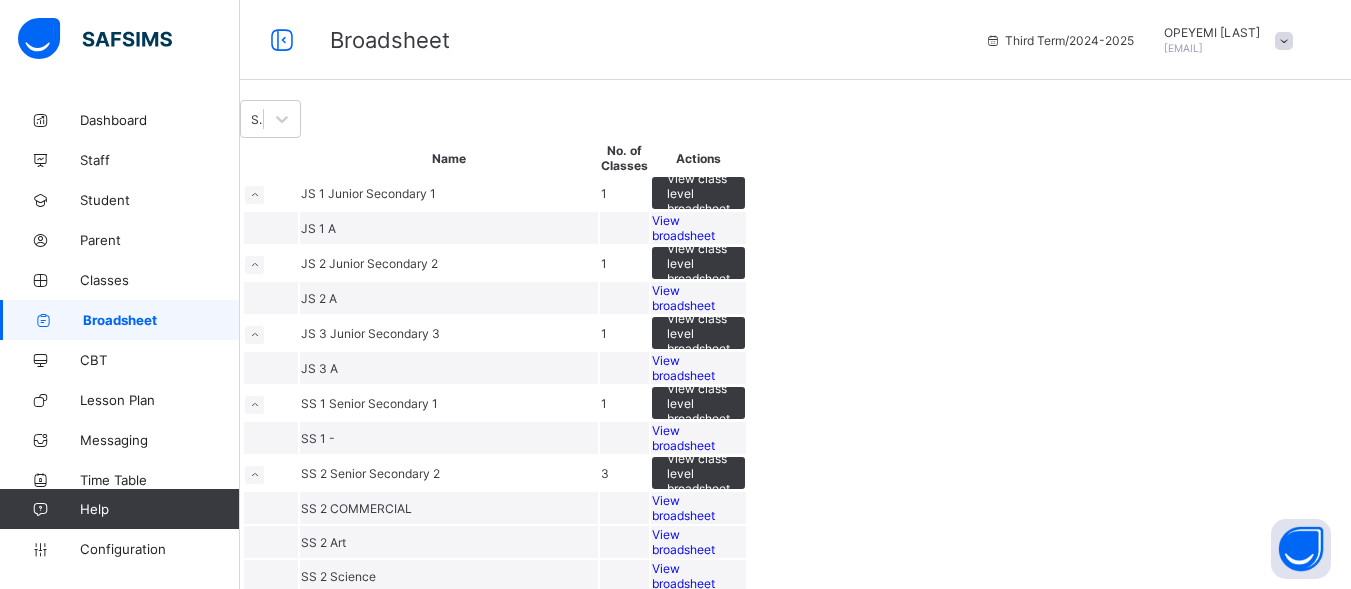 click on "View broadsheet" at bounding box center (683, 228) 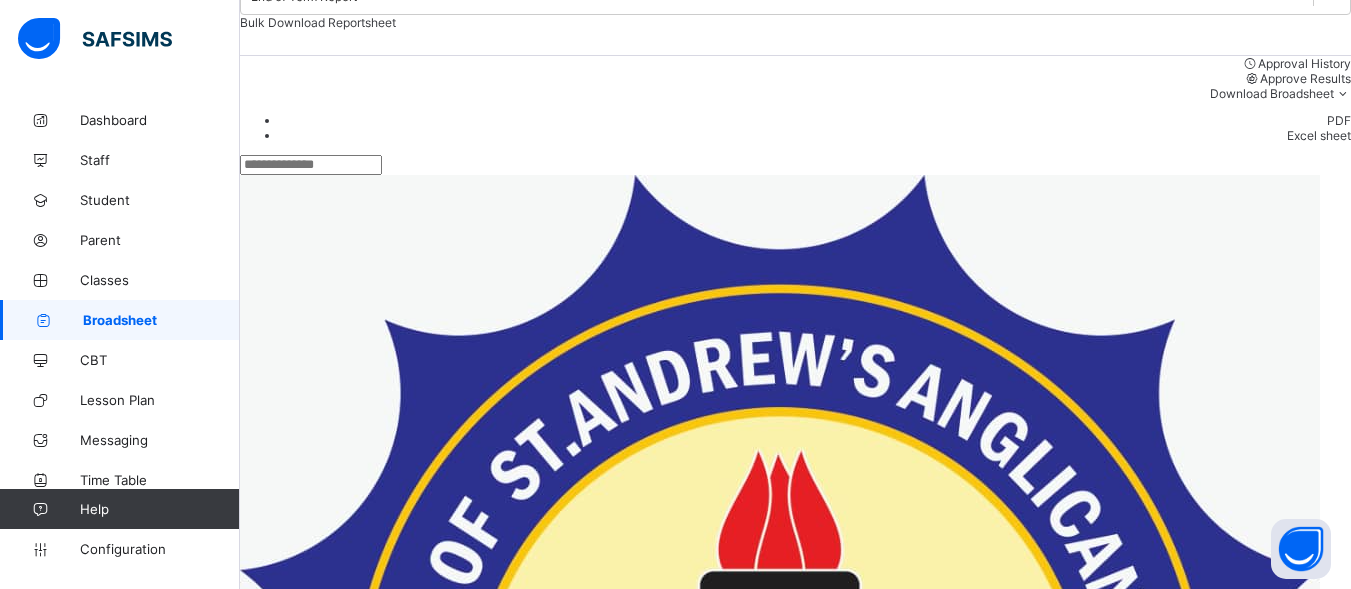scroll, scrollTop: 300, scrollLeft: 0, axis: vertical 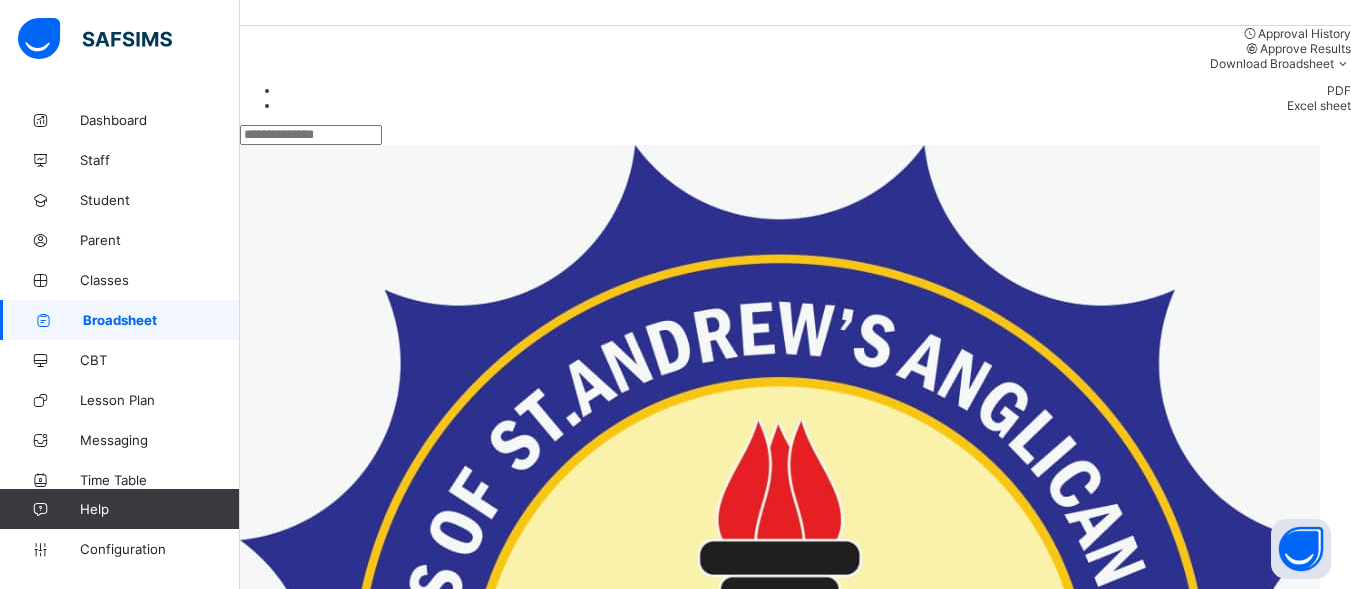 click on "[LAST] [LAST] [LAST] [SSN]" at bounding box center (353, 1834) 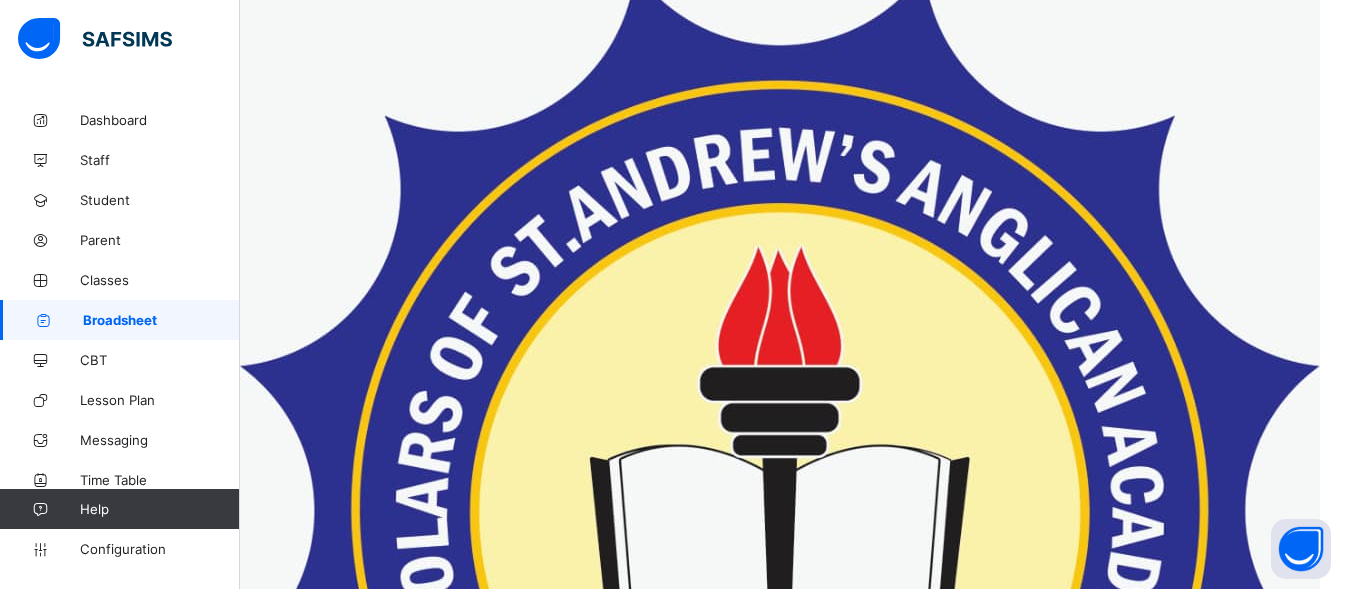 scroll, scrollTop: 492, scrollLeft: 0, axis: vertical 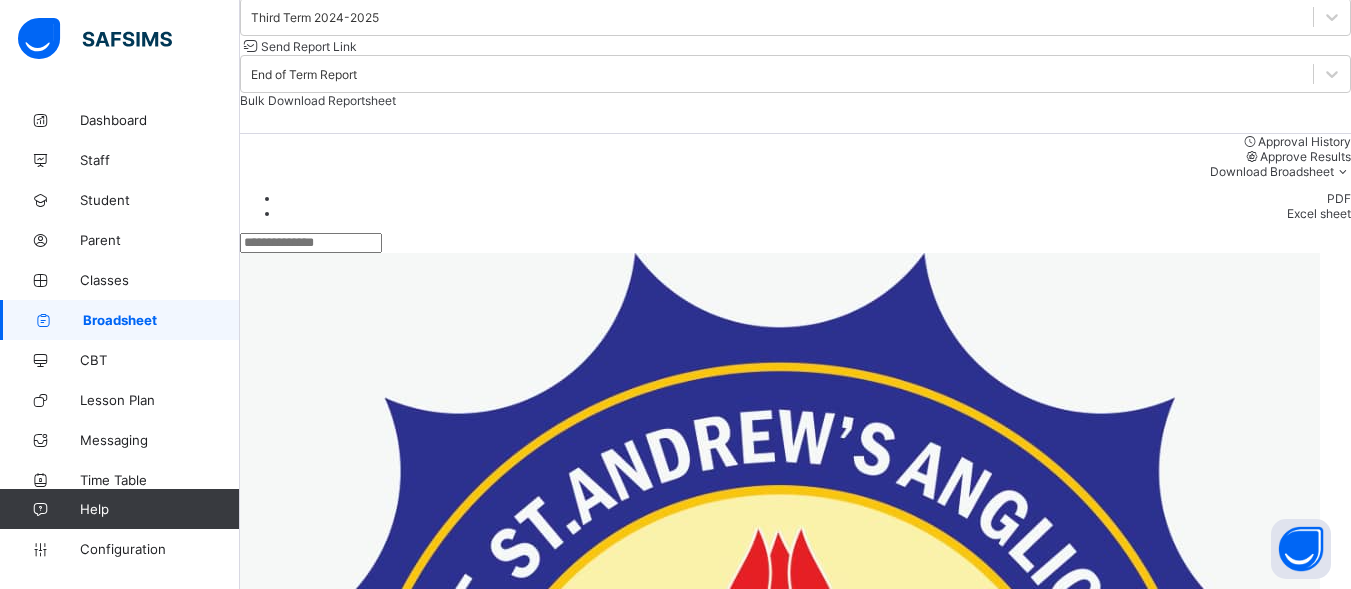 click on "View Reportsheet" at bounding box center [1301, 2924] 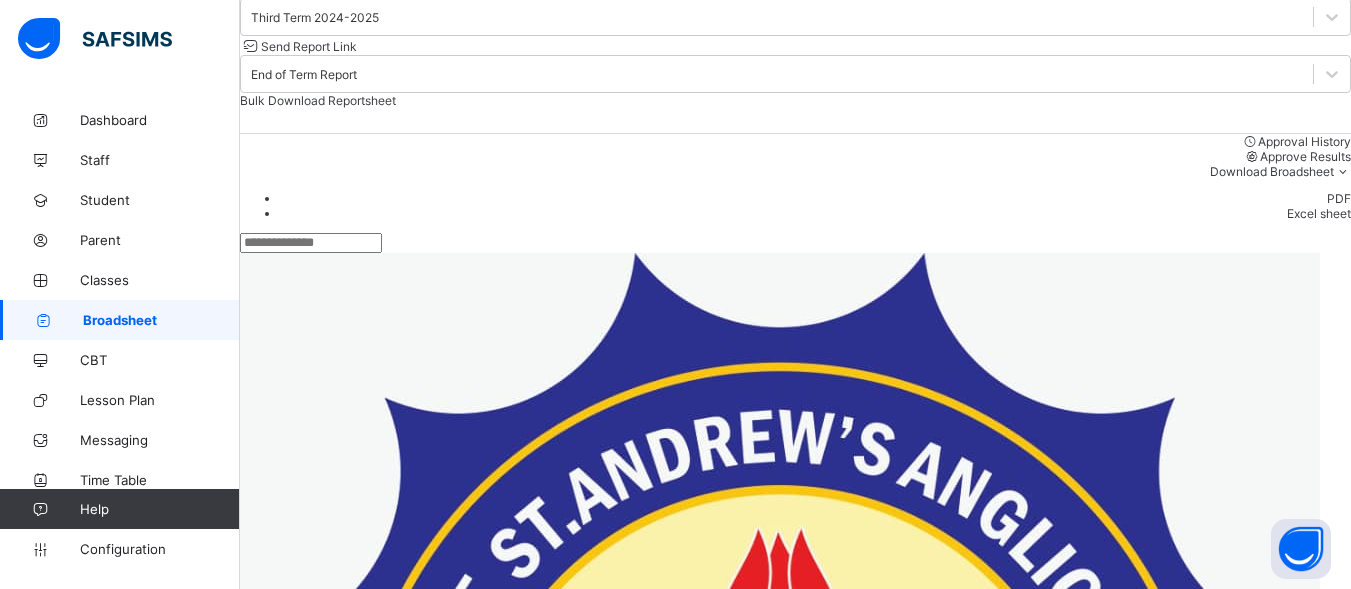 drag, startPoint x: 897, startPoint y: 510, endPoint x: 910, endPoint y: 472, distance: 40.16217 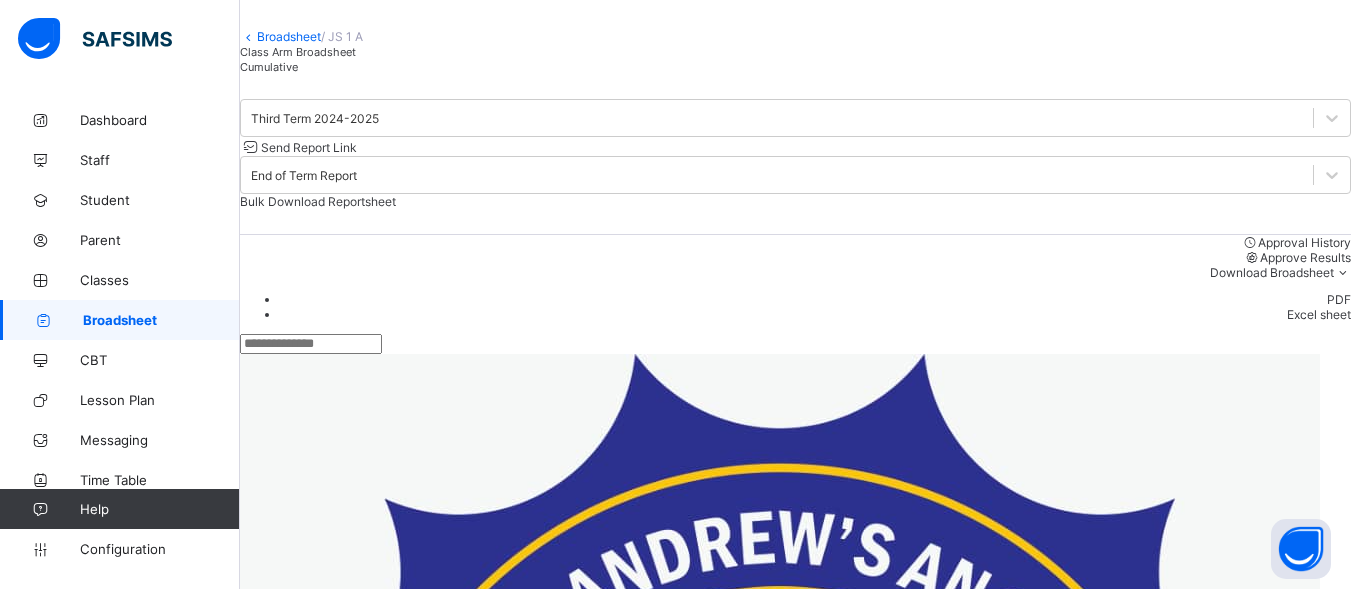 scroll, scrollTop: 0, scrollLeft: 0, axis: both 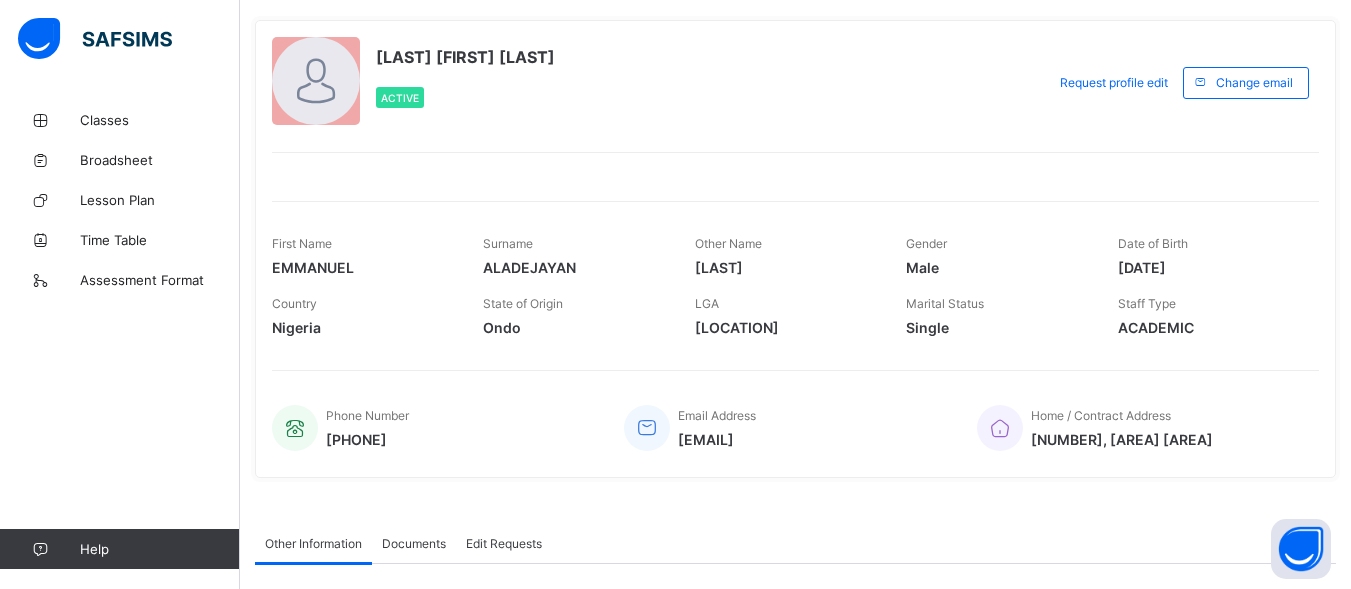 click on "[DATE]" at bounding box center [1208, 267] 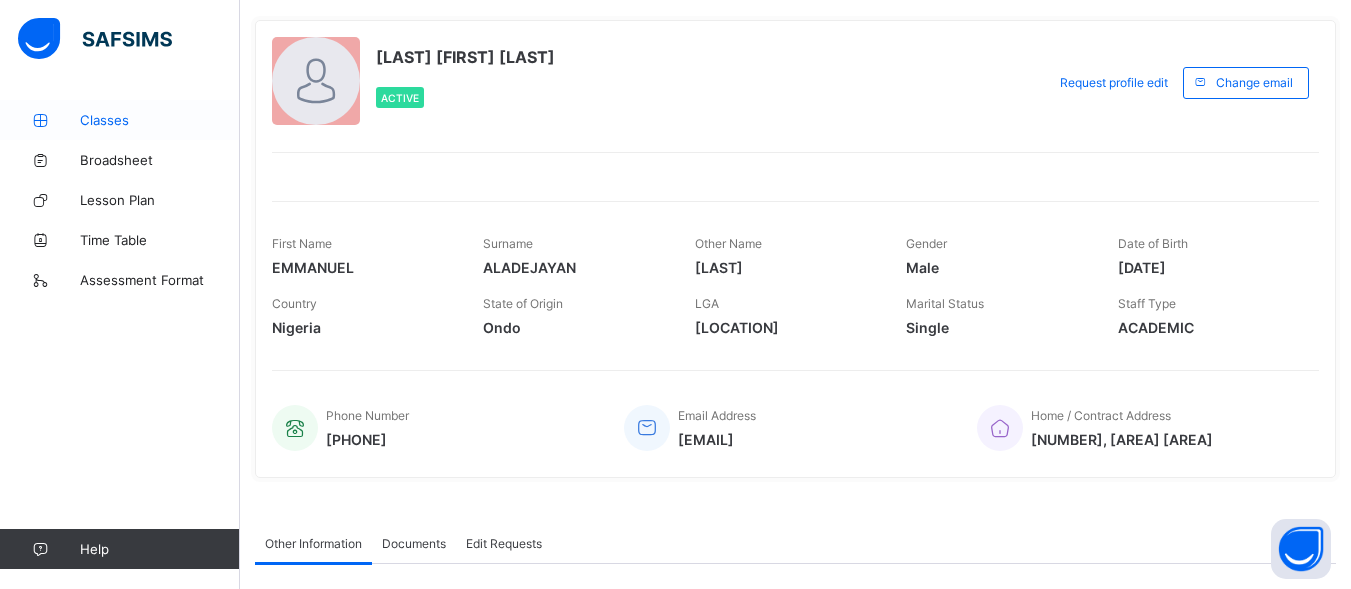 click on "Classes" at bounding box center (160, 120) 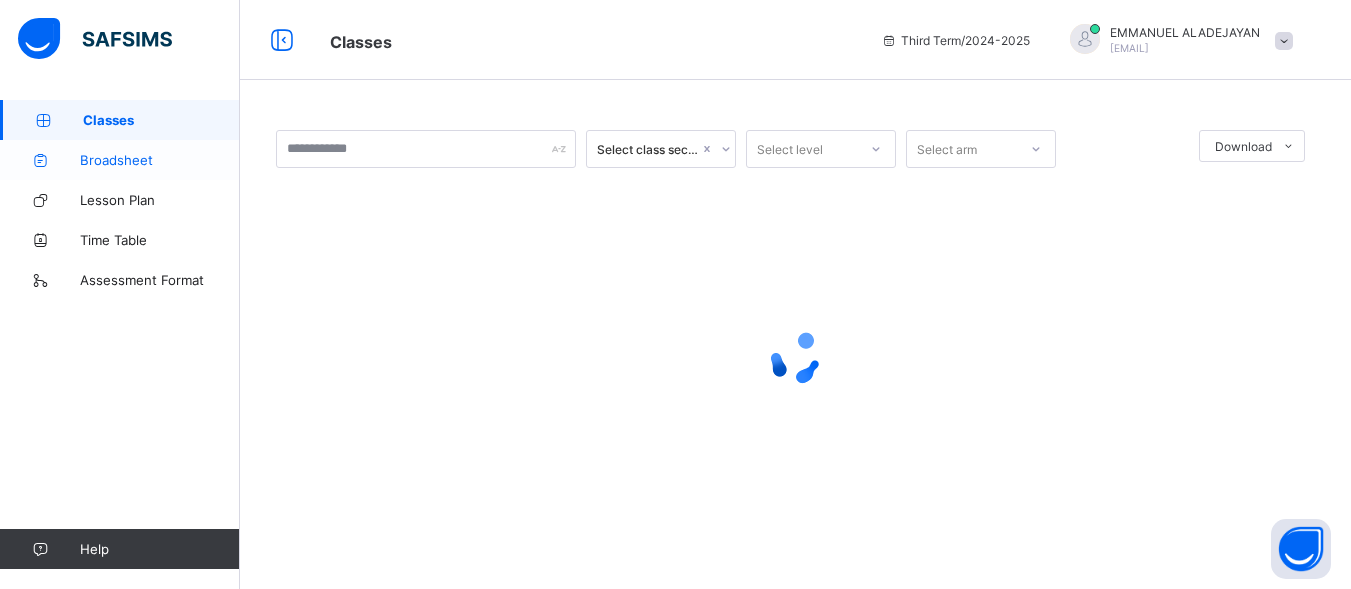 scroll, scrollTop: 0, scrollLeft: 0, axis: both 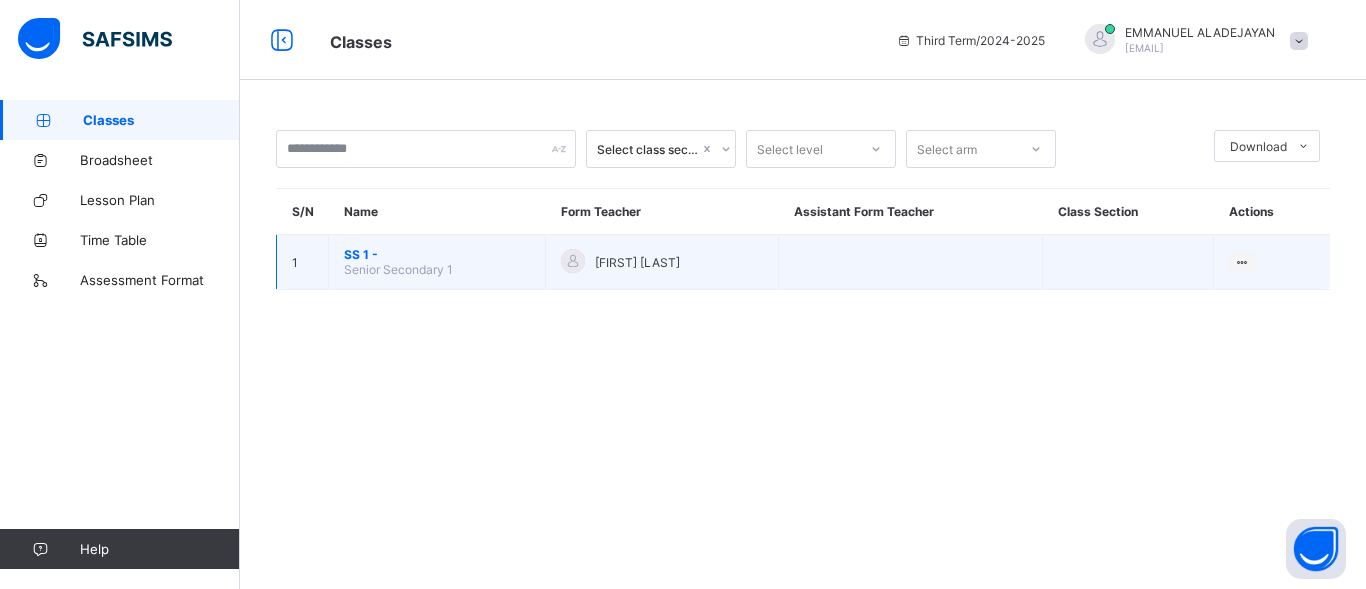 click on "[GRADE_LEVEL]" at bounding box center (437, 254) 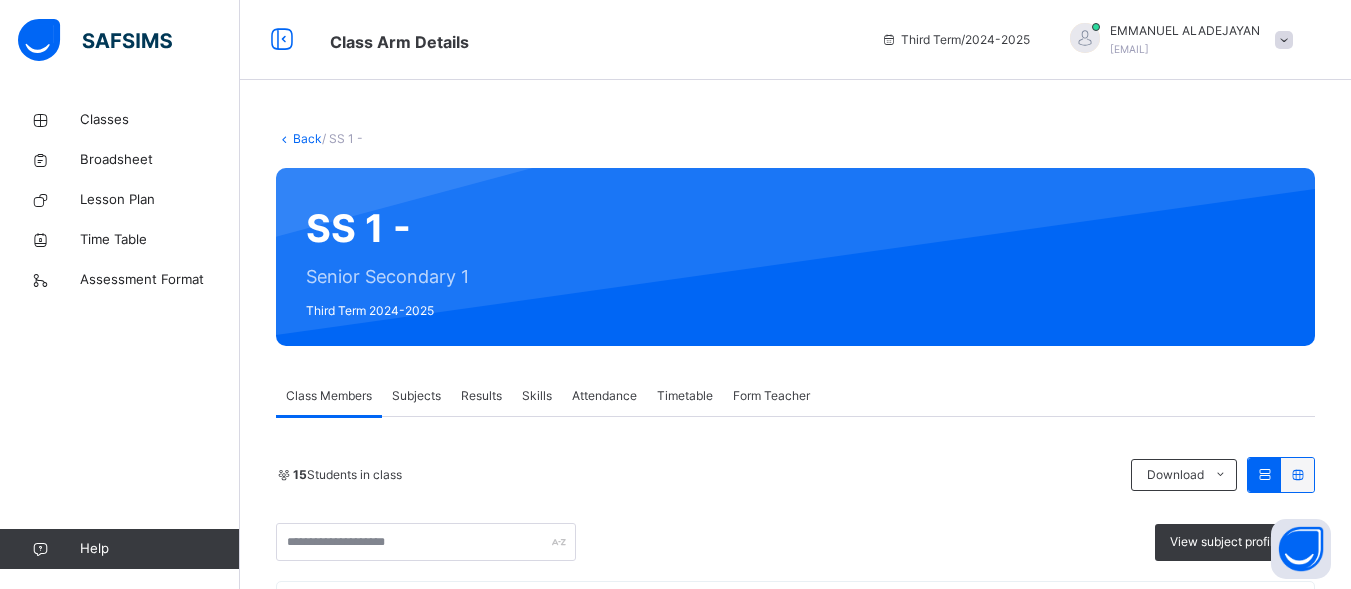 click on "Results" at bounding box center [481, 396] 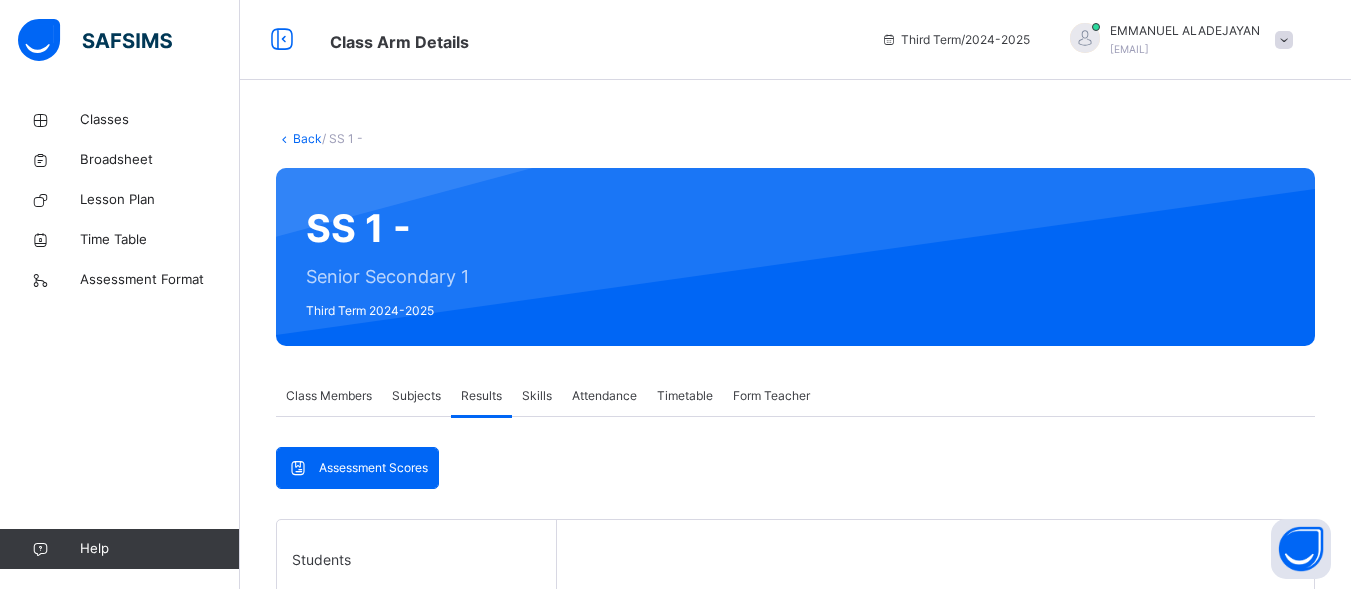 click on "Results" at bounding box center (481, 396) 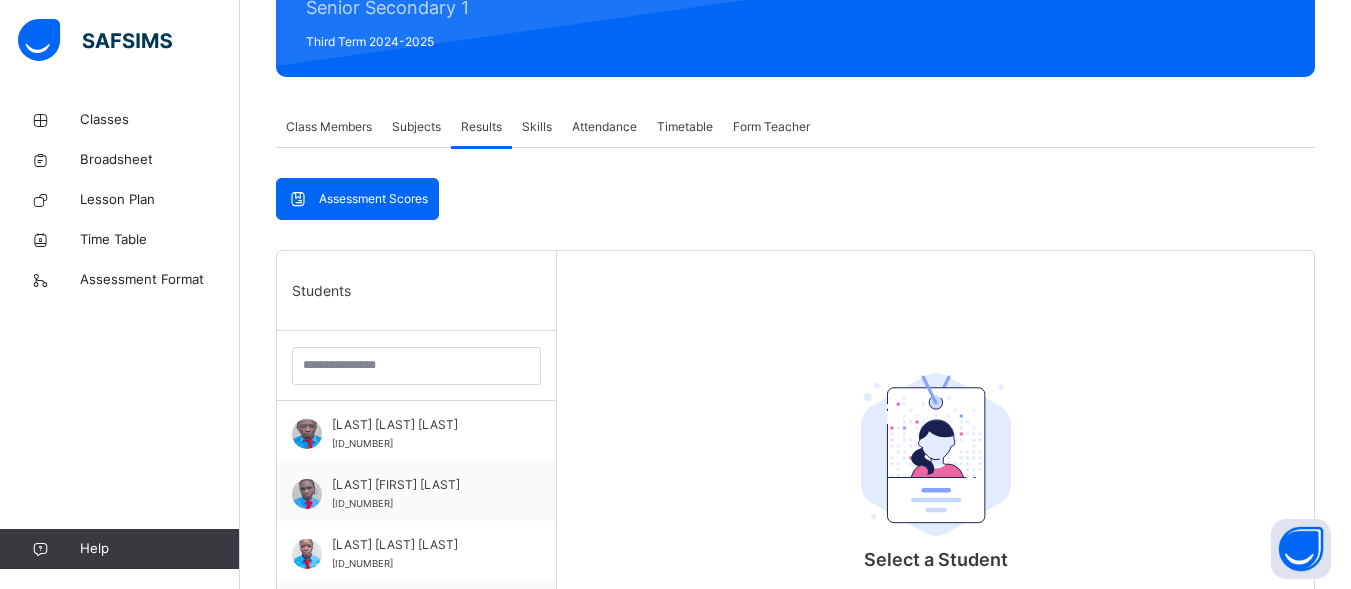 scroll, scrollTop: 0, scrollLeft: 0, axis: both 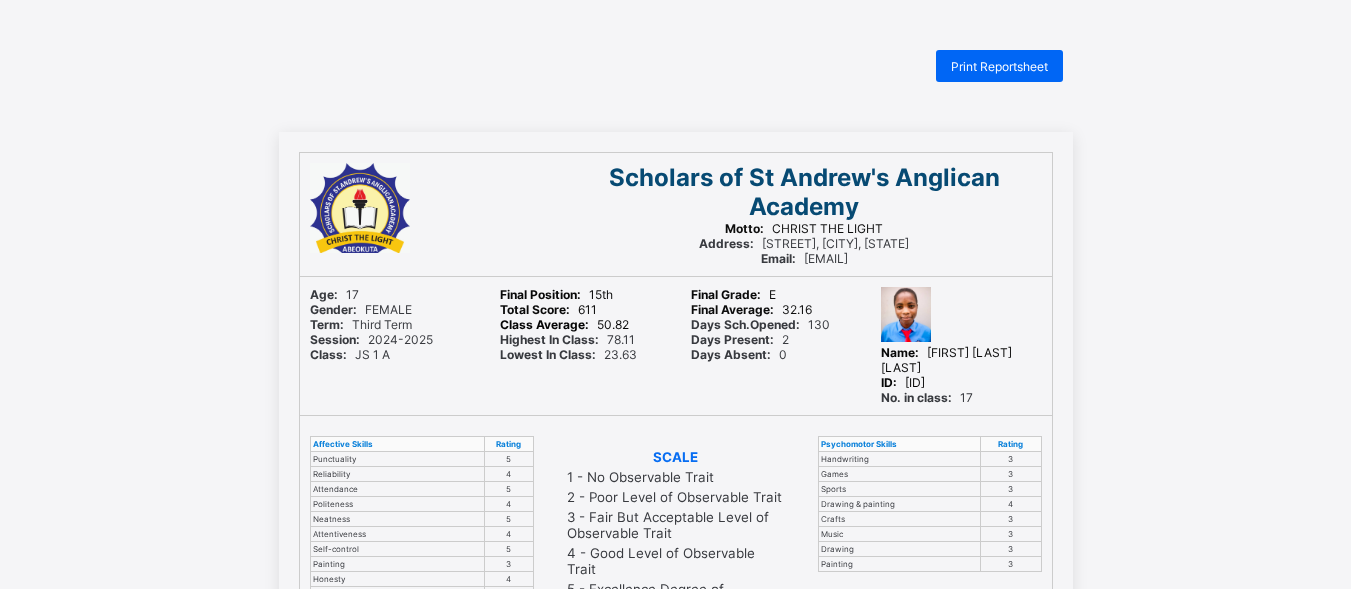 drag, startPoint x: 887, startPoint y: 370, endPoint x: 837, endPoint y: 407, distance: 62.201286 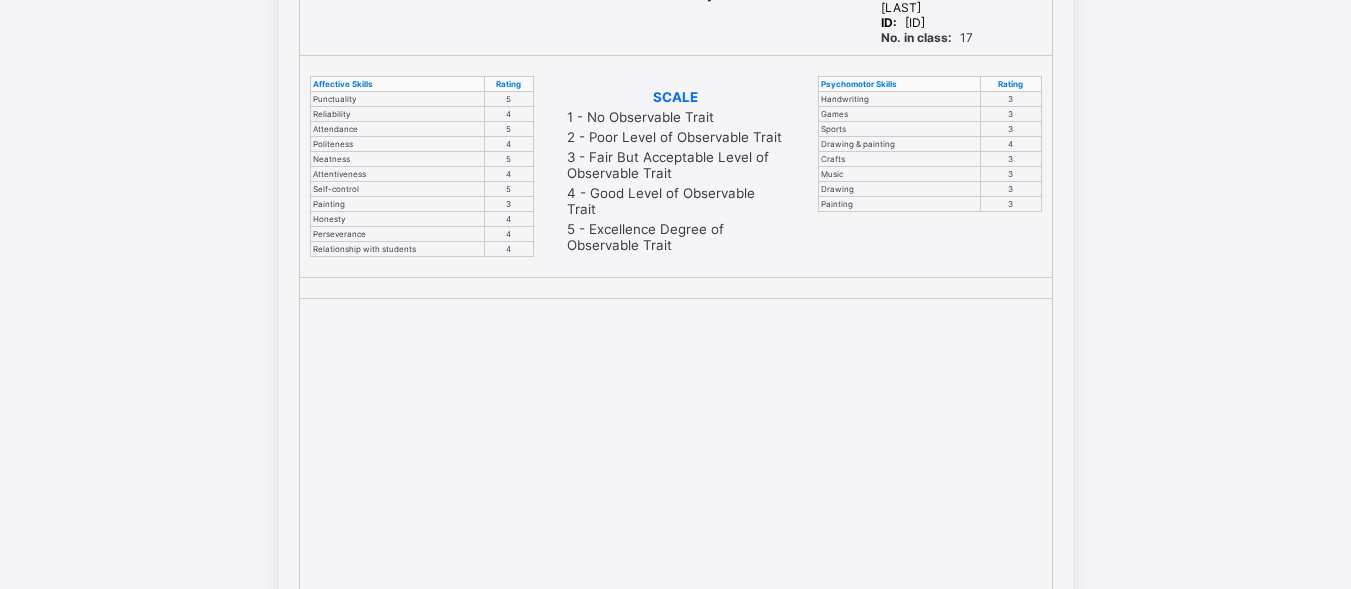 click on "Scholars of St Andrew's Anglican Academy  Motto: CHRIST THE LIGHT Address: [STREET], [CITY], [STATE]. Email: [EMAIL] Age: [AGE] Gender: FEMALE Term: Third Term Session: [SESSION] Class: JS 1 A Final Position: [NUMBER]th Total Score: [SCORE] Class Average: [AVERAGE] Highest In Class: [PERCENTAGE] Lowest In Class: [PERCENTAGE] Final Grade: E Final Average: [AVERAGE] Days Sch.Opened: [NUMBER] Days Present: [NUMBER] Days Absent: [NUMBER] Name: [FIRST] [LAST] [LAST] ID: [ID] No. in class: [NUMBER] Affective Skills Rating Punctuality [RATING] Reliability [RATING] Attendance [RATING] Politeness [RATING] Neatness [RATING] Attentiveness [RATING] Self-control [RATING] Painting [RATING] Honesty [RATING] Perseverance [RATING] Relationship with students [RATING] SCALE 1 - No Observable Trait 2 - Poor Level of Observable Trait 3 - Fair But Acceptable Level of Observable Trait 4 - Good Level of Observable Trait 5 - Excellence Degree of Observable Trait Psychomotor Skills Rating Handwriting [RATING] Games [RATING] Sports [RATING] Drawing & painting [RATING] Crafts [RATING] Music [RATING] Drawing [RATING] Painting [RATING]" at bounding box center (676, 327) 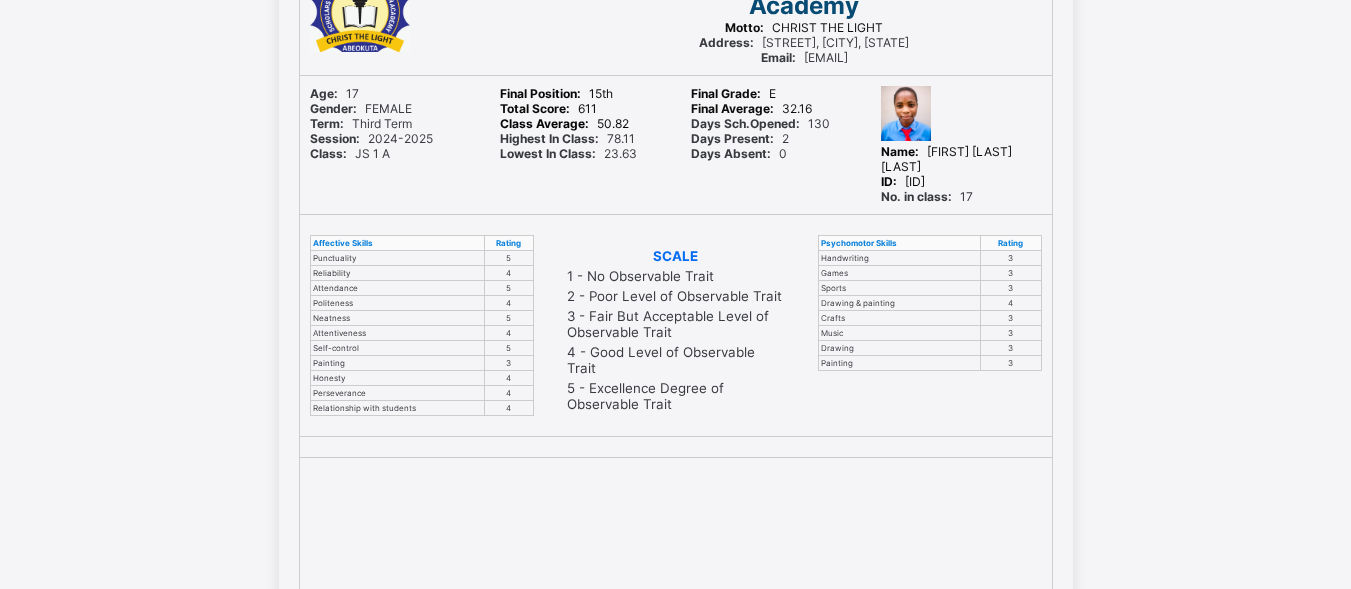 scroll, scrollTop: 200, scrollLeft: 0, axis: vertical 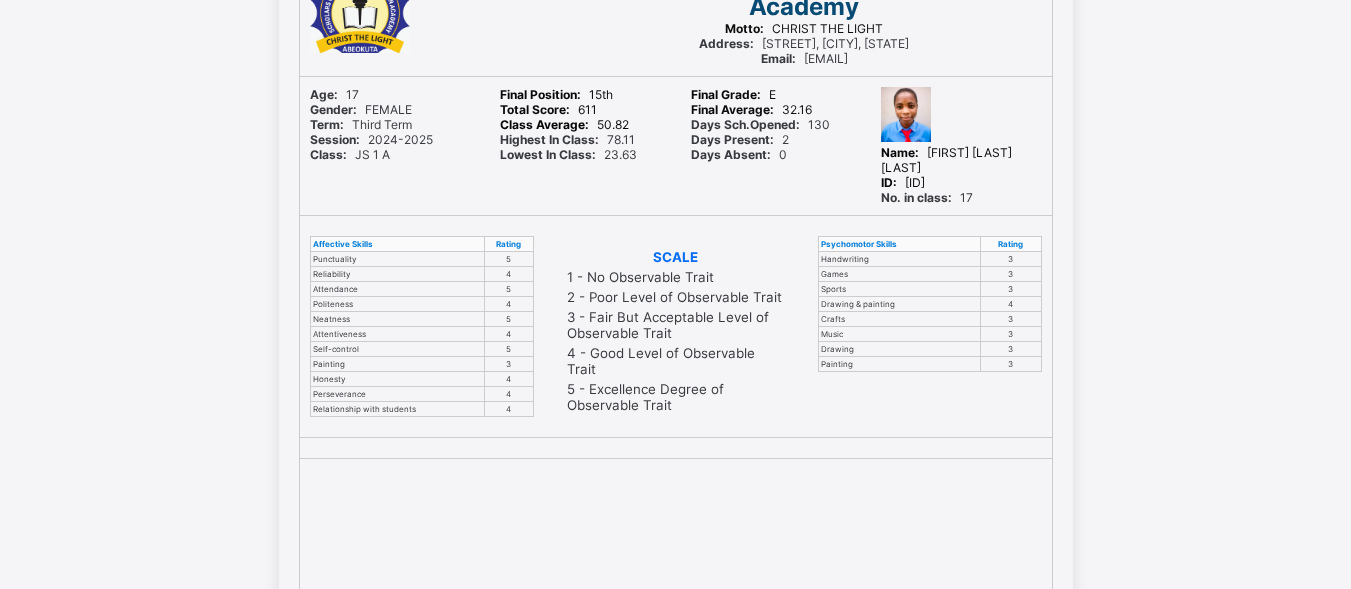 drag, startPoint x: 809, startPoint y: 394, endPoint x: 751, endPoint y: 458, distance: 86.37129 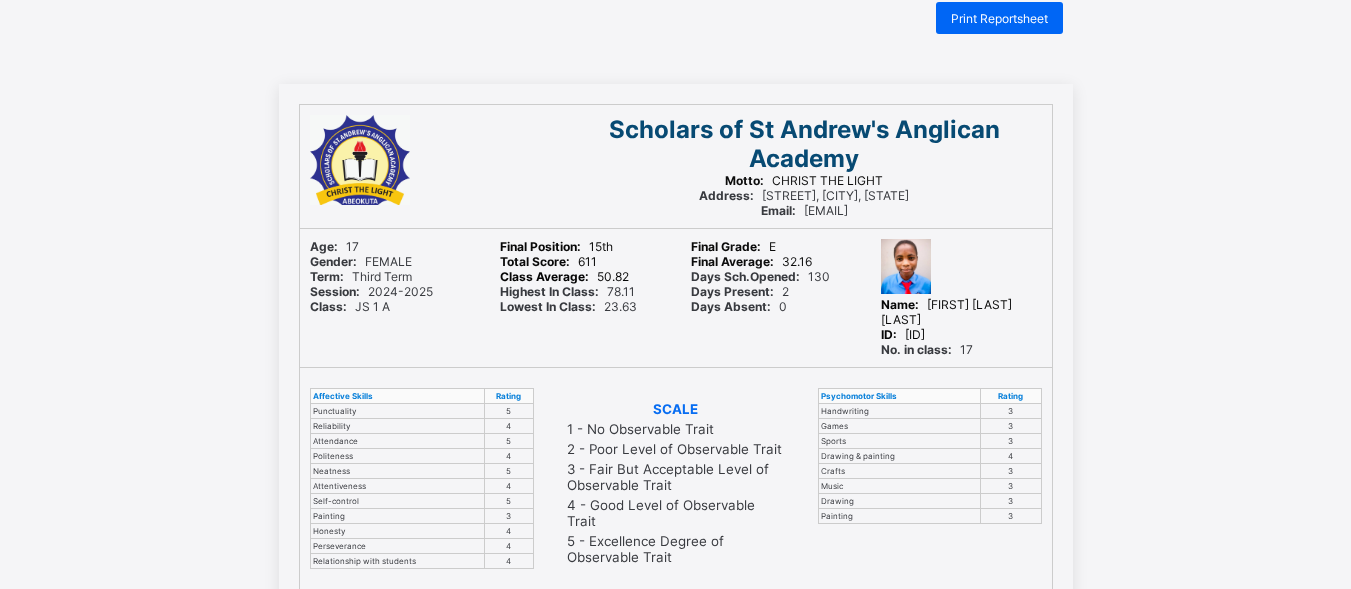 scroll, scrollTop: 0, scrollLeft: 0, axis: both 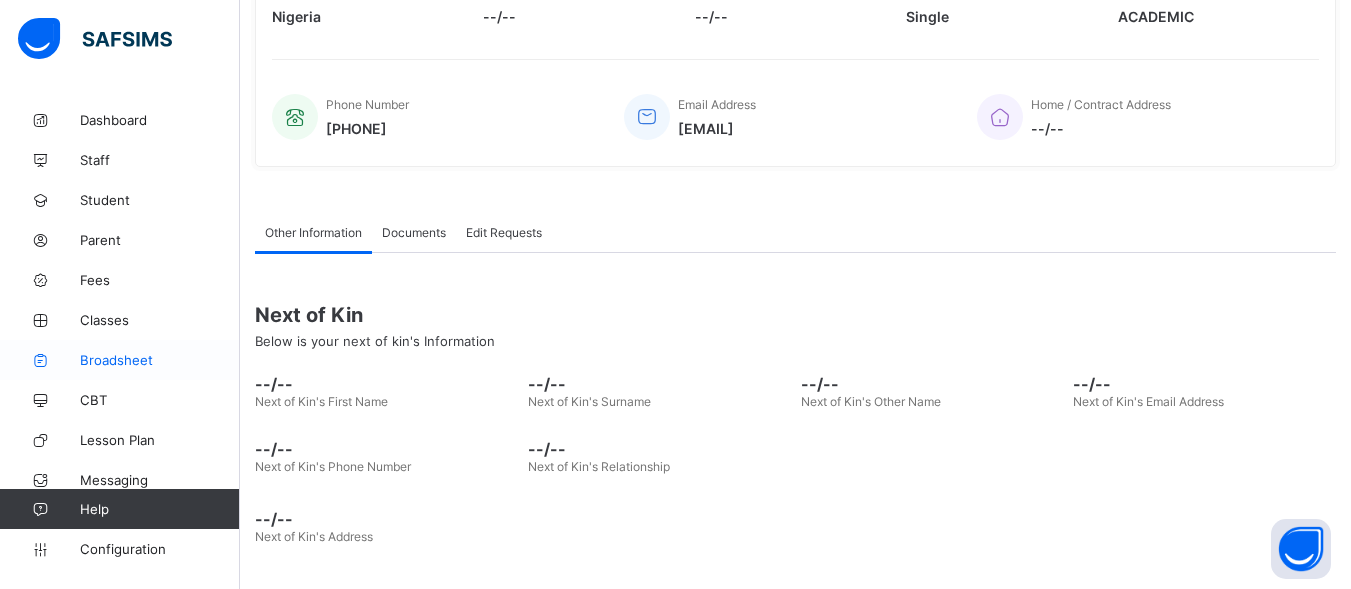 click on "Broadsheet" at bounding box center (160, 360) 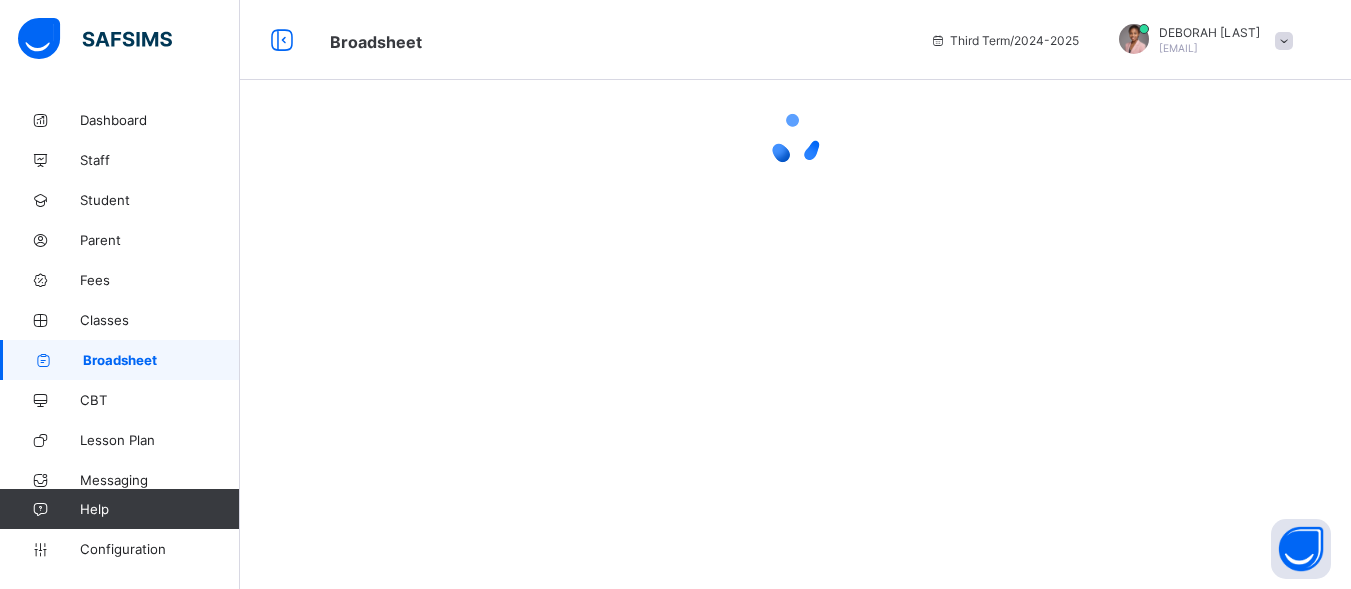 scroll, scrollTop: 0, scrollLeft: 0, axis: both 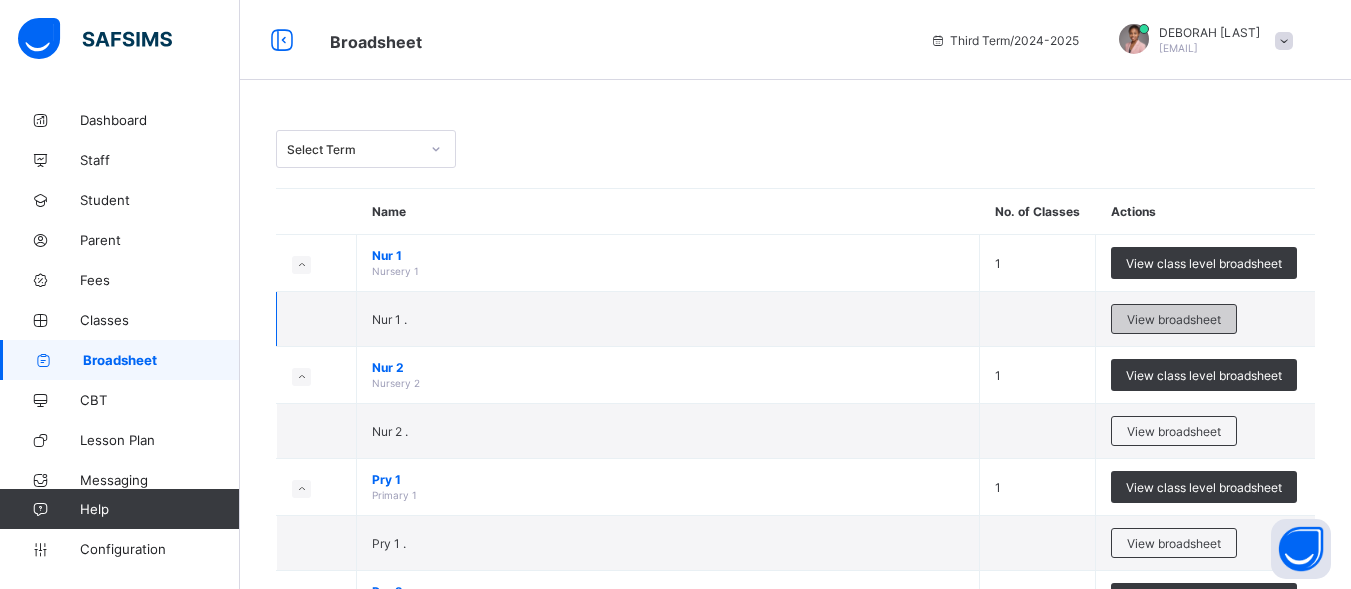 click on "View broadsheet" at bounding box center [1174, 319] 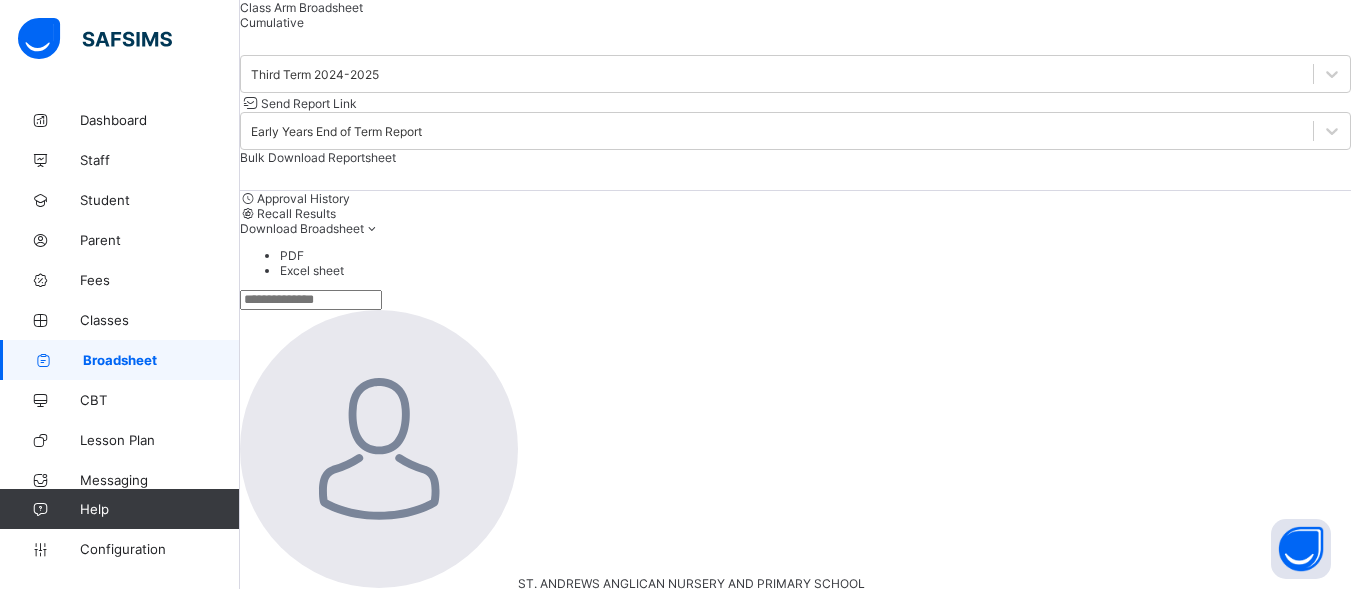 scroll, scrollTop: 100, scrollLeft: 0, axis: vertical 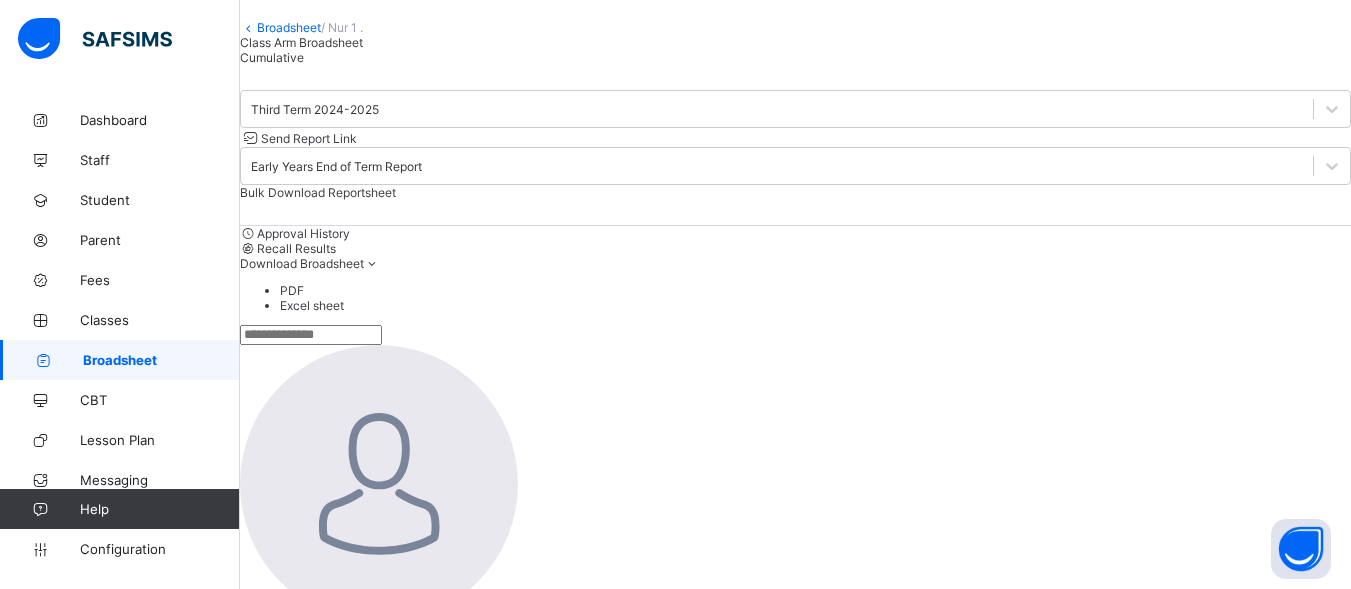 click on "Cumulative" at bounding box center [795, 57] 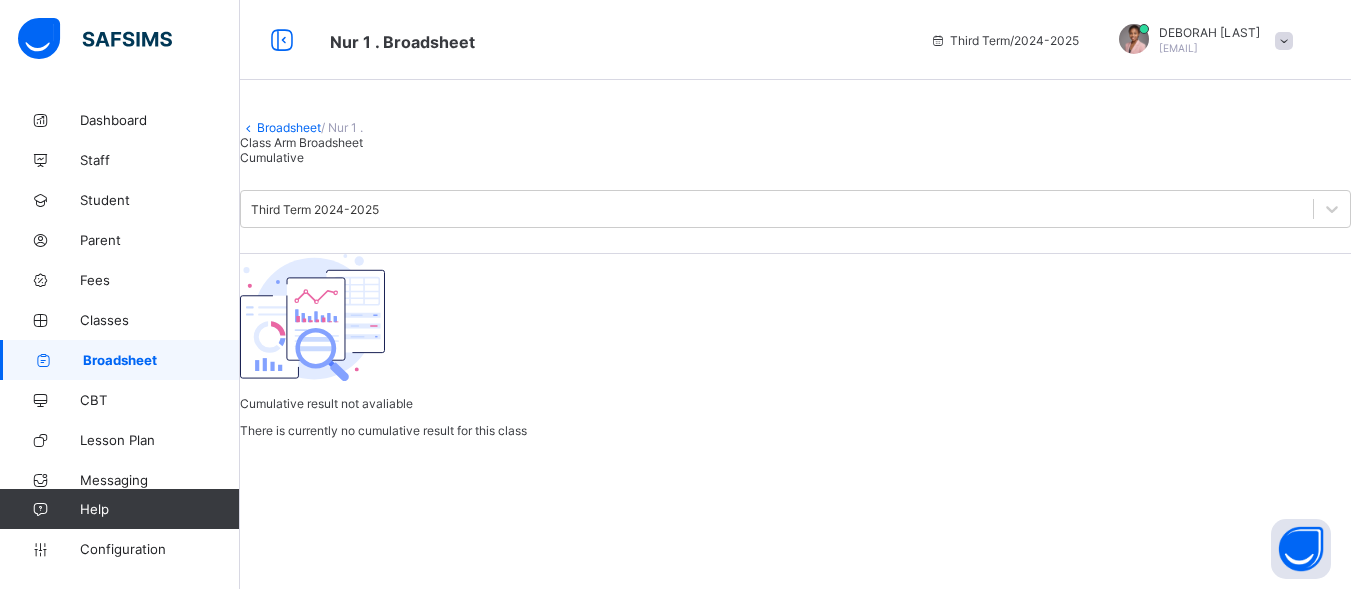 scroll, scrollTop: 199, scrollLeft: 0, axis: vertical 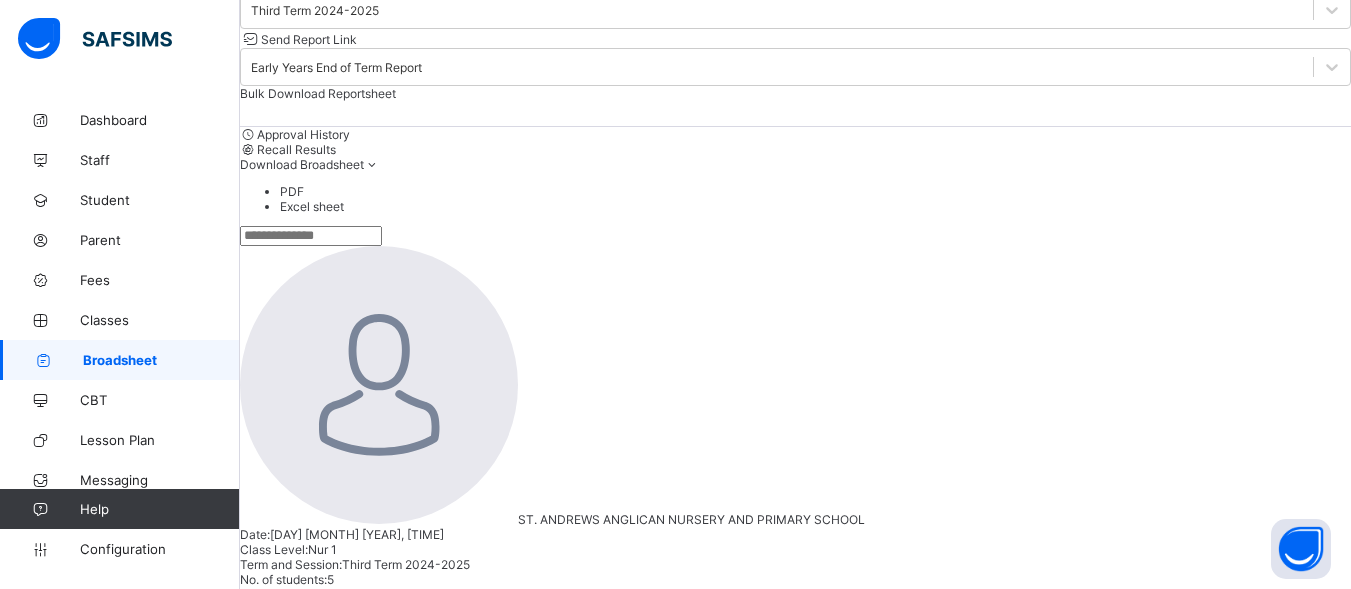 click on "Iremide Richard Lawal" at bounding box center (353, 1167) 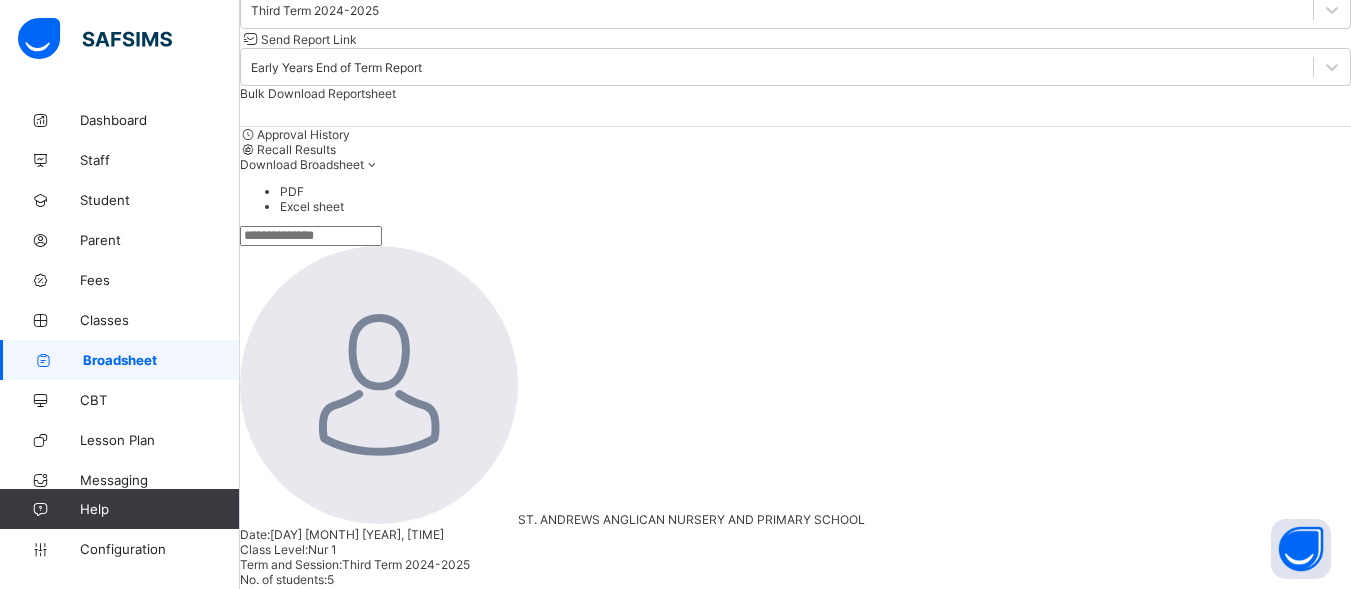 scroll, scrollTop: 638, scrollLeft: 0, axis: vertical 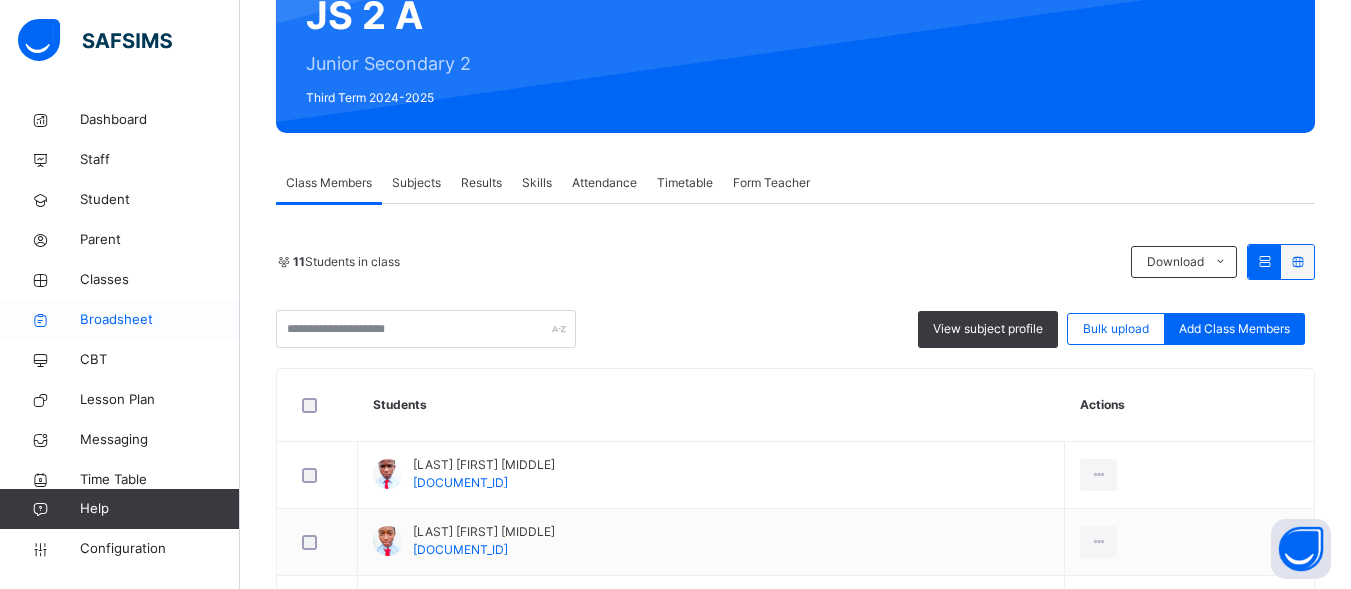 click on "Broadsheet" at bounding box center (160, 320) 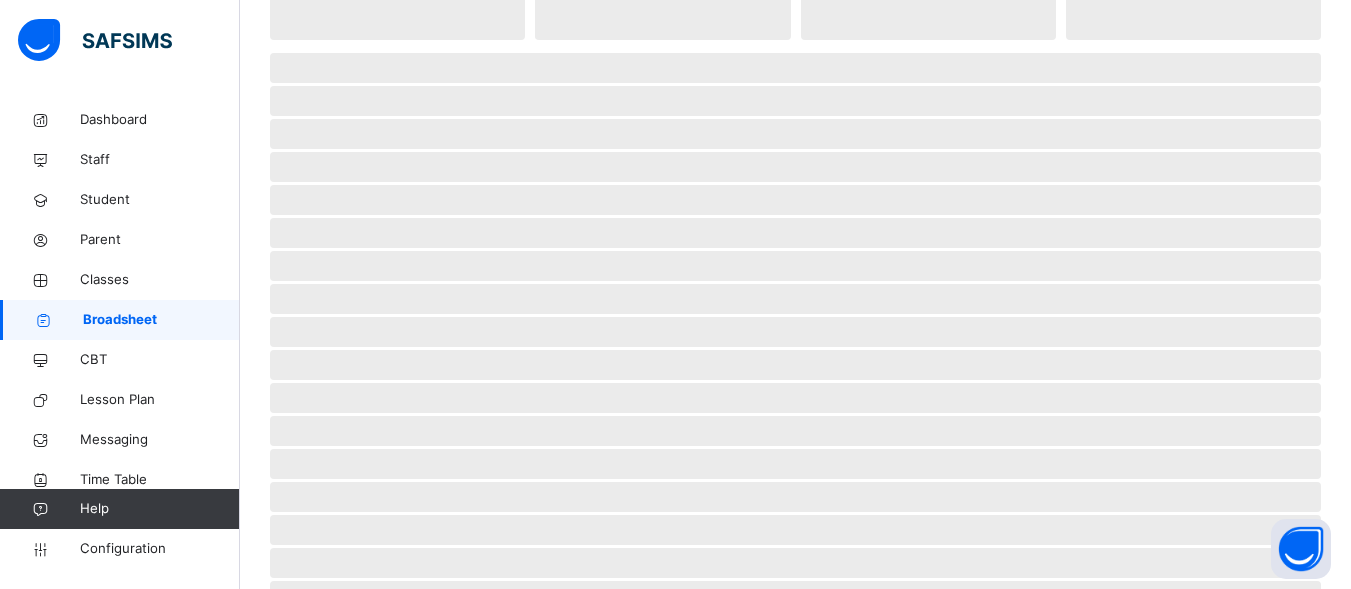 scroll, scrollTop: 0, scrollLeft: 0, axis: both 